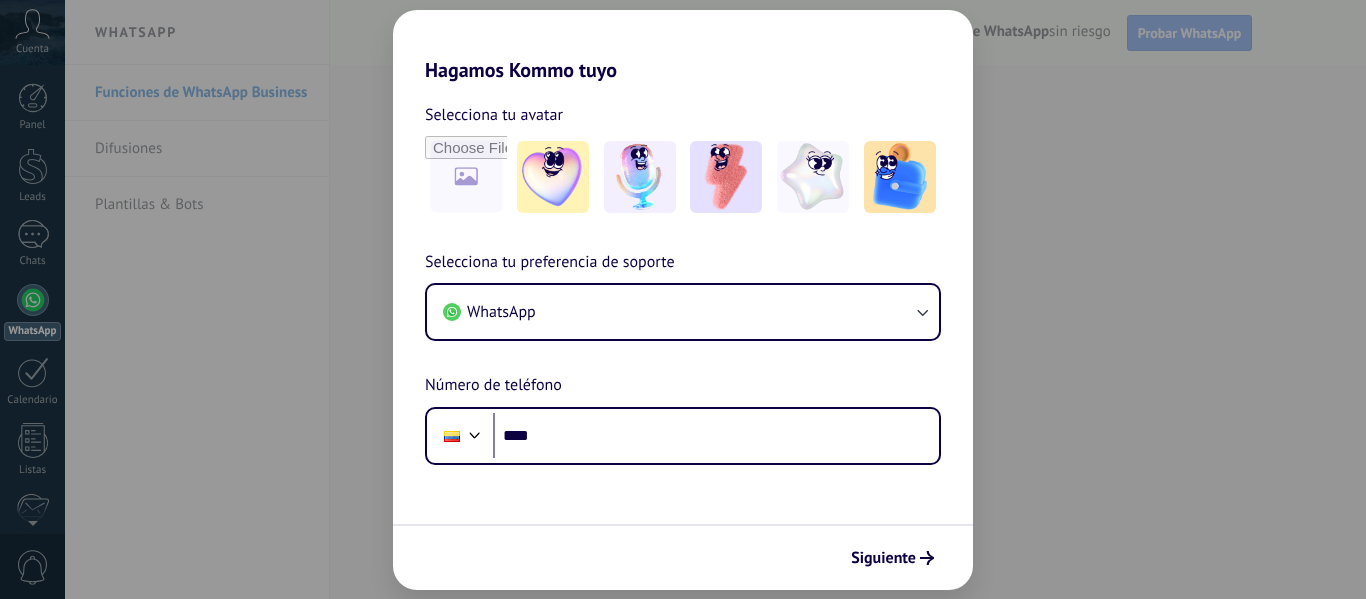 scroll, scrollTop: 0, scrollLeft: 0, axis: both 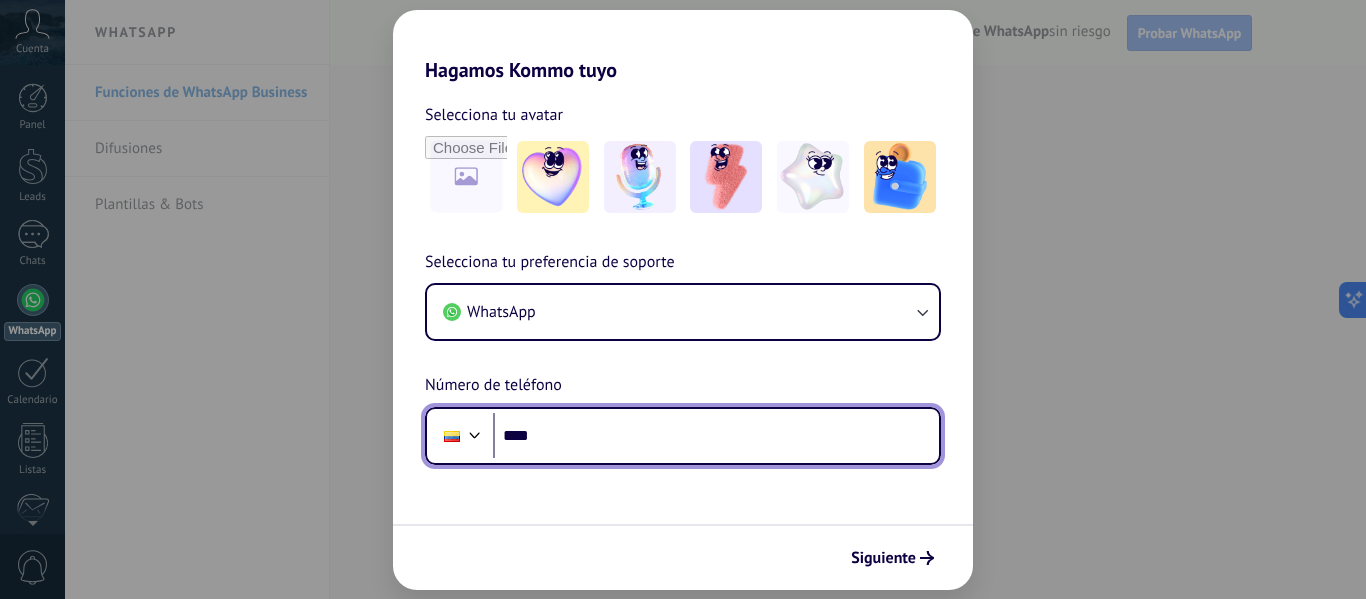 click on "****" at bounding box center (716, 436) 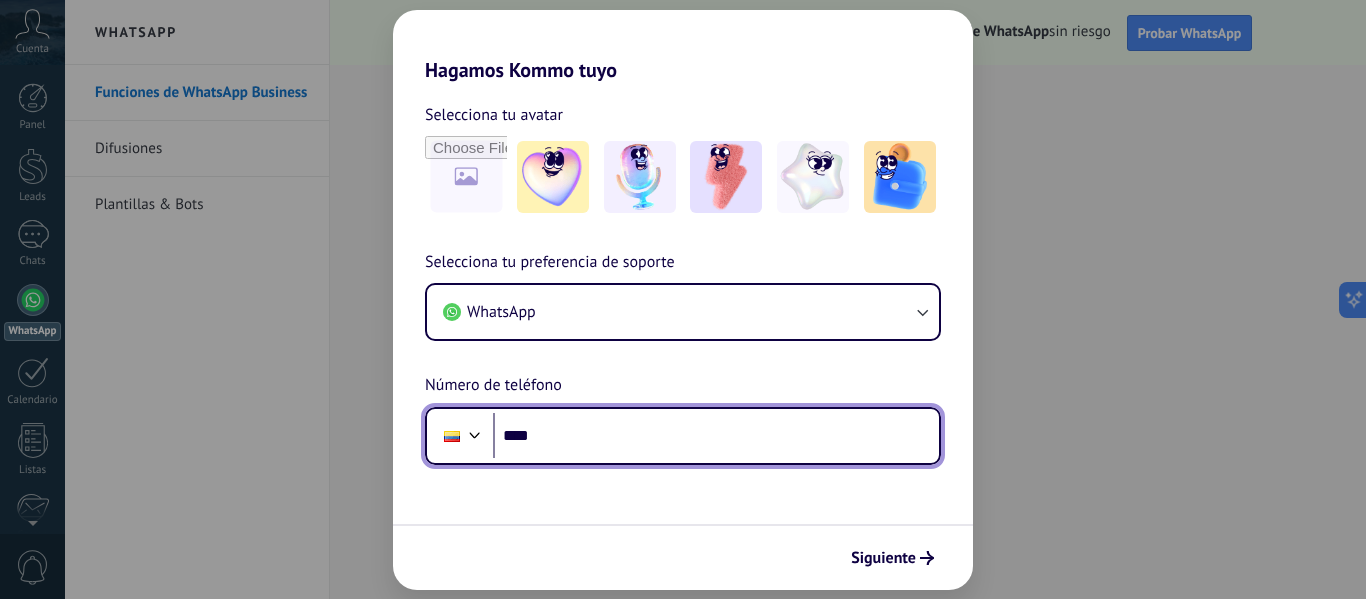 click on "****" at bounding box center (716, 436) 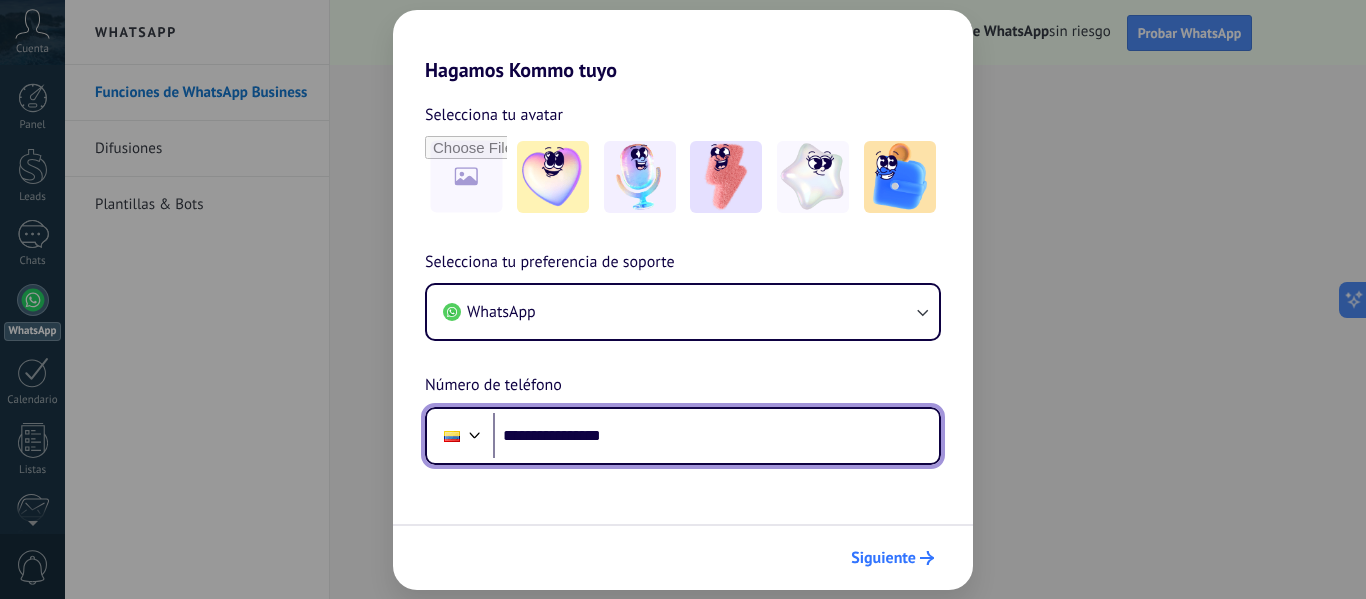 type on "**********" 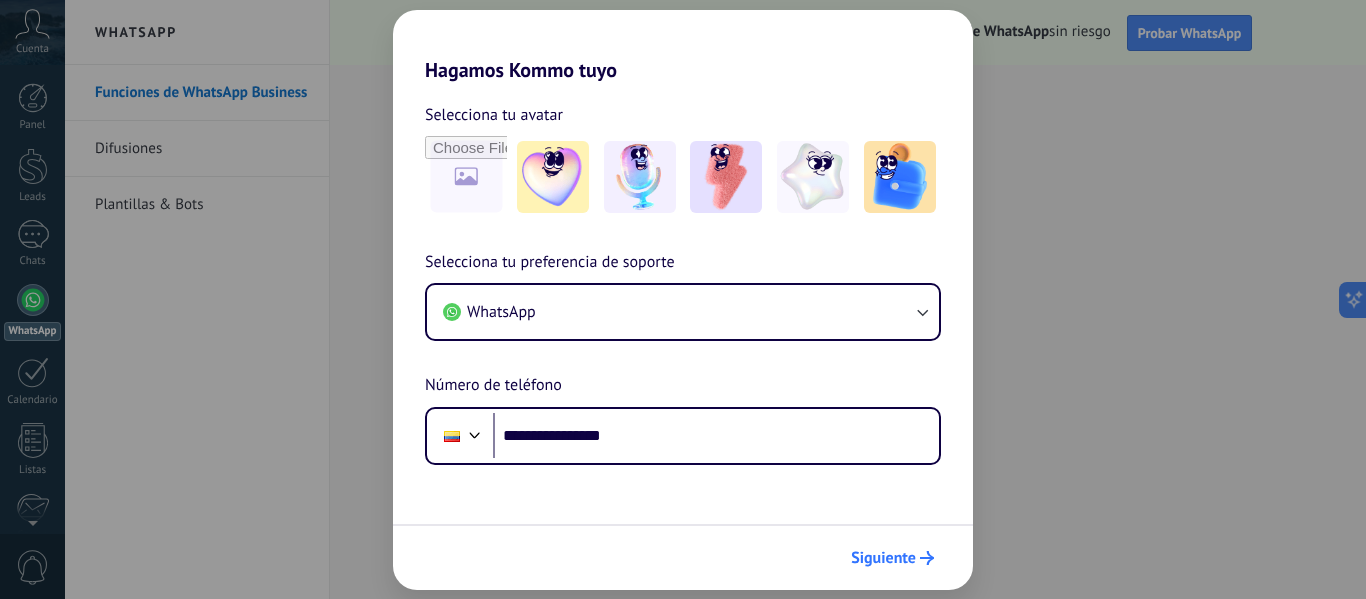 click on "Siguiente" at bounding box center (883, 558) 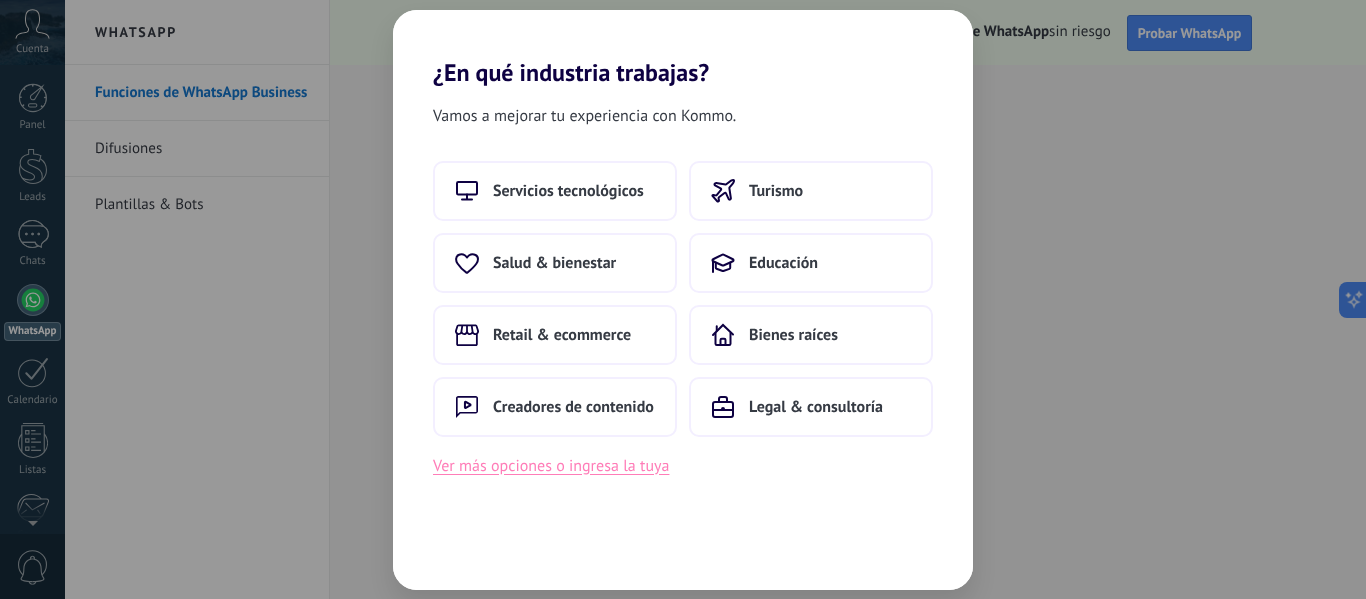 click on "Ver más opciones o ingresa la tuya" at bounding box center (551, 466) 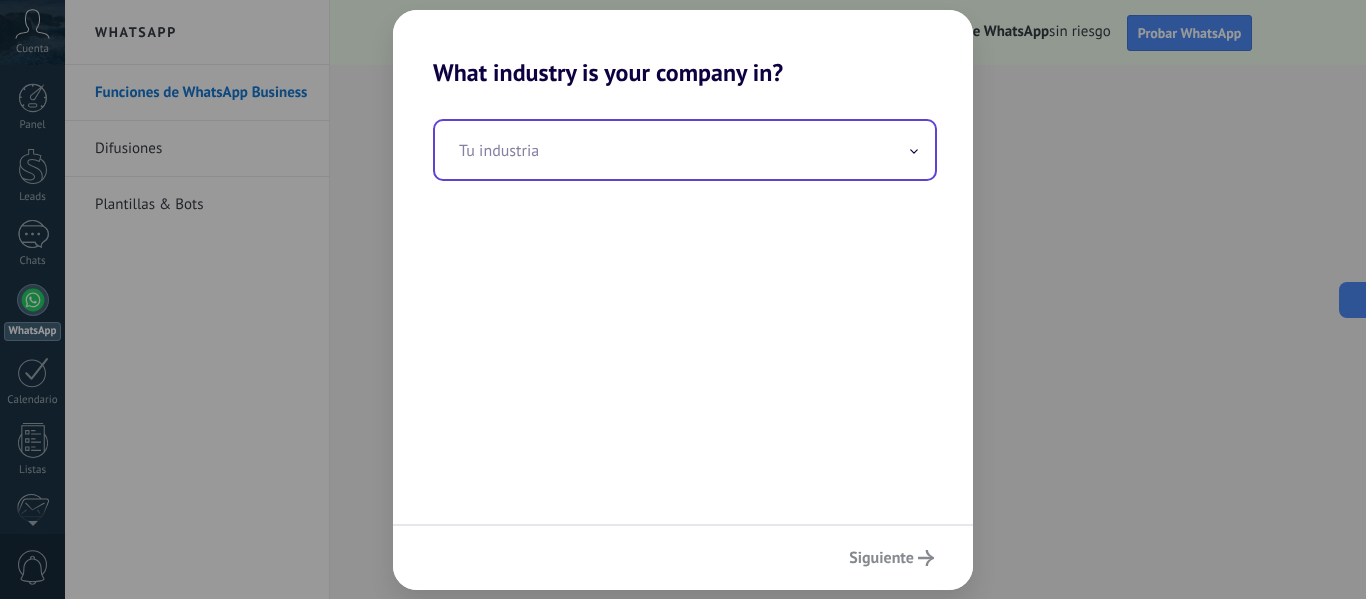 click at bounding box center [685, 150] 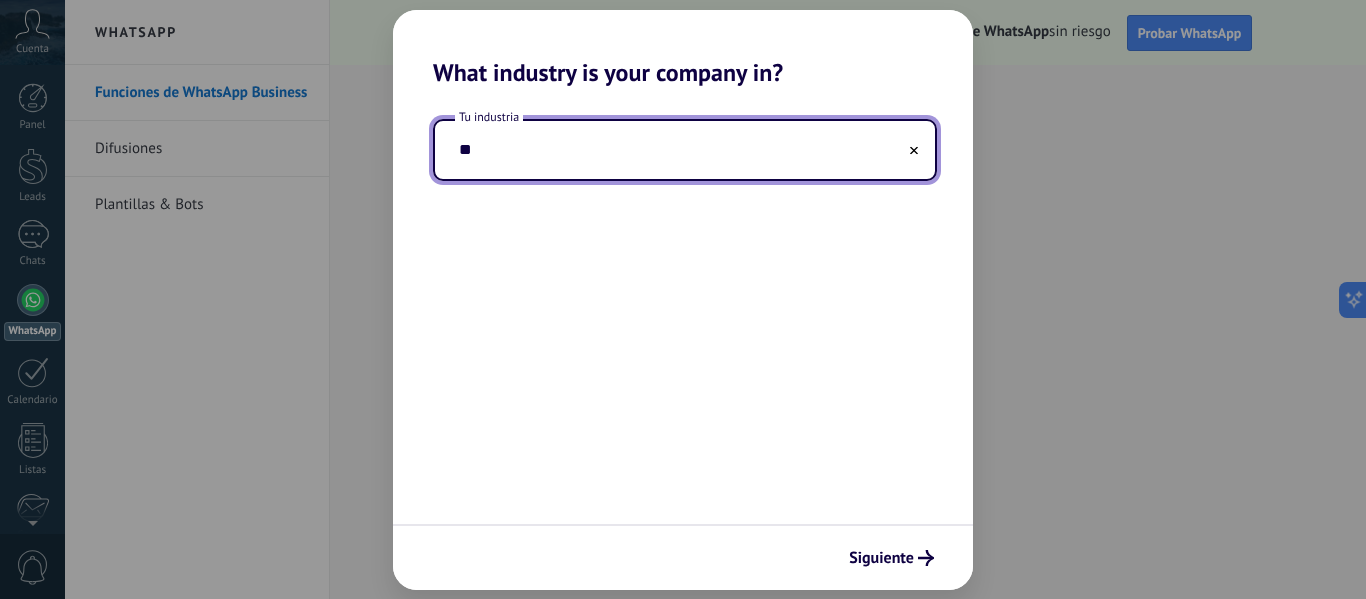 type on "*" 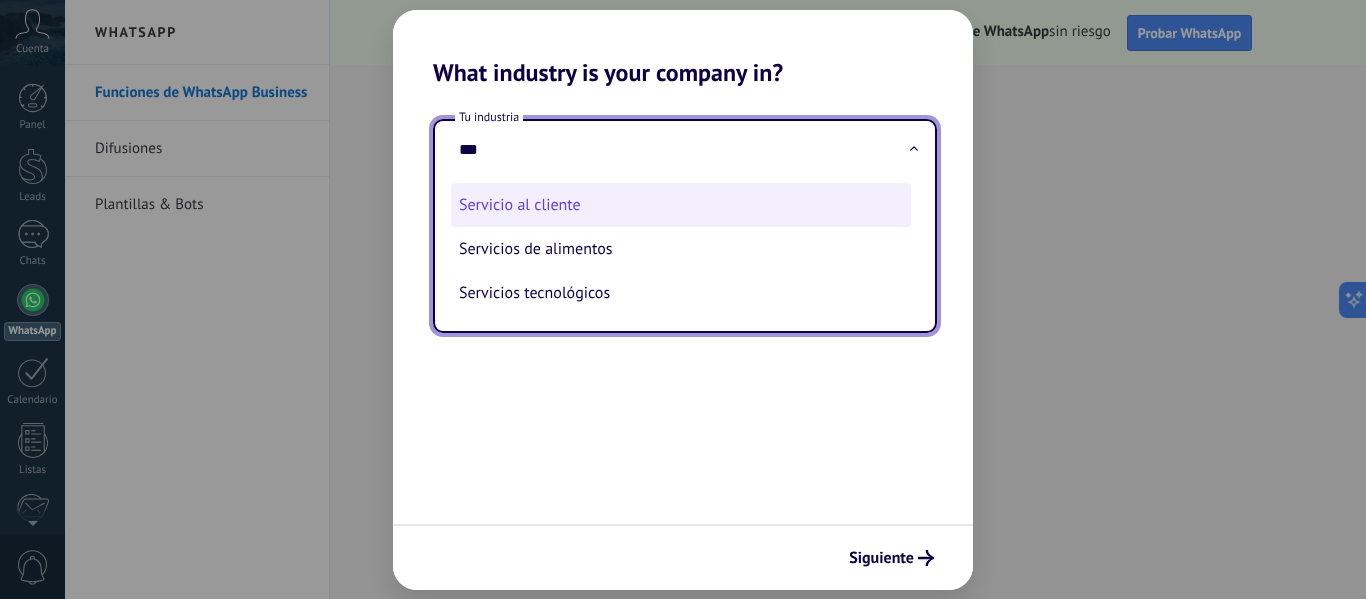 click on "Servicio al cliente" at bounding box center [681, 205] 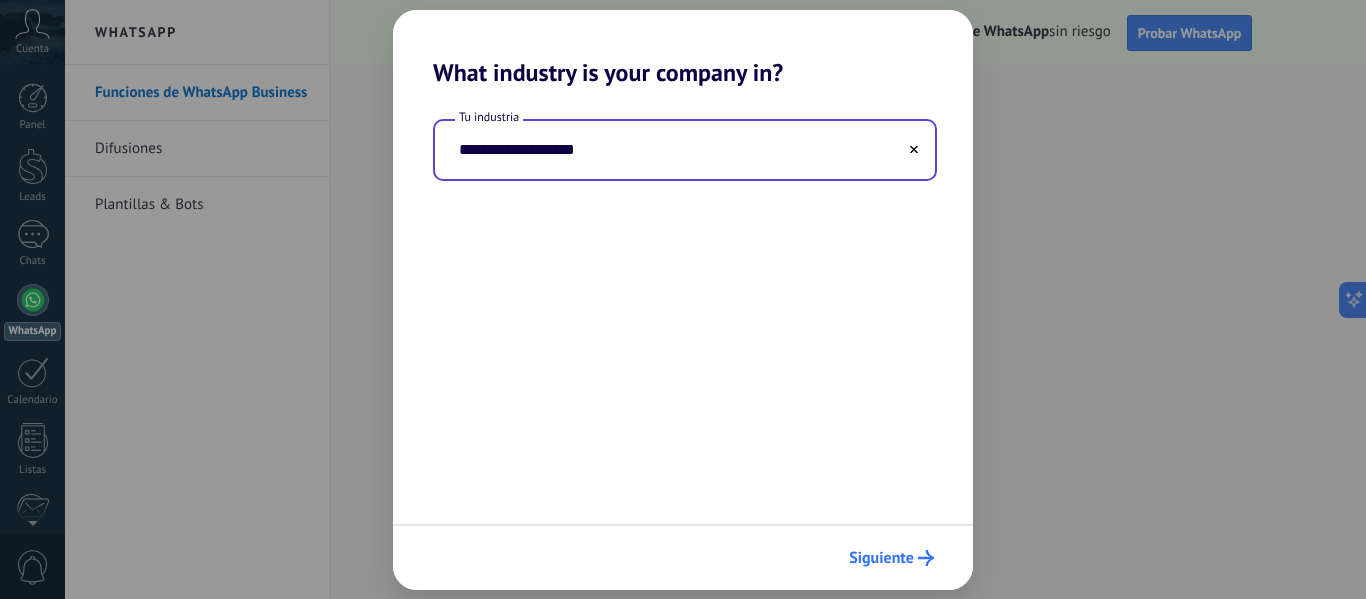 click on "Siguiente" at bounding box center [881, 558] 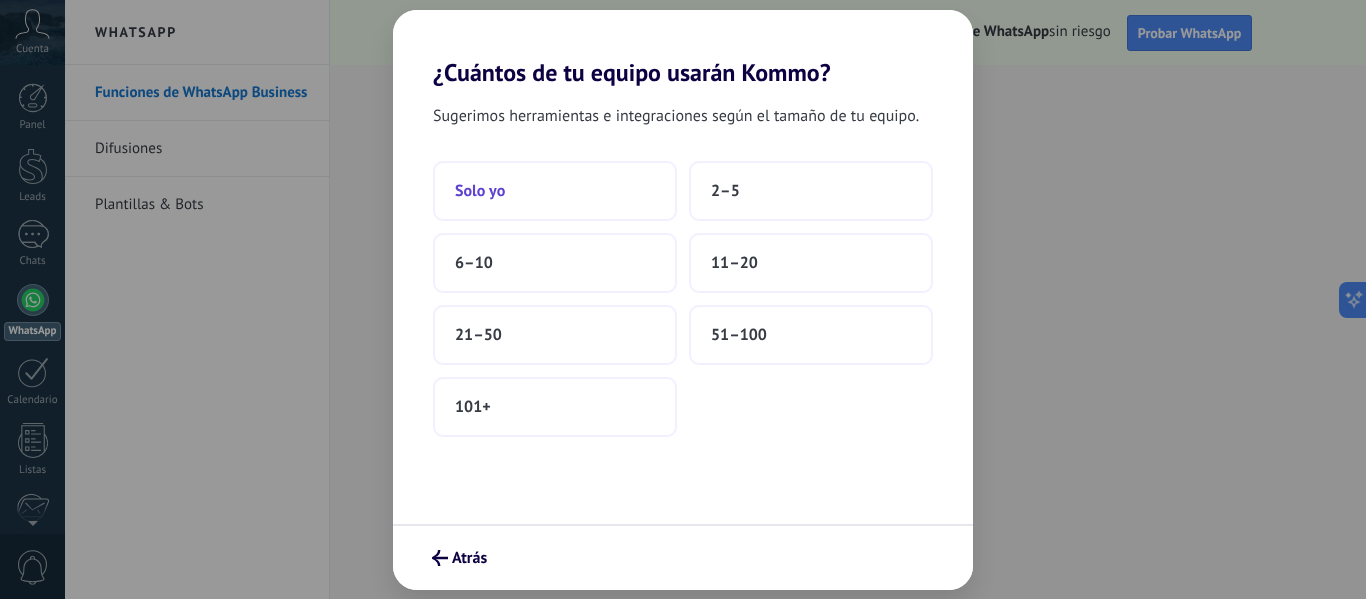 click on "Solo yo" at bounding box center (555, 191) 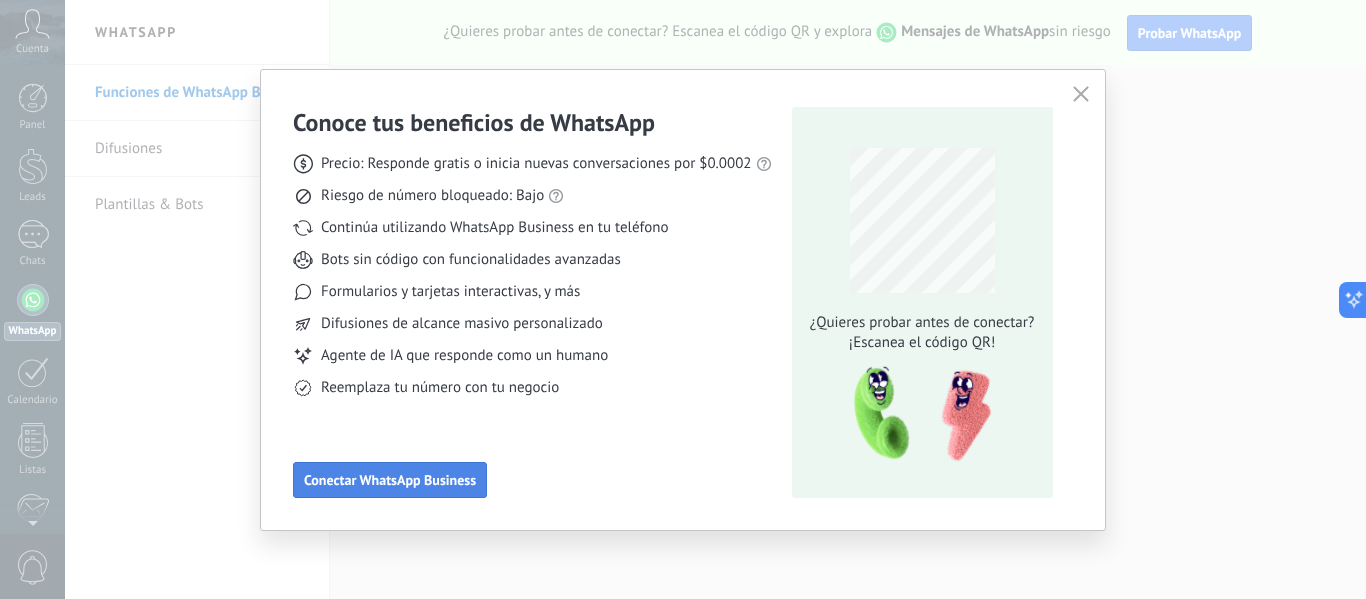 click on "Conectar WhatsApp Business" at bounding box center [390, 480] 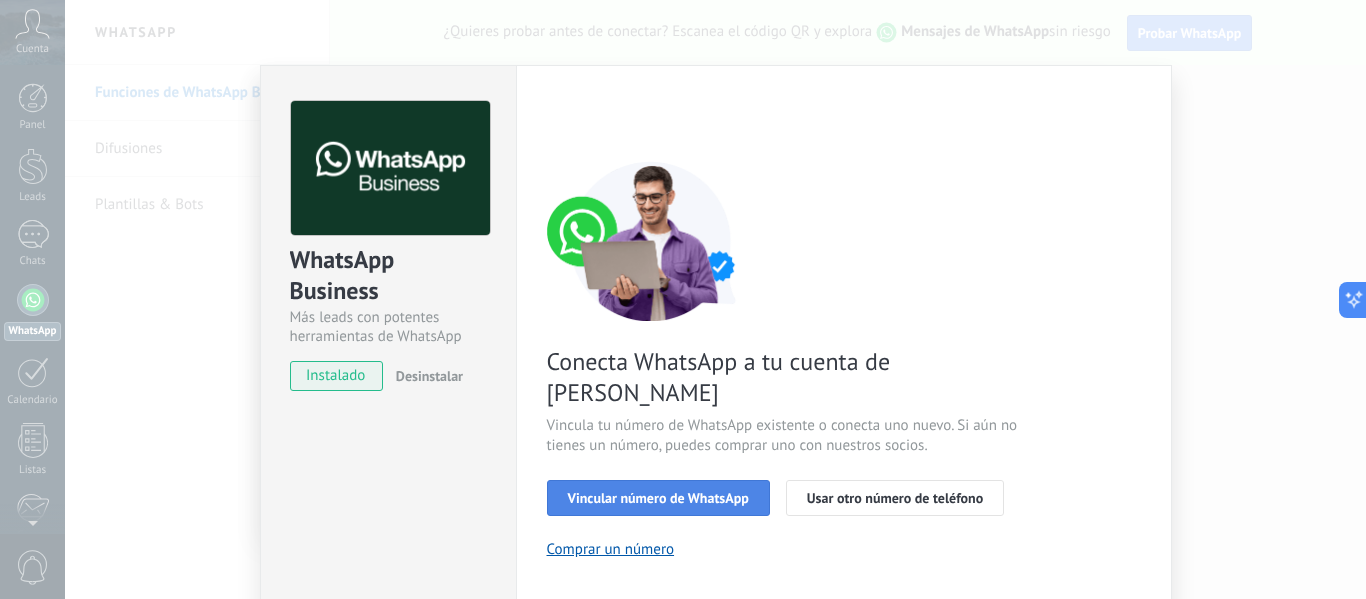 click on "Vincular número de WhatsApp" at bounding box center (658, 498) 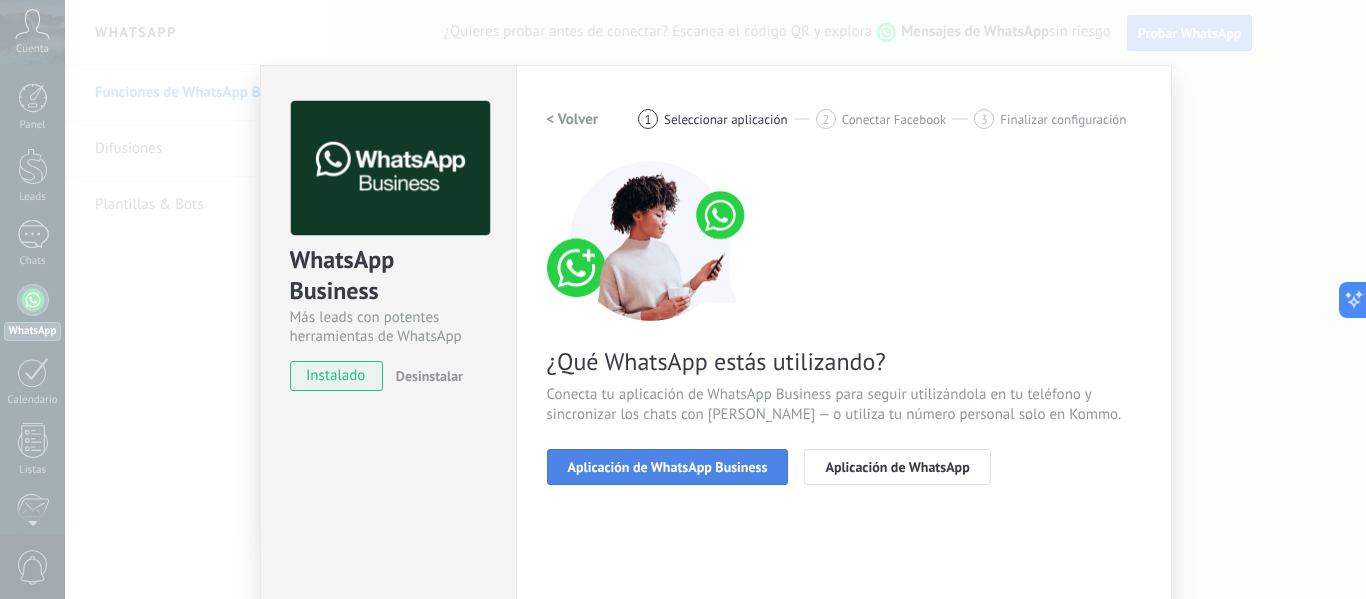 click on "Aplicación de WhatsApp Business" at bounding box center [668, 467] 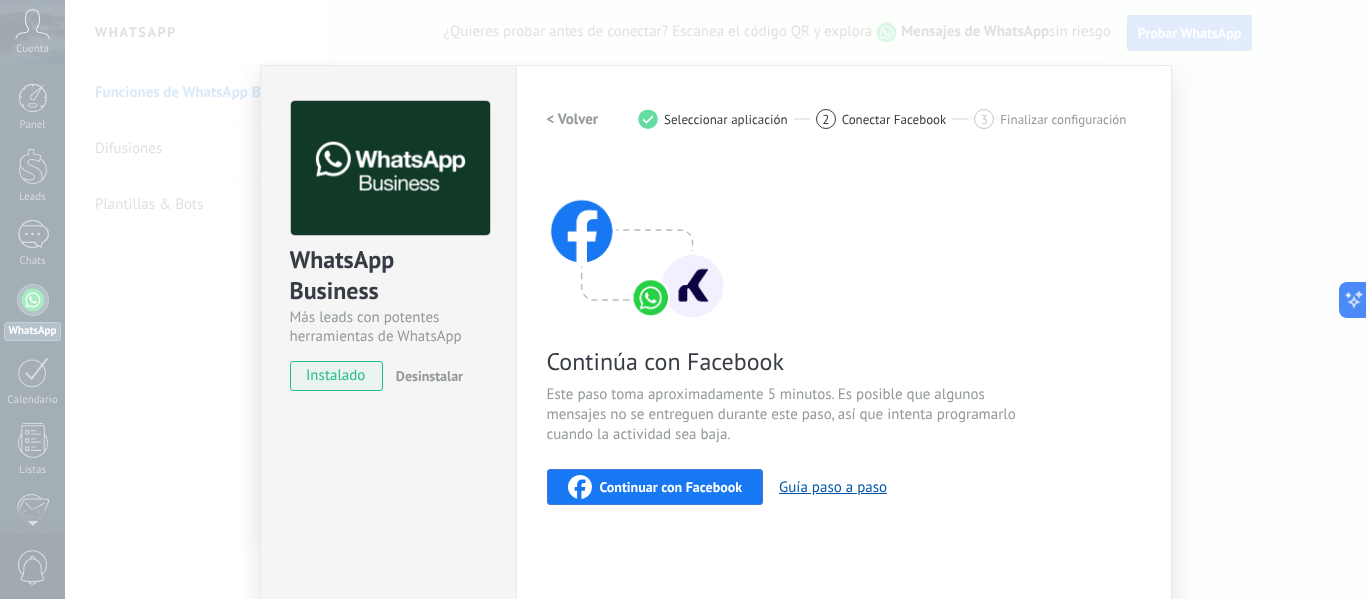 click on "Continuar con Facebook" at bounding box center [671, 487] 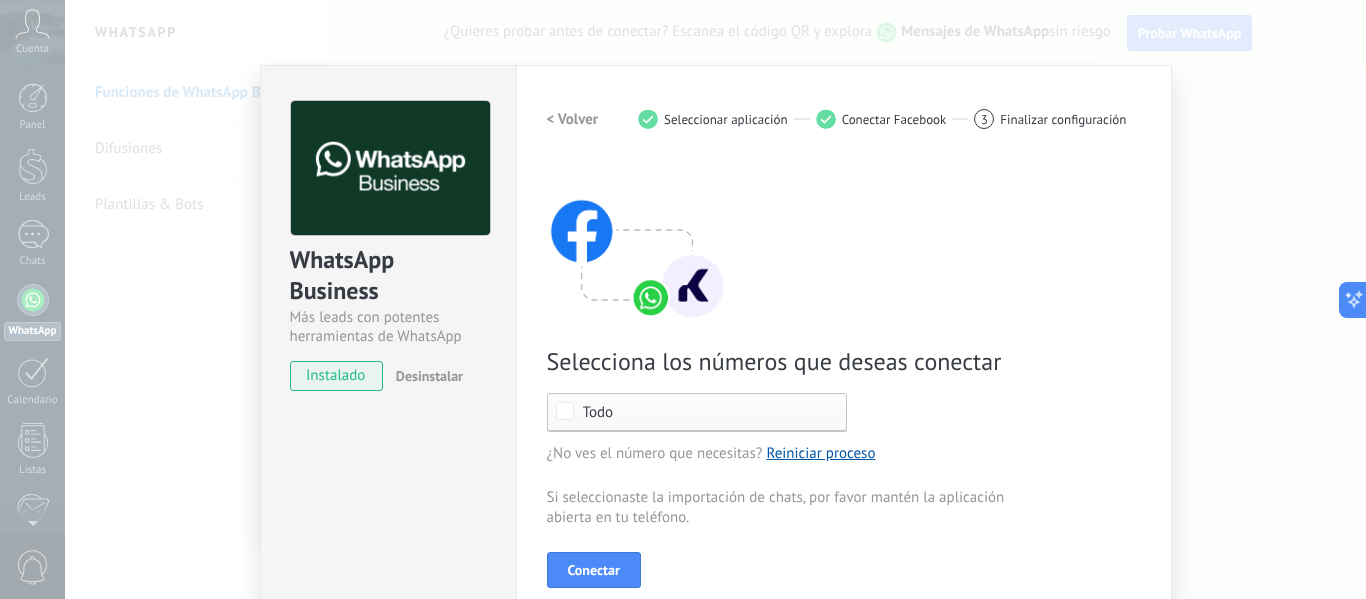 scroll, scrollTop: 93, scrollLeft: 0, axis: vertical 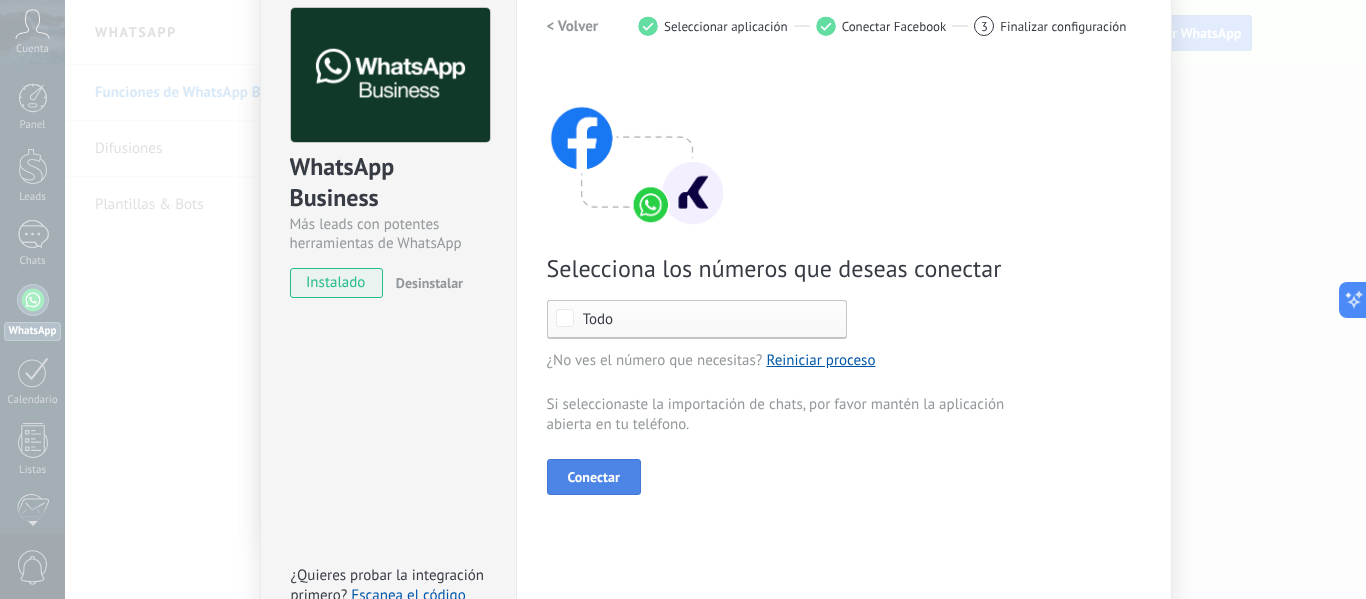 click on "Conectar" at bounding box center (594, 477) 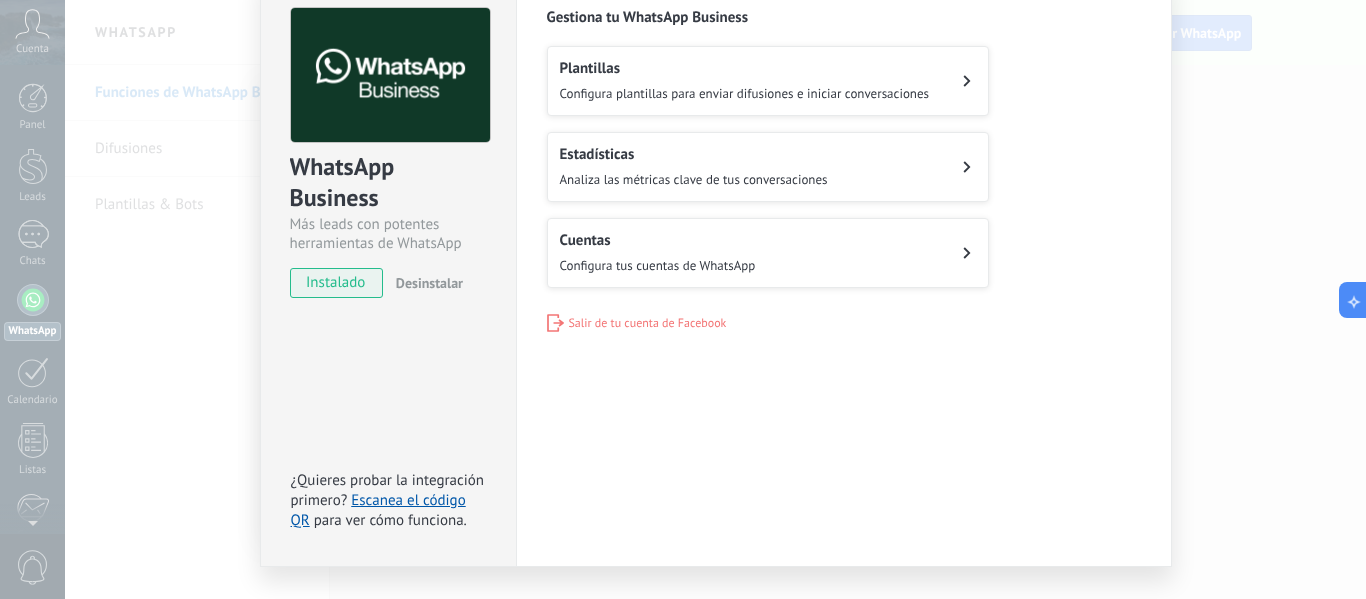 click on "Configura plantillas para enviar difusiones e iniciar conversaciones" at bounding box center (745, 93) 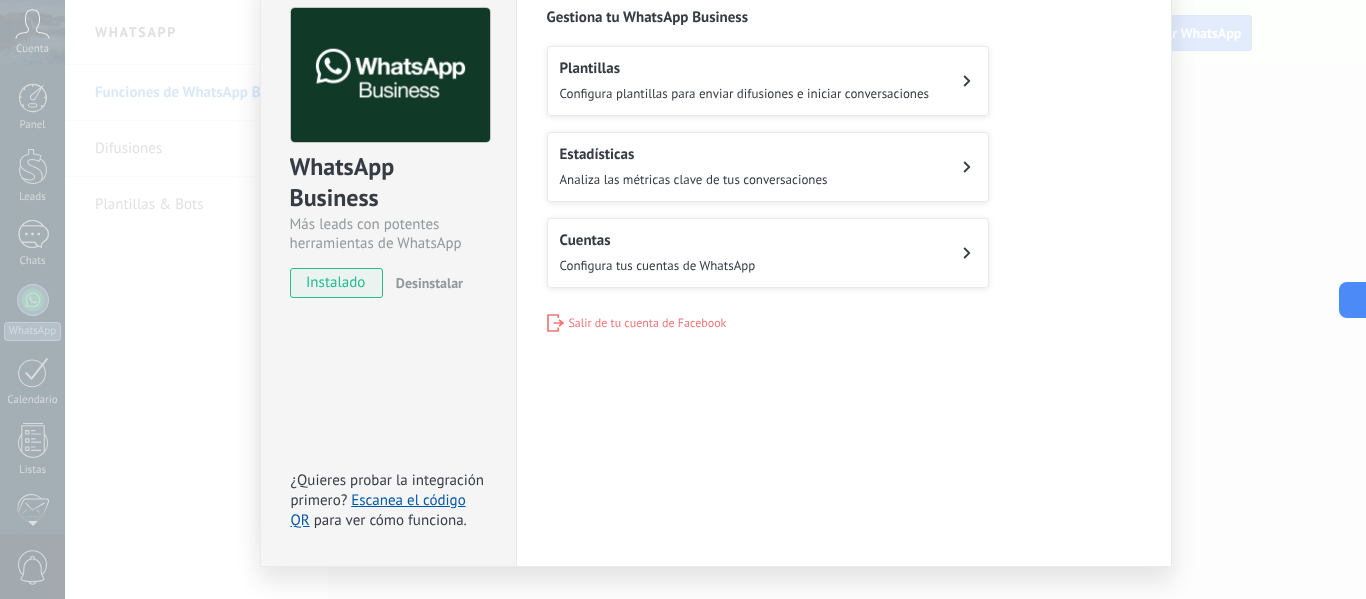 scroll, scrollTop: 233, scrollLeft: 0, axis: vertical 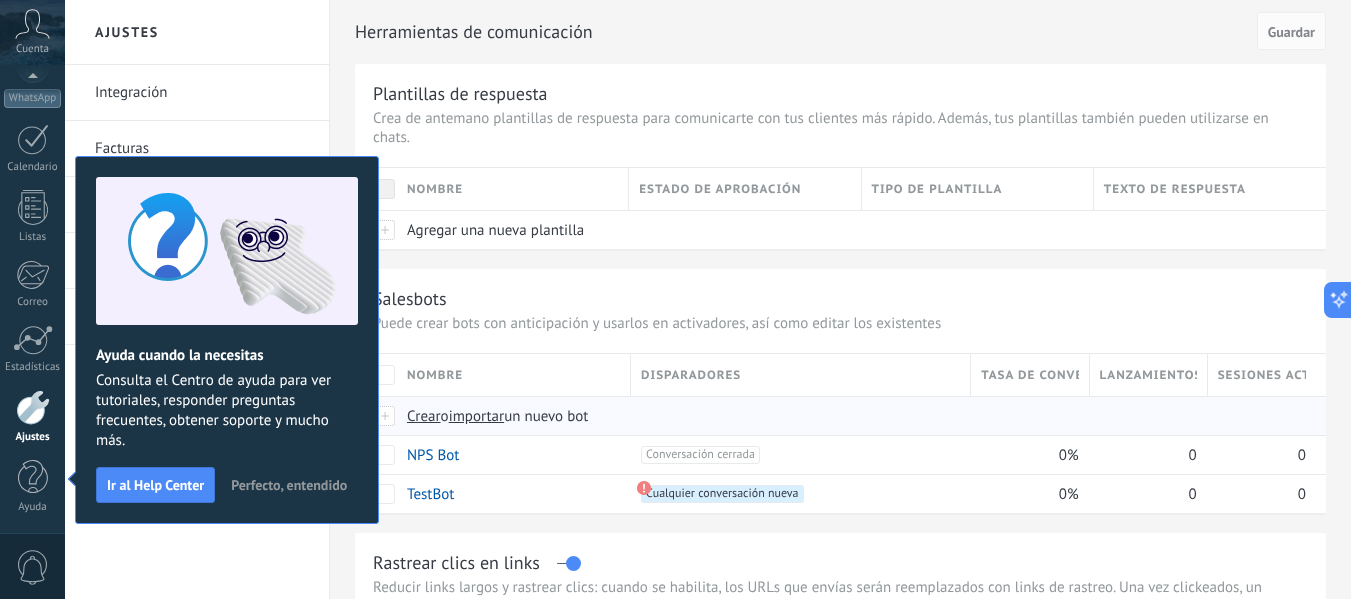 click on "Crear  o  importar  un nuevo bot" at bounding box center [757, 416] 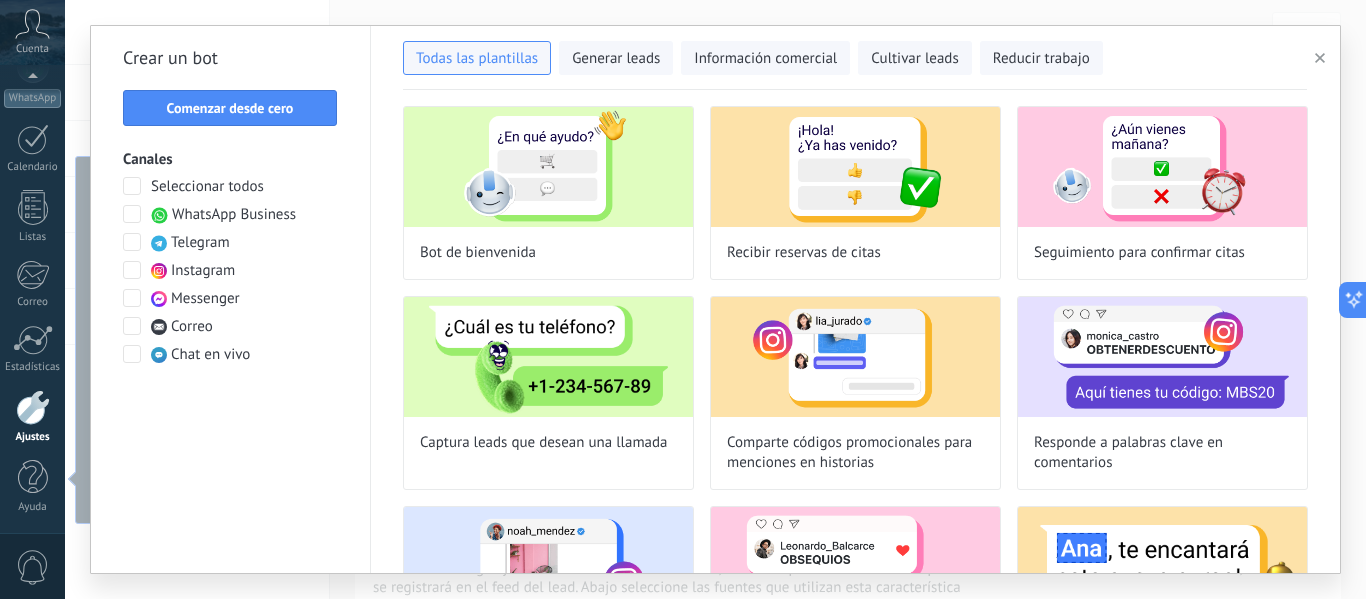 click at bounding box center [1323, 58] 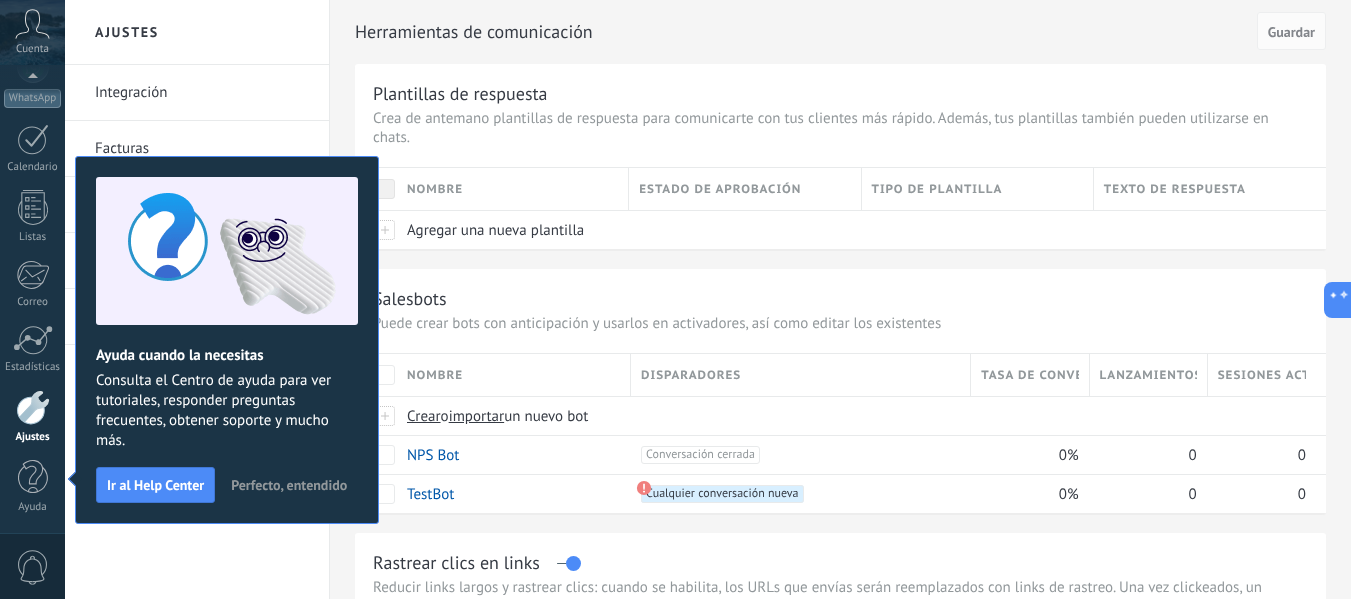 click on "Perfecto, entendido" at bounding box center (289, 485) 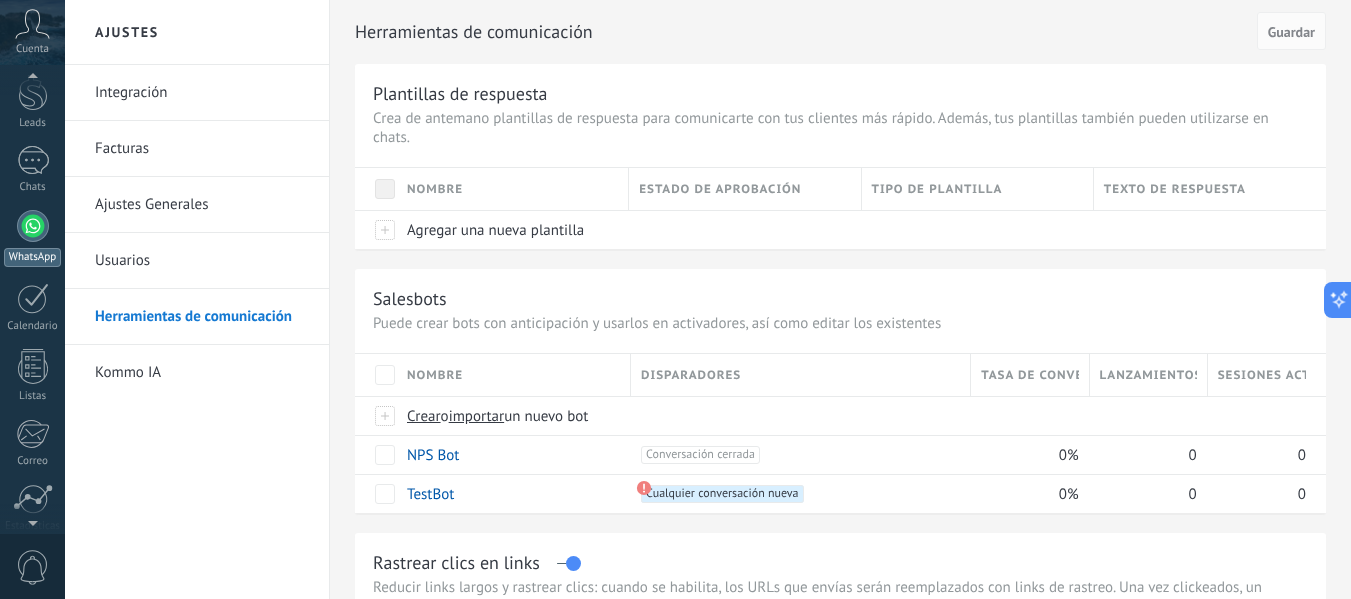 scroll, scrollTop: 53, scrollLeft: 0, axis: vertical 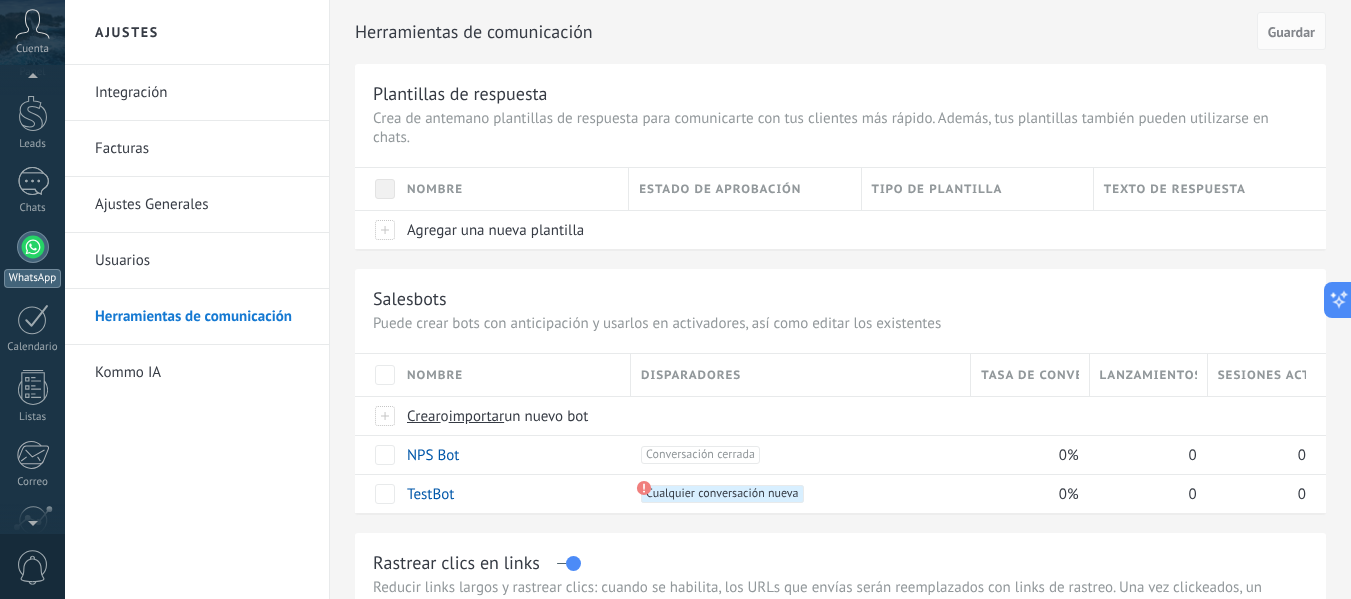 click at bounding box center [33, 247] 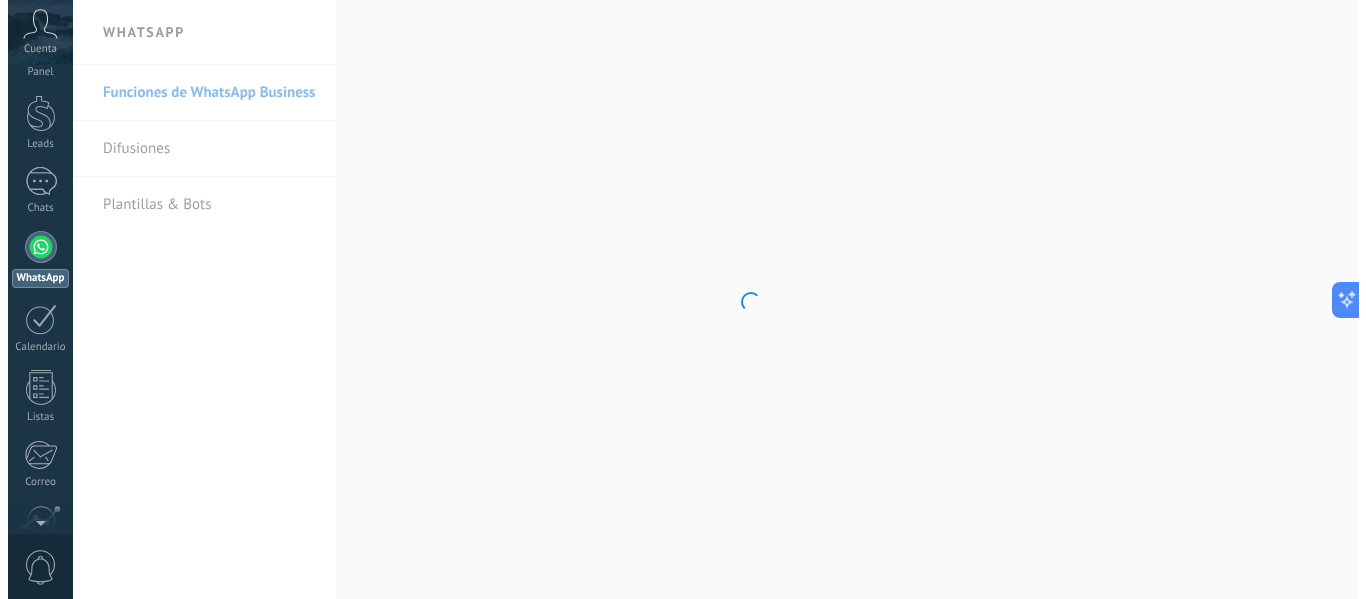 scroll, scrollTop: 0, scrollLeft: 0, axis: both 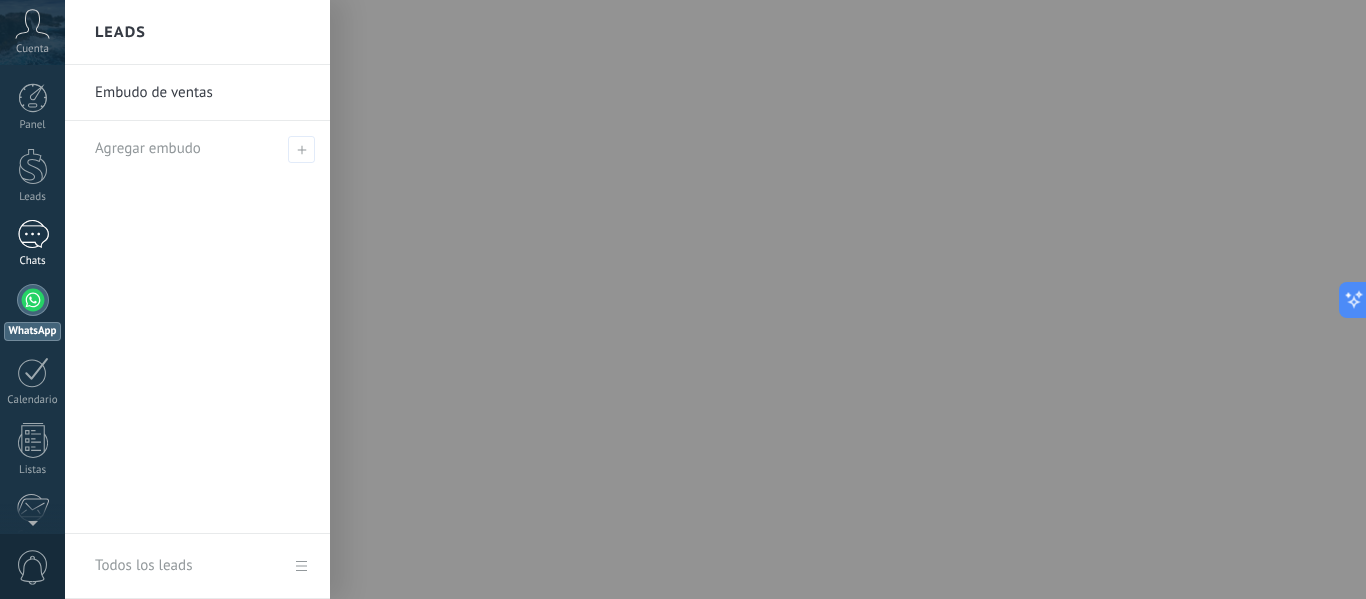 click at bounding box center (33, 234) 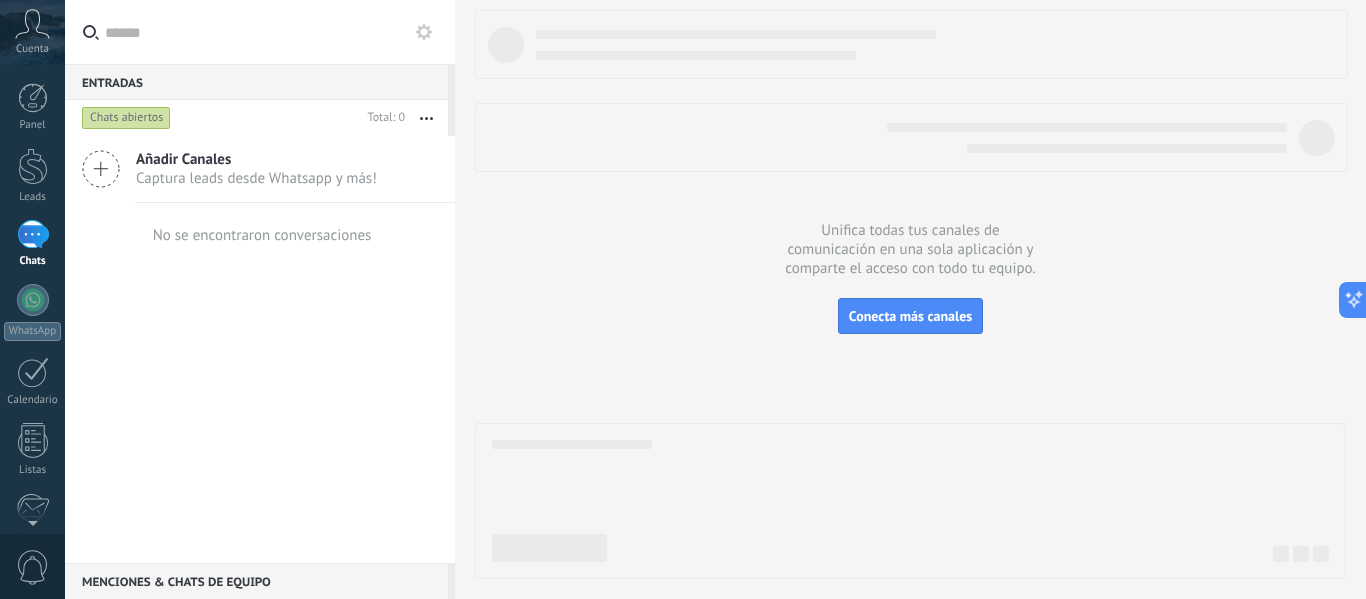 click on "Captura leads desde Whatsapp y más!" at bounding box center (256, 178) 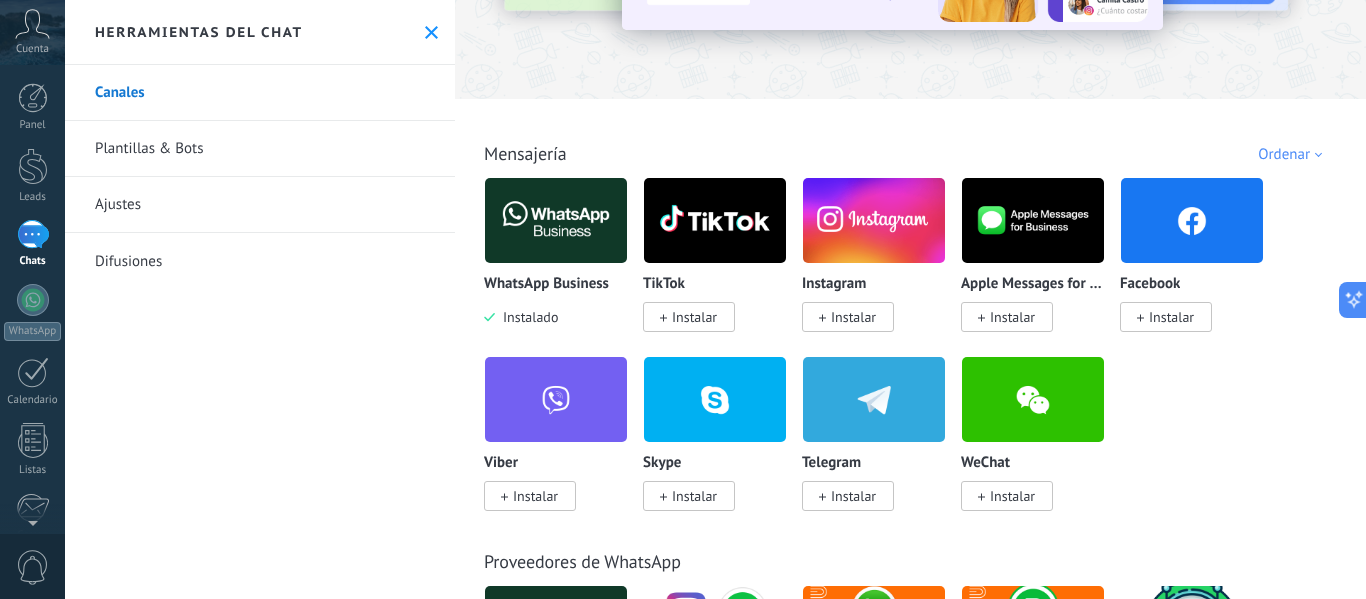 scroll, scrollTop: 276, scrollLeft: 0, axis: vertical 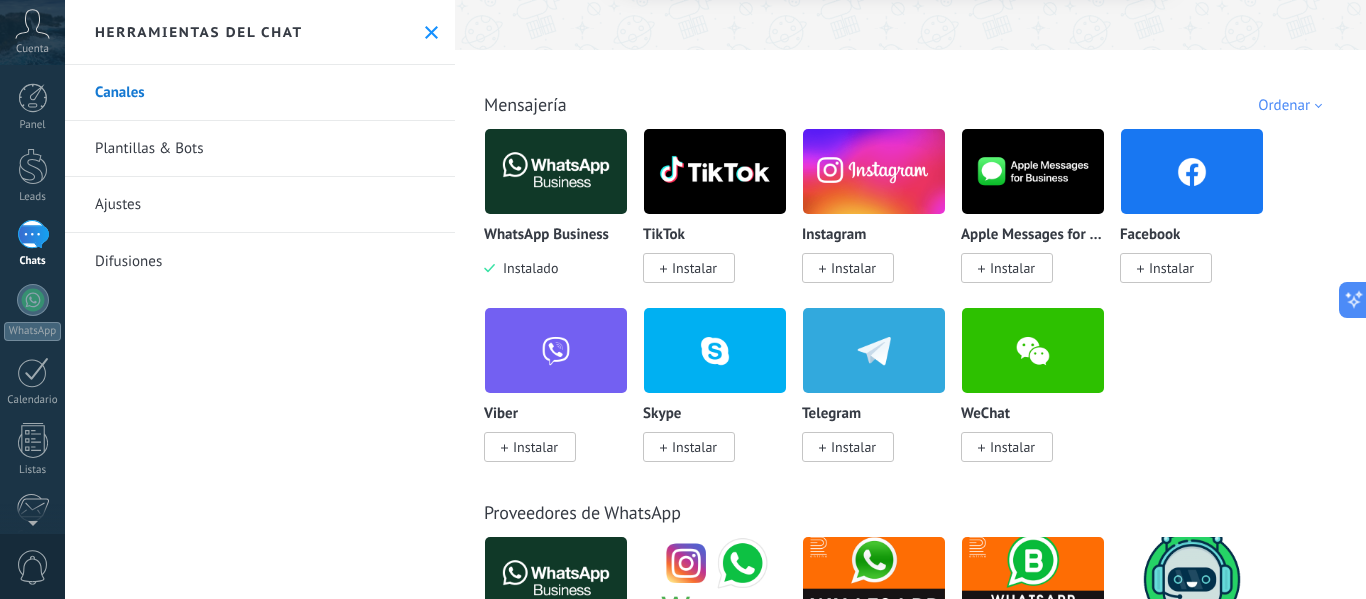 click on "Instalar" at bounding box center [1166, 268] 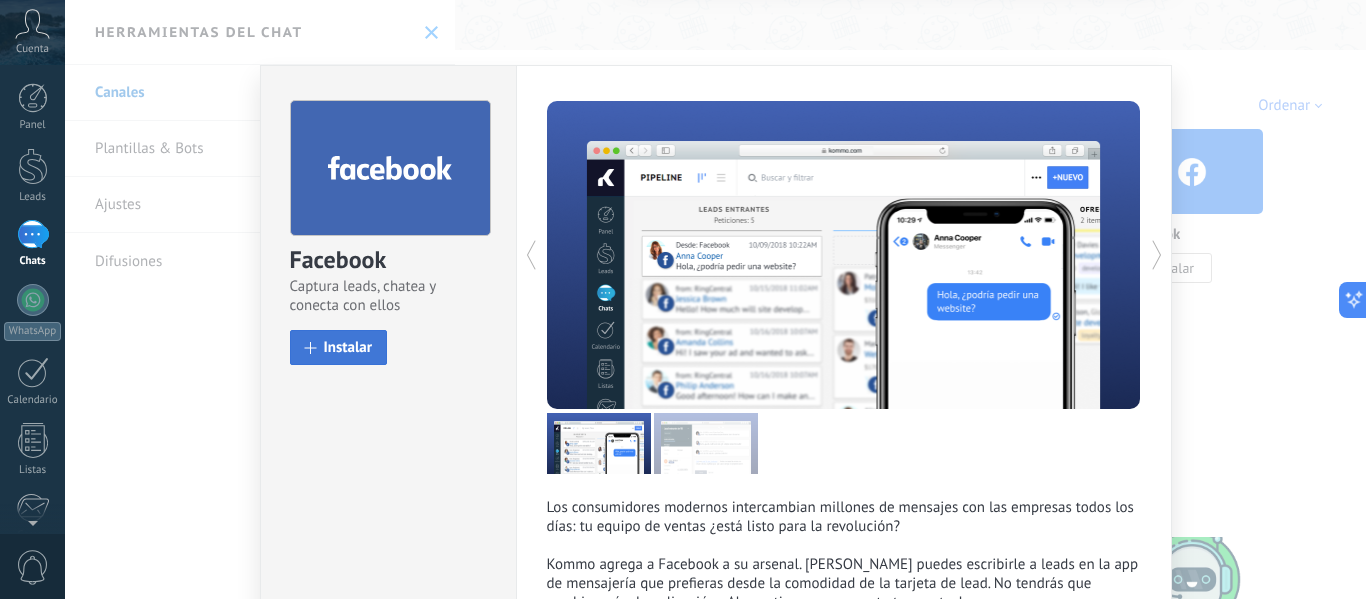 click on "Instalar" at bounding box center (348, 347) 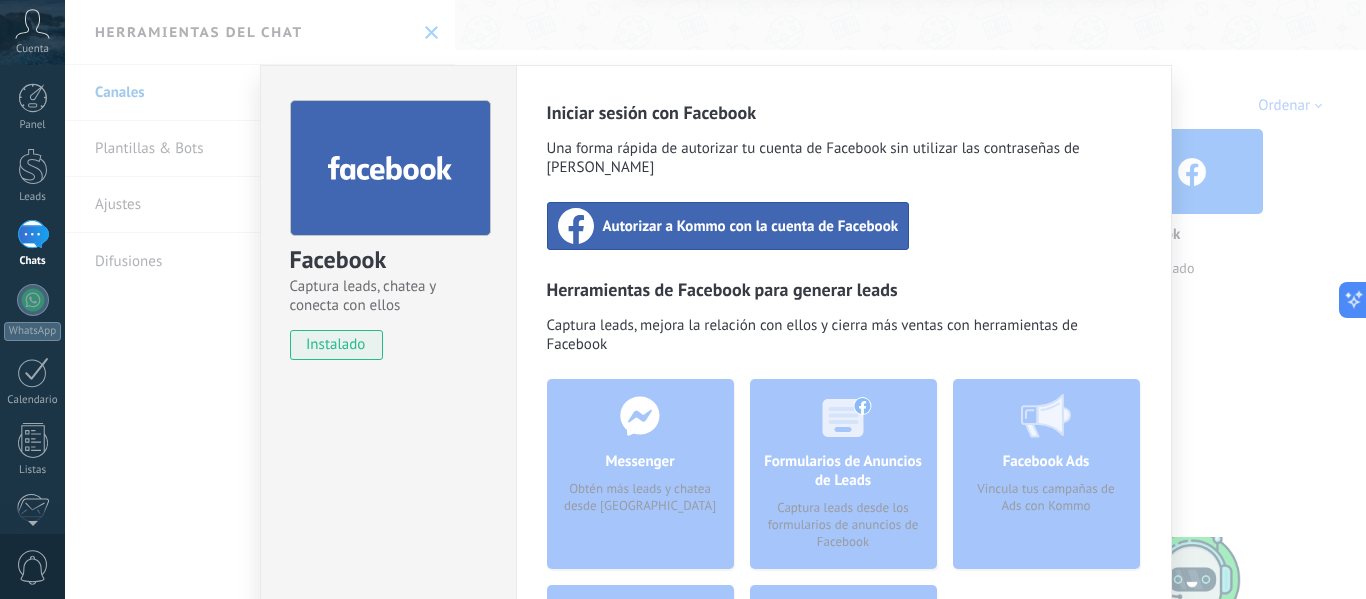 click on "Autorizar a Kommo con la cuenta de Facebook" at bounding box center [751, 226] 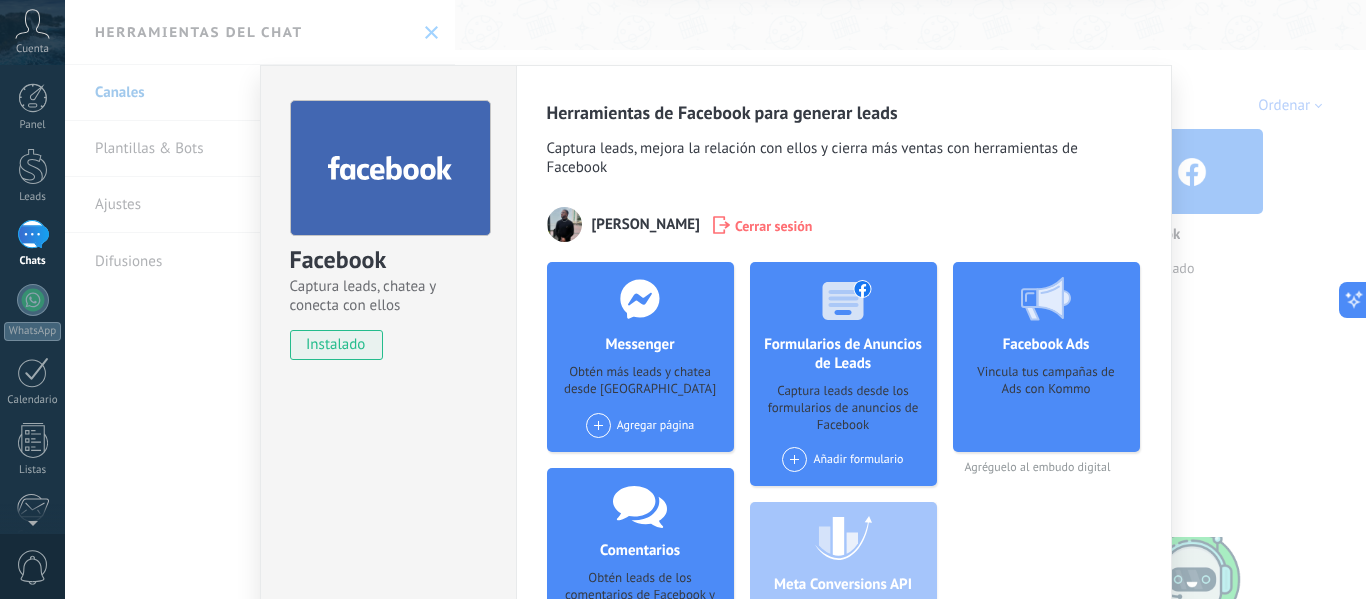 click on "Cerrar sesión" at bounding box center [774, 225] 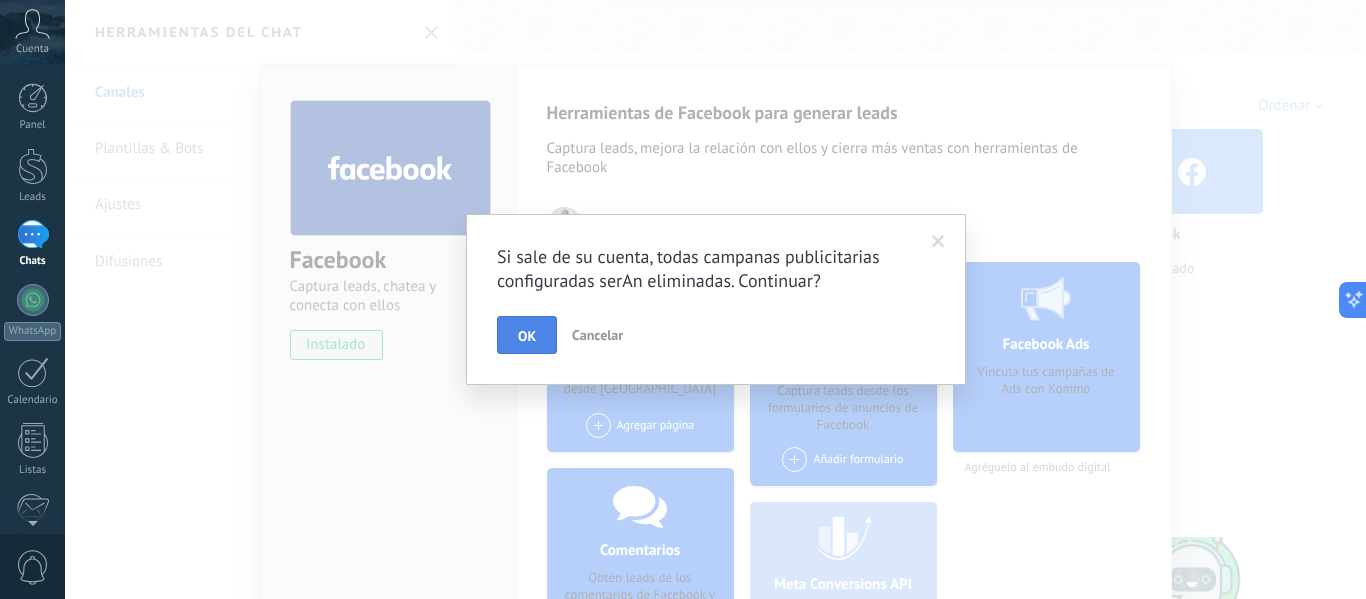 click on "OK" at bounding box center [527, 336] 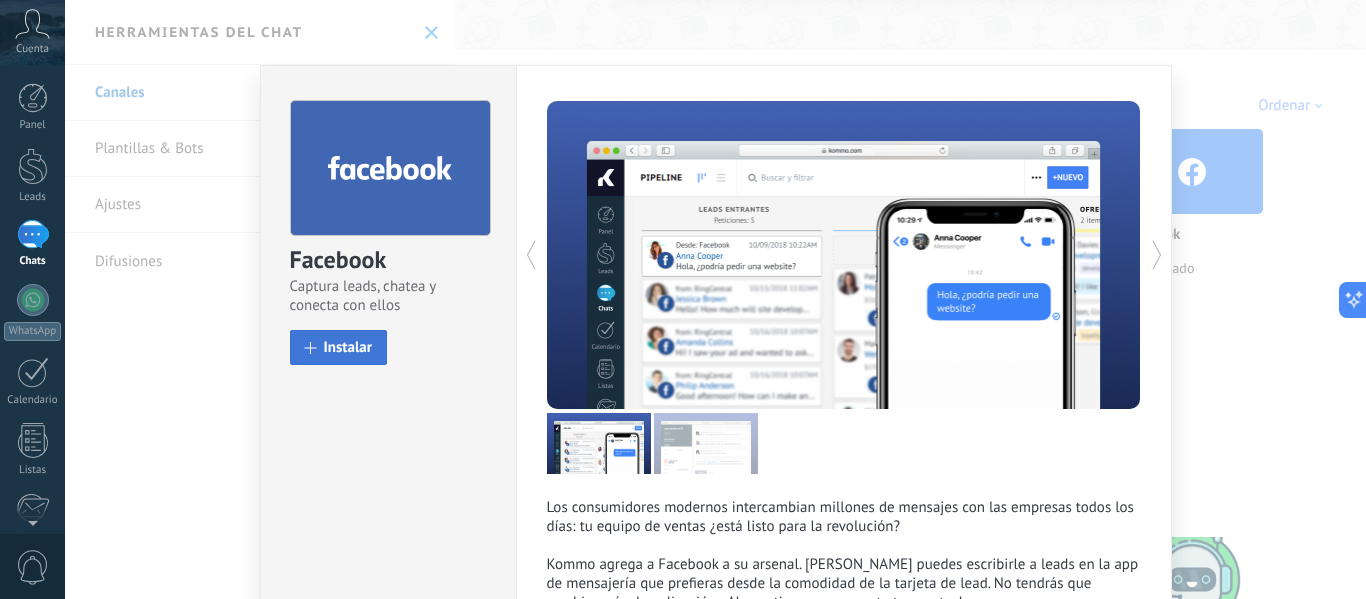 click on "Instalar" at bounding box center [348, 347] 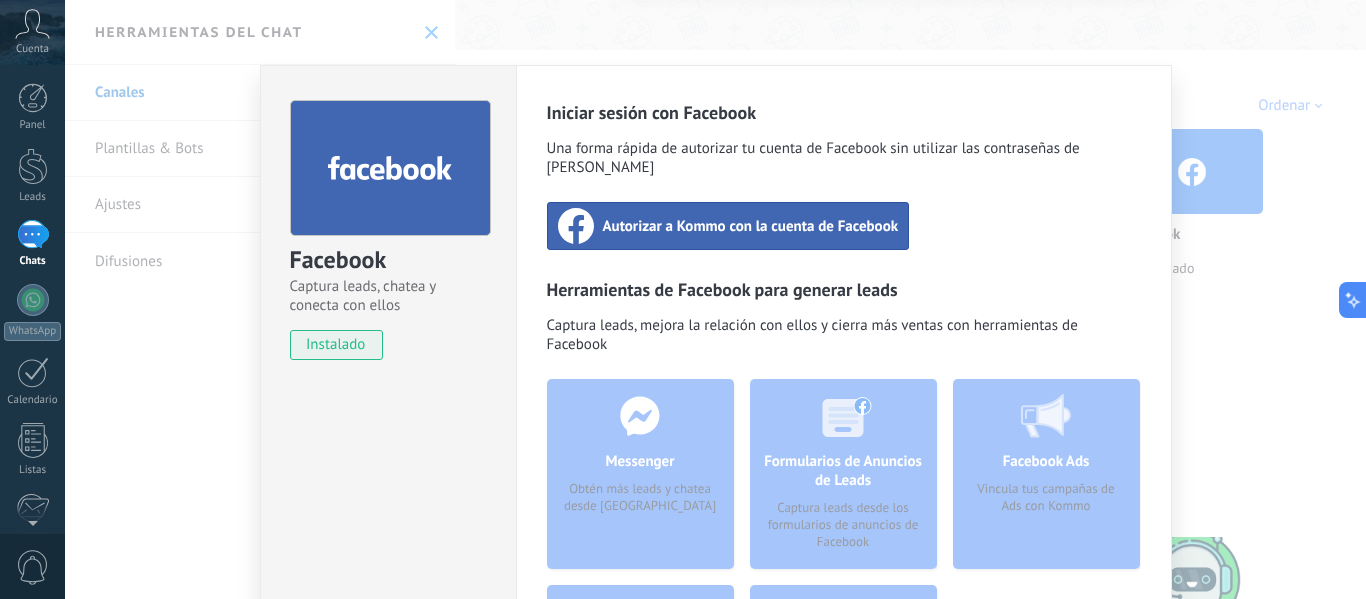 click on "Autorizar a Kommo con la cuenta de Facebook" at bounding box center (751, 226) 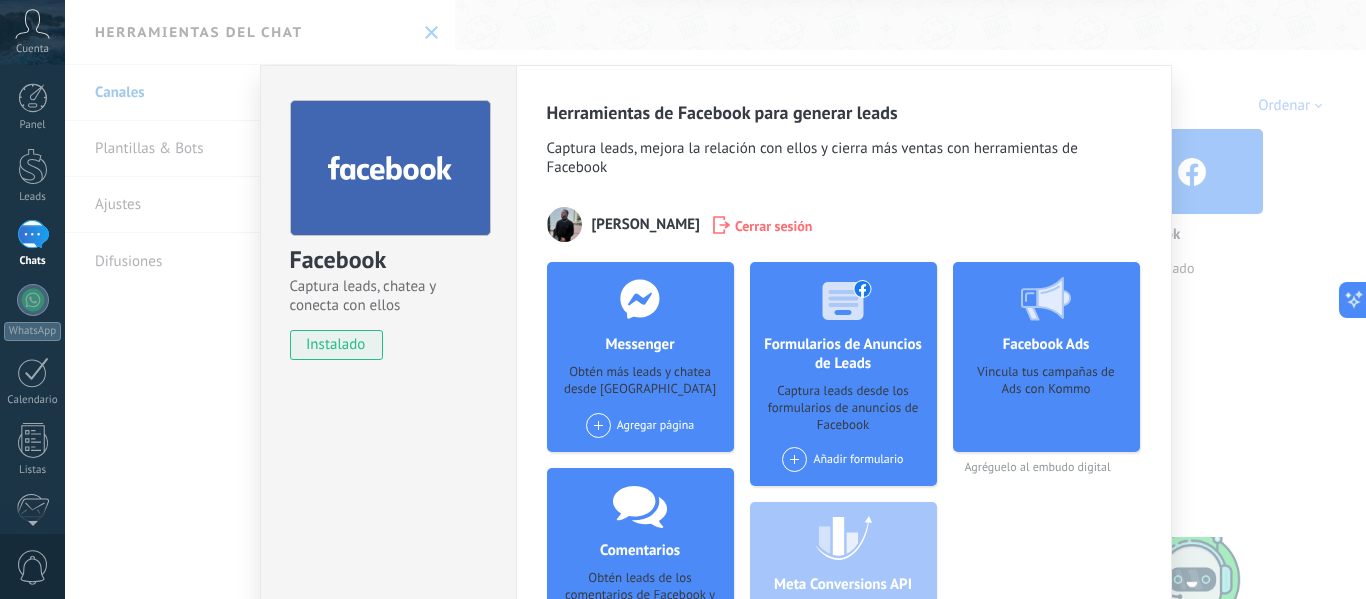 click at bounding box center [598, 425] 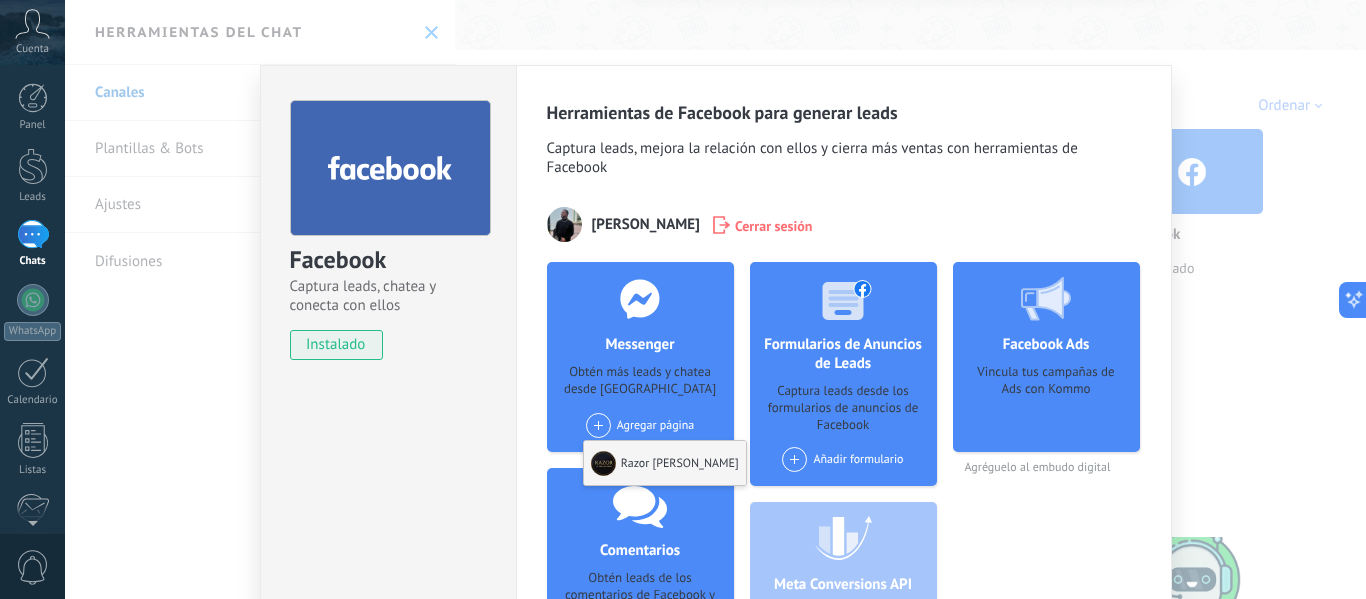 click on "Razor [PERSON_NAME]" at bounding box center (665, 463) 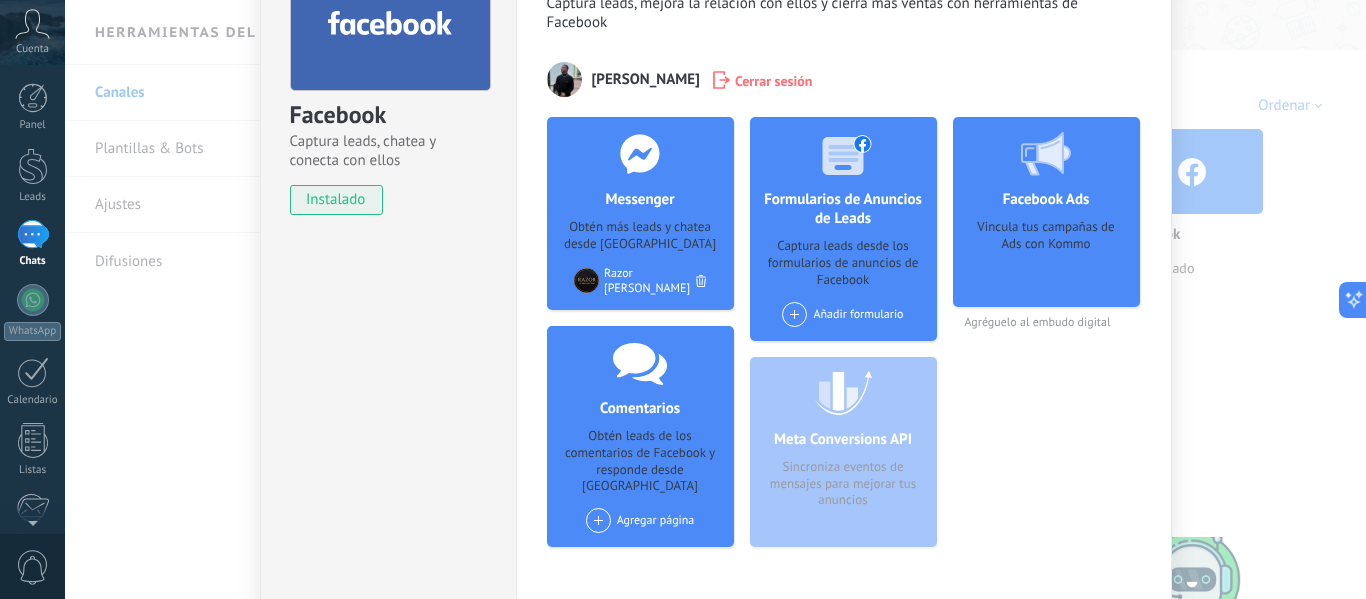 scroll, scrollTop: 149, scrollLeft: 0, axis: vertical 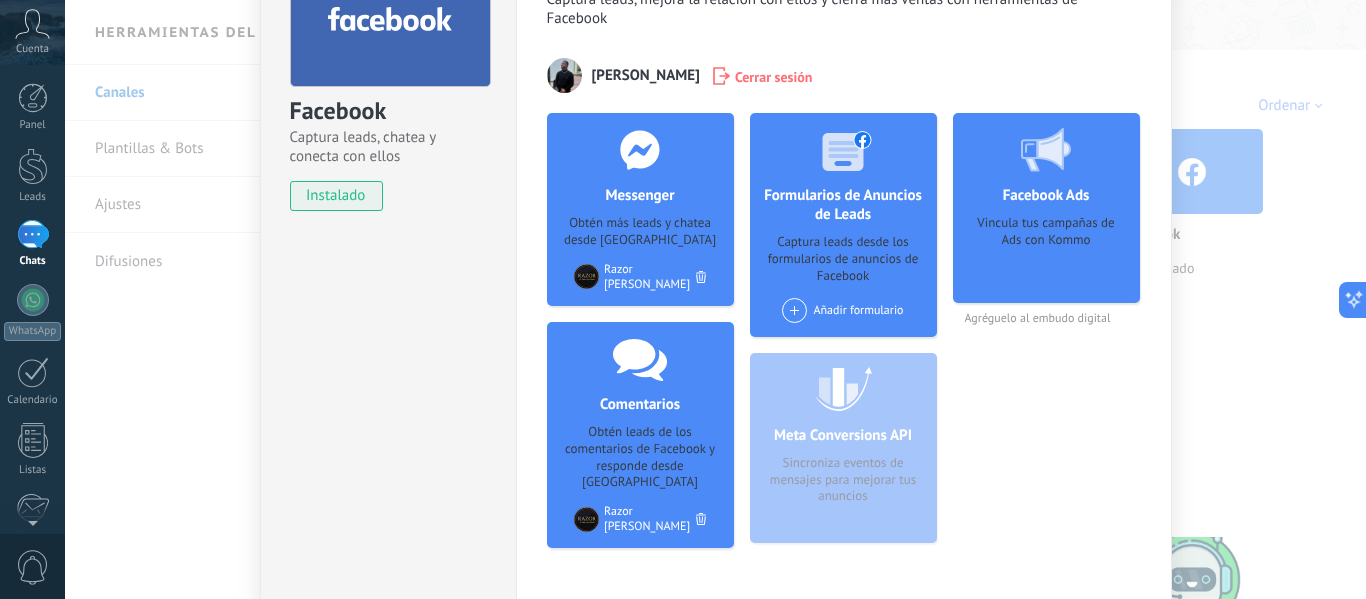click on "Añadir formulario" at bounding box center (842, 310) 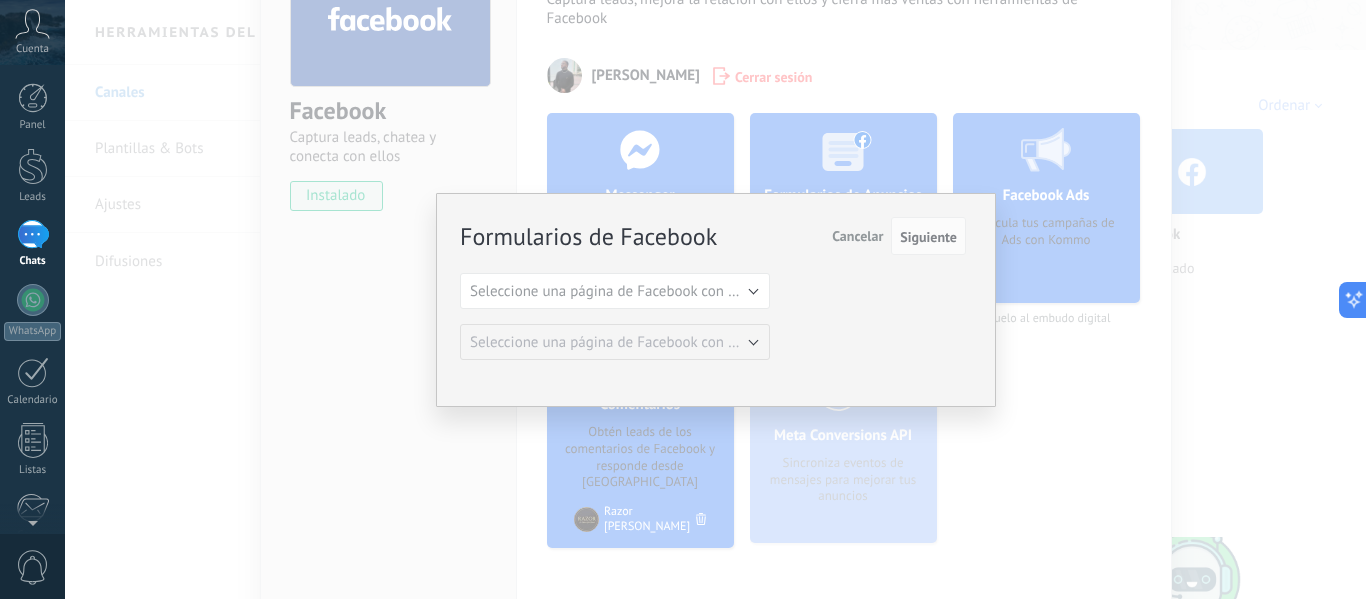 click on "Cancelar" at bounding box center (857, 236) 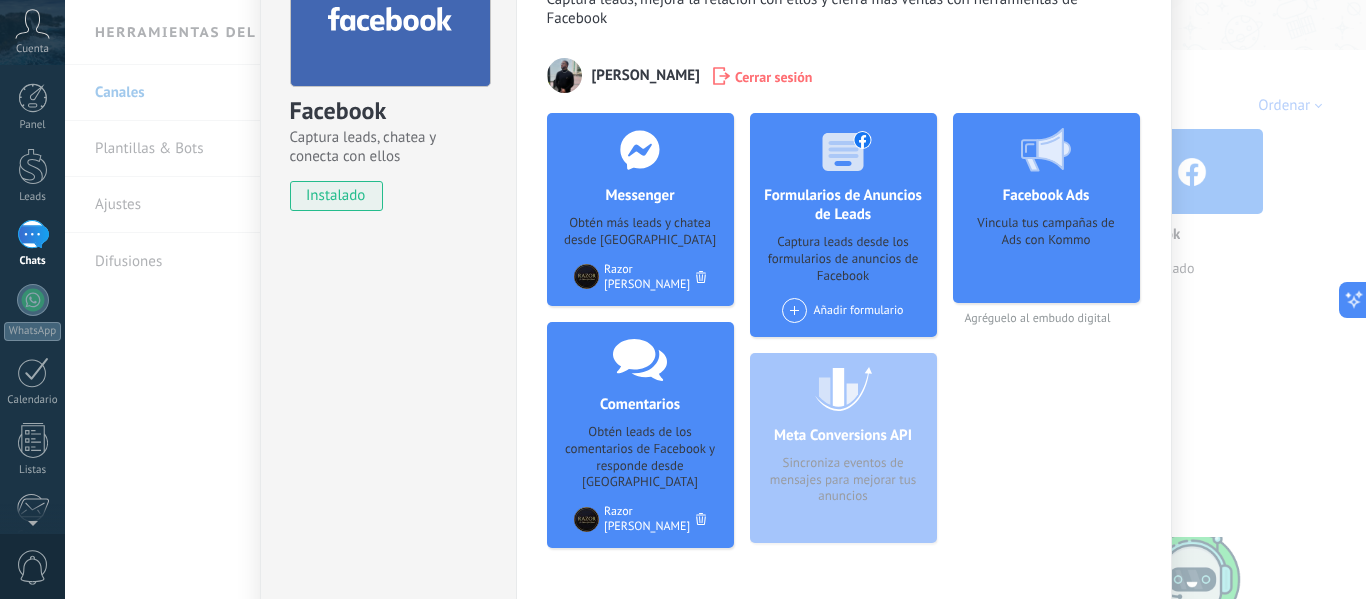 scroll, scrollTop: 0, scrollLeft: 0, axis: both 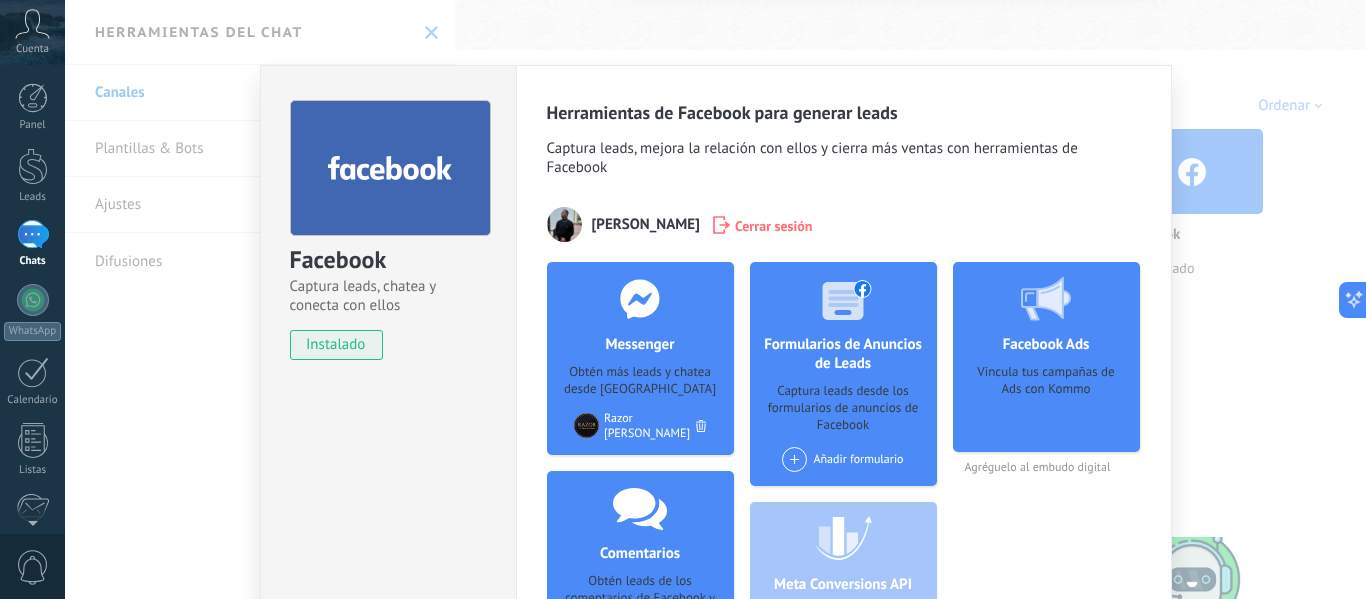 click on "Facebook Captura leads, chatea y conecta con ellos instalado Desinstalar Herramientas de Facebook para generar leads Captura leads, mejora la relación con ellos y cierra más ventas con herramientas de Facebook Jonathan Maldonado Cerrar sesión Messenger Obtén más leads y chatea desde Kommo Agregar página Razor barber Comentarios Obtén leads de los comentarios de Facebook y responde desde Kommo Agregar página Razor barber Formularios de Anuncios de Leads Captura leads desde los formularios de anuncios de Facebook Añadir formulario Meta Conversions API Sincroniza eventos de mensajes para mejorar tus anuncios Facebook Ads Vincula tus campañas de Ads con Kommo Agréguelo al embudo digital más" at bounding box center [715, 299] 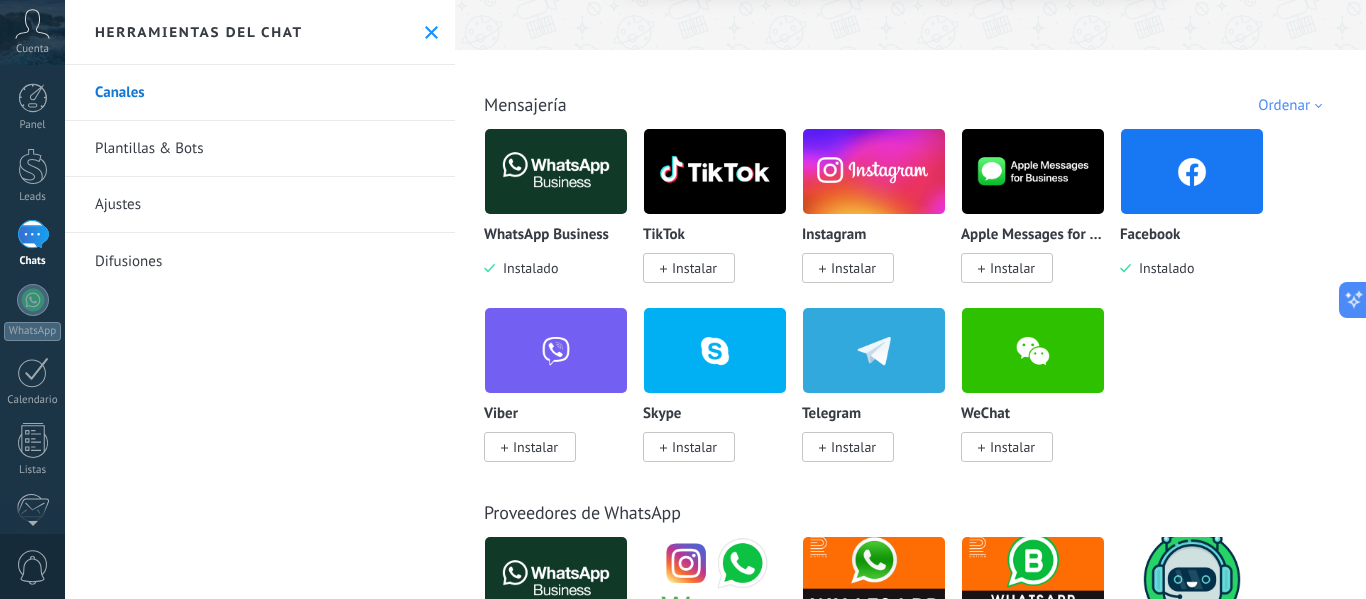 click on "Instalar" at bounding box center [848, 268] 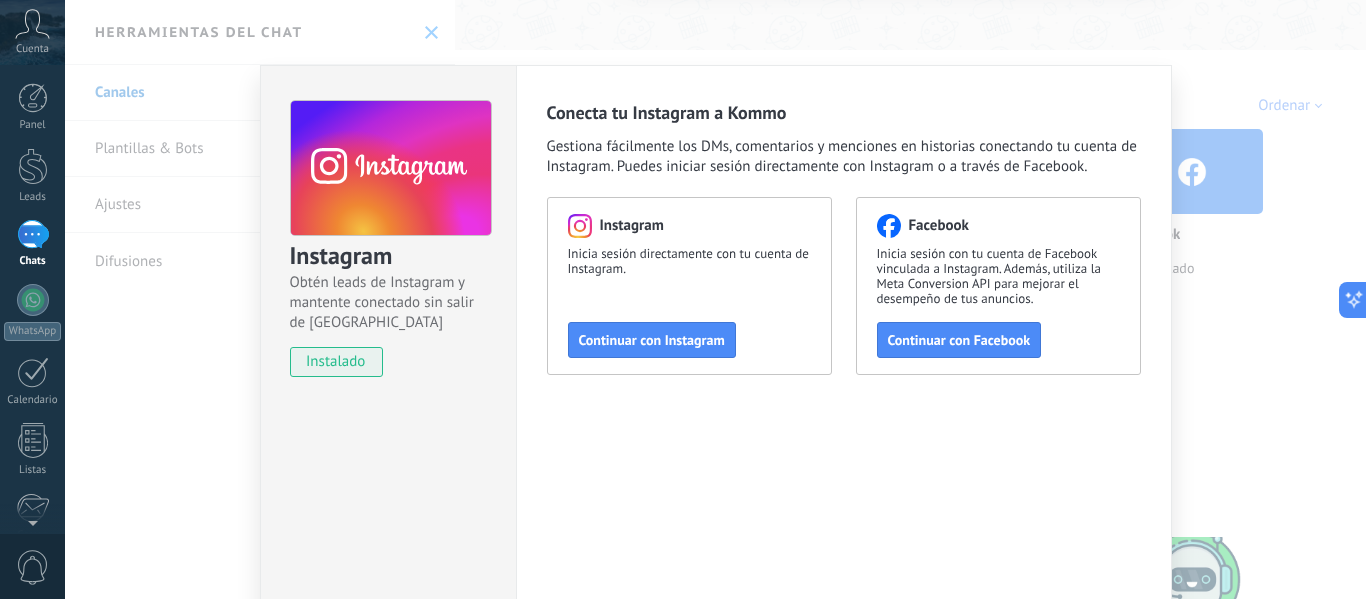 click on "Facebook Inicia sesión con tu cuenta de Facebook vinculada a Instagram. Además, utiliza la Meta Conversion API para mejorar el desempeño de tus anuncios. Continuar con Facebook" at bounding box center [998, 286] 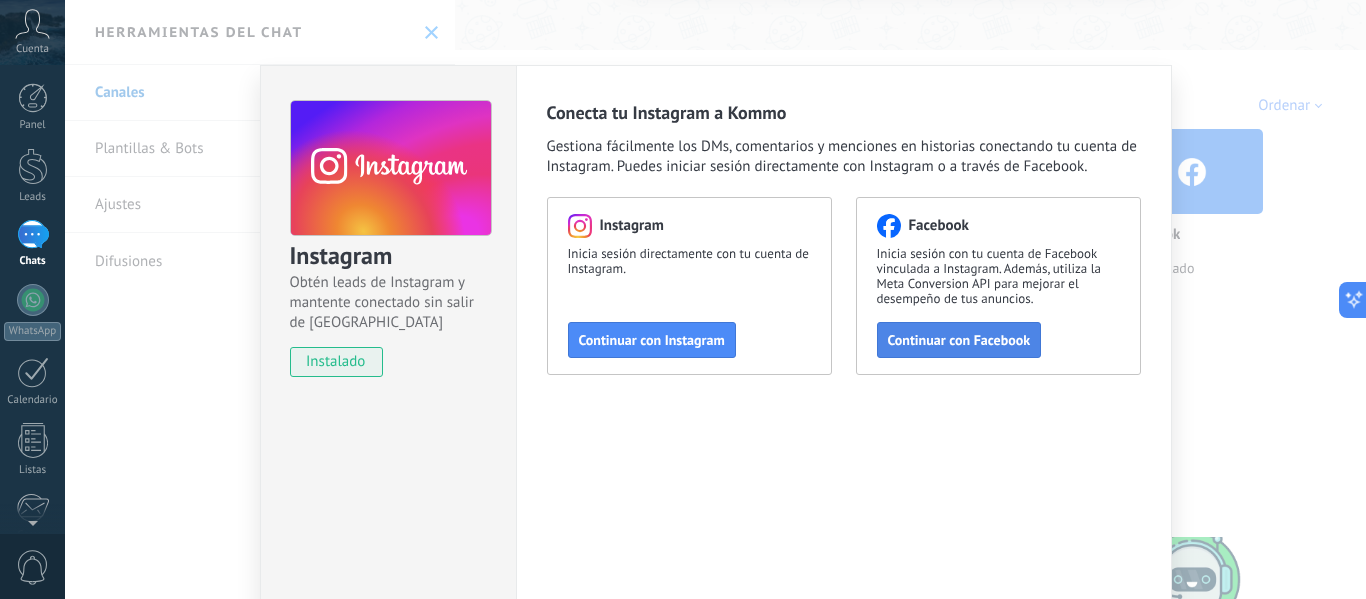 click on "Continuar con Facebook" at bounding box center (959, 340) 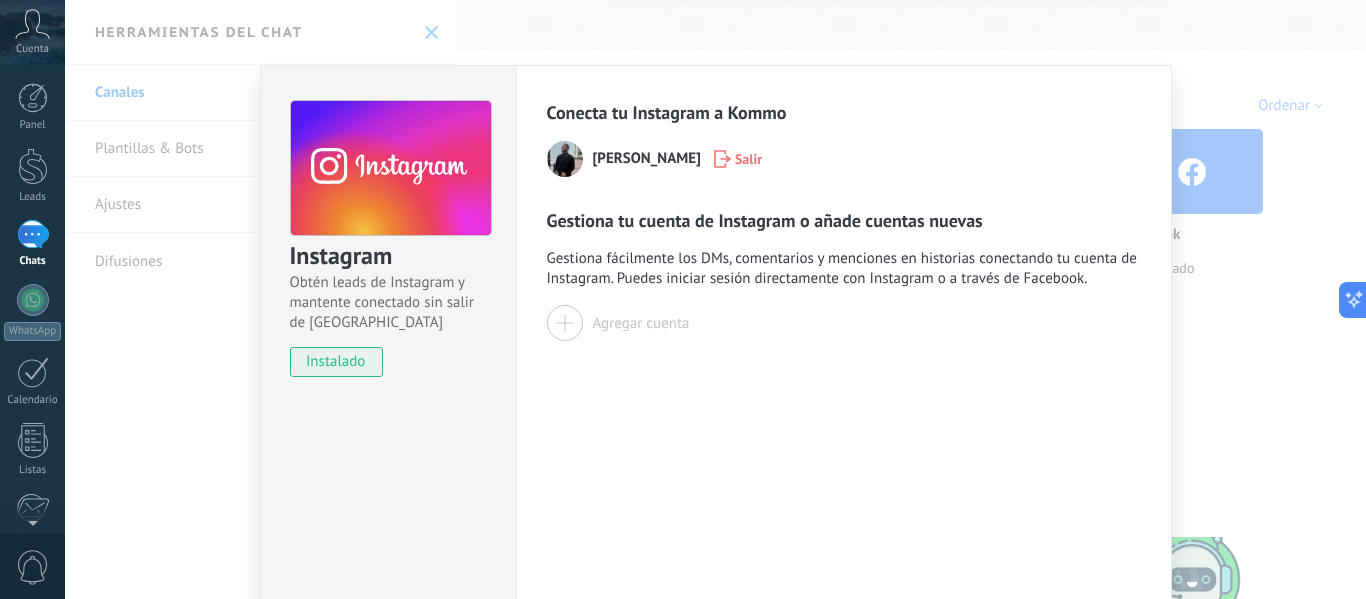 click on "Agregar cuenta" at bounding box center (641, 323) 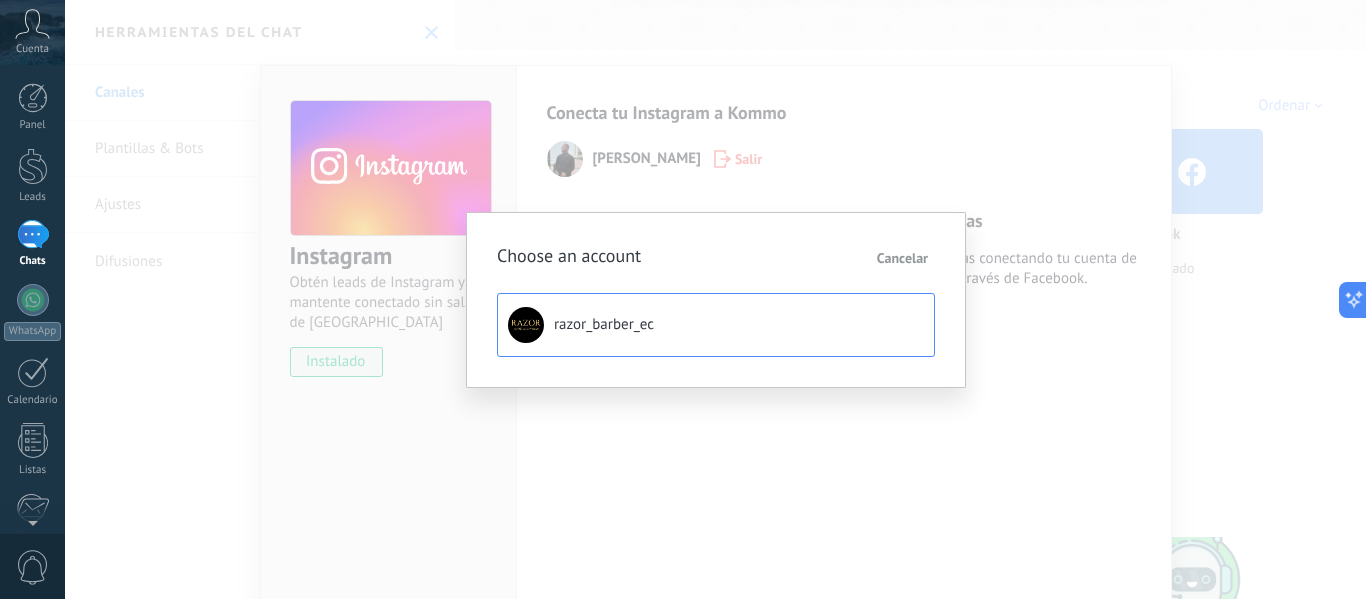click on "razor_barber_ec" at bounding box center (716, 325) 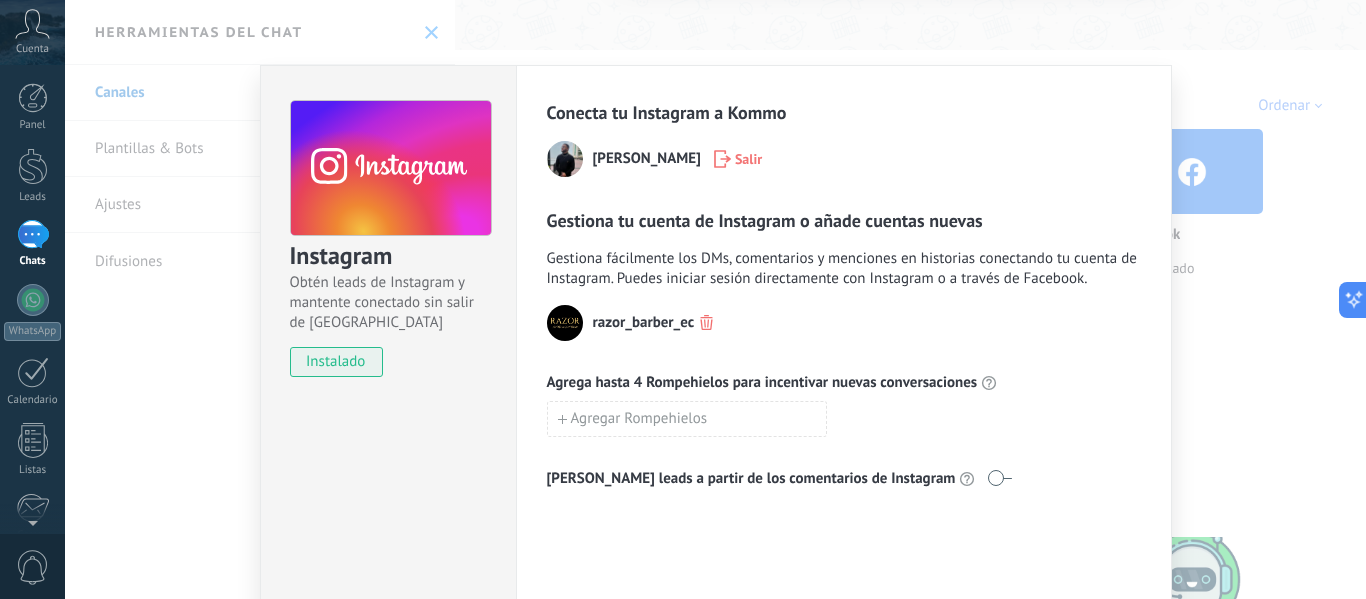 click on "Instagram Obtén leads de Instagram y mantente conectado sin salir de Kommo instalado Conecta tu Instagram a Kommo Jonathan Maldonado Salir Gestiona tu cuenta de Instagram o añade cuentas nuevas Gestiona fácilmente los DMs, comentarios y menciones en historias conectando tu cuenta de Instagram. Puedes iniciar sesión directamente con Instagram o a través de Facebook. razor_barber_ec Agrega hasta 4 Rompehielos para incentivar nuevas conversaciones Agregar Rompehielos Genera leads a partir de los comentarios de Instagram" at bounding box center [715, 299] 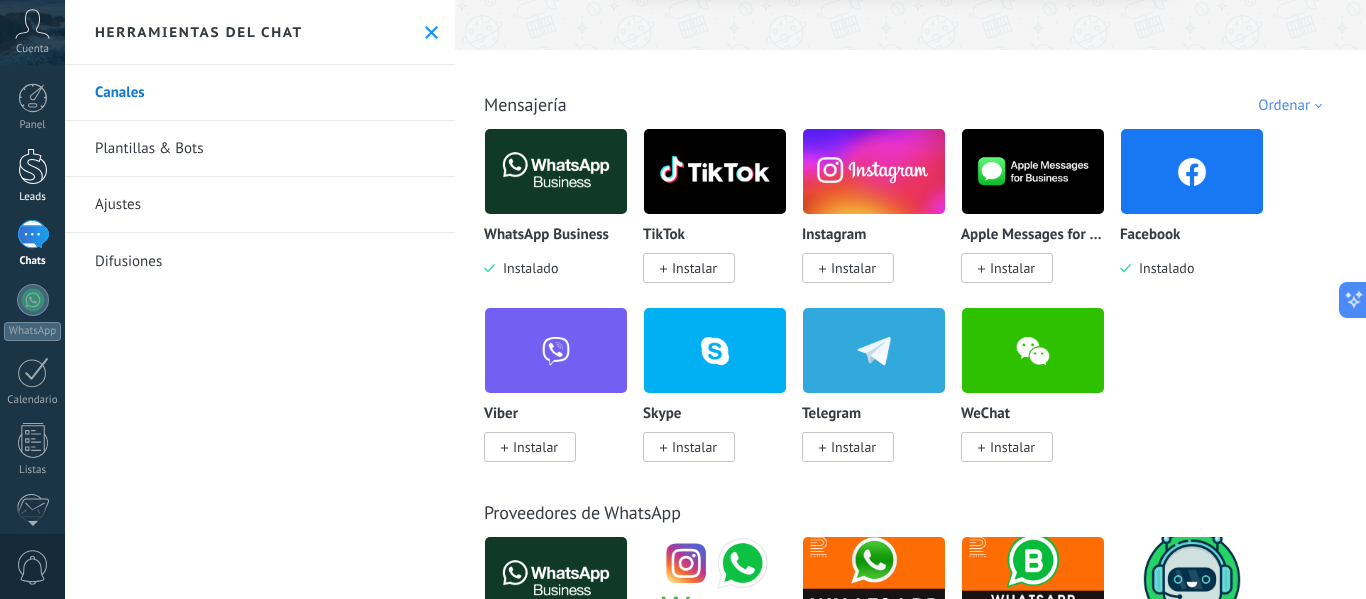 click at bounding box center [33, 166] 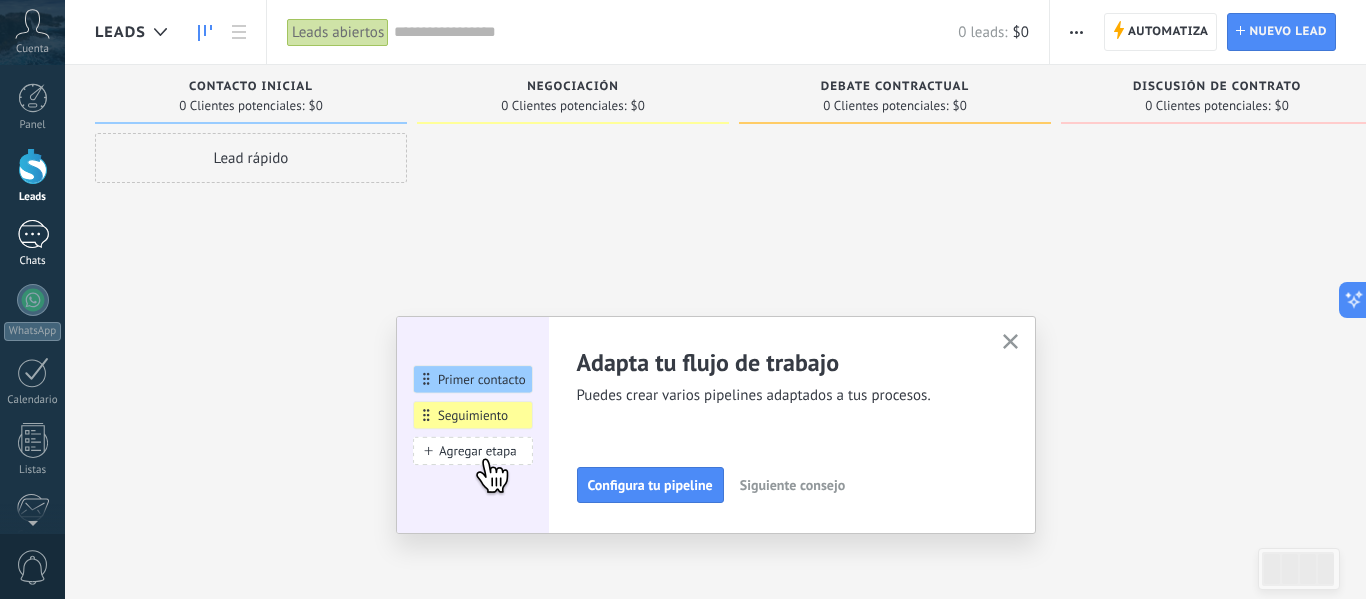 click at bounding box center (33, 234) 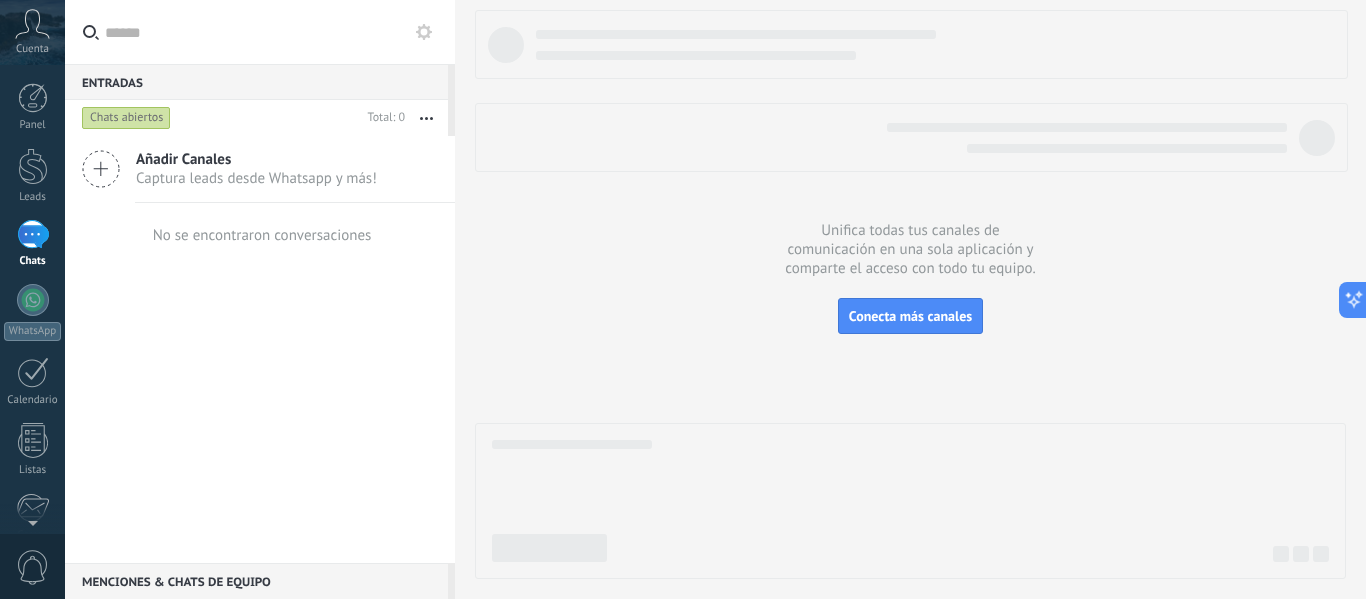 click on "Añadir Canales
Captura leads desde Whatsapp y más!" at bounding box center (260, 169) 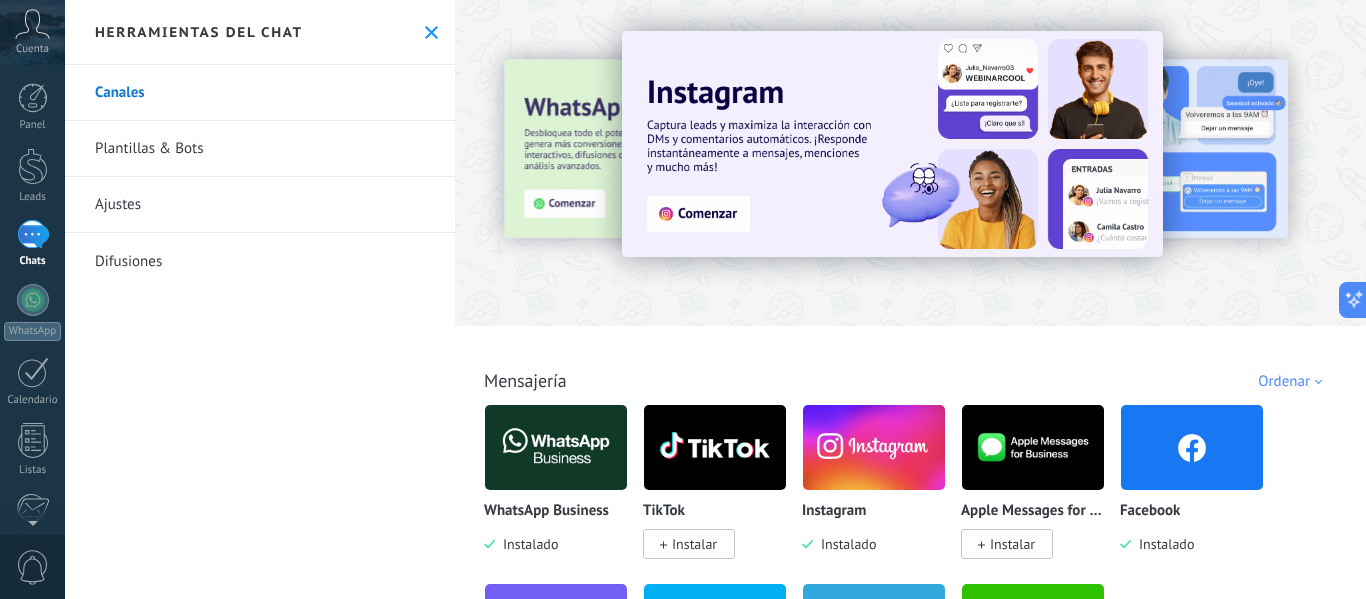 click on "Herramientas del chat" at bounding box center [260, 32] 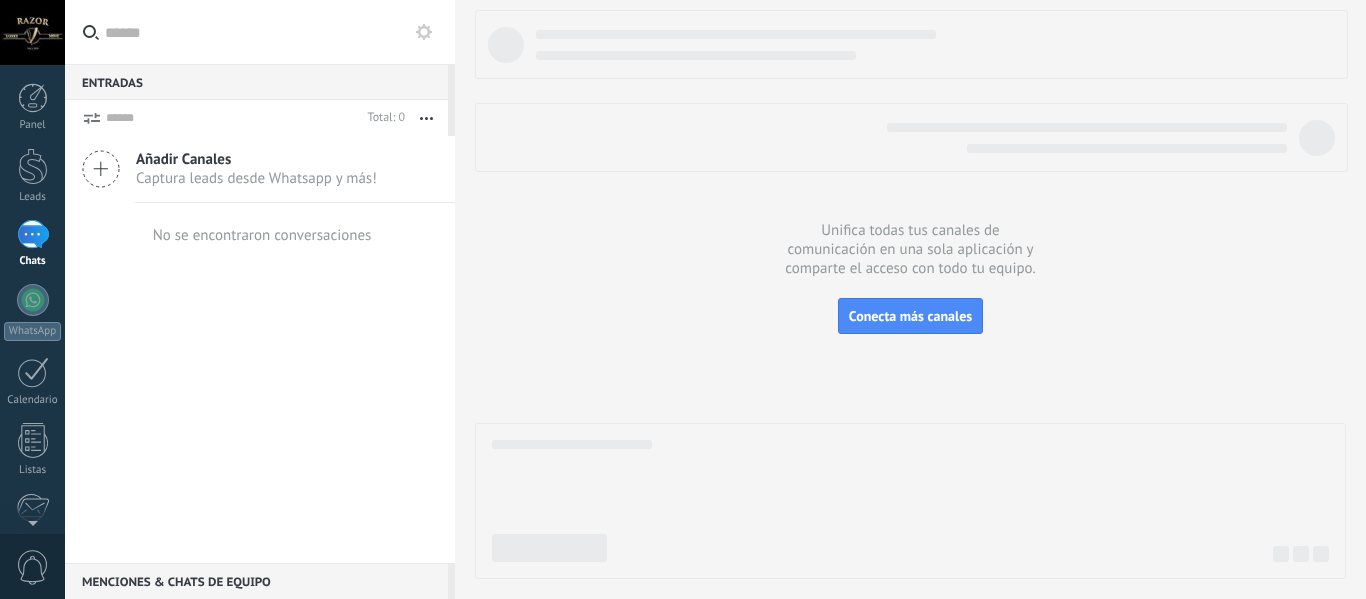 scroll, scrollTop: 0, scrollLeft: 0, axis: both 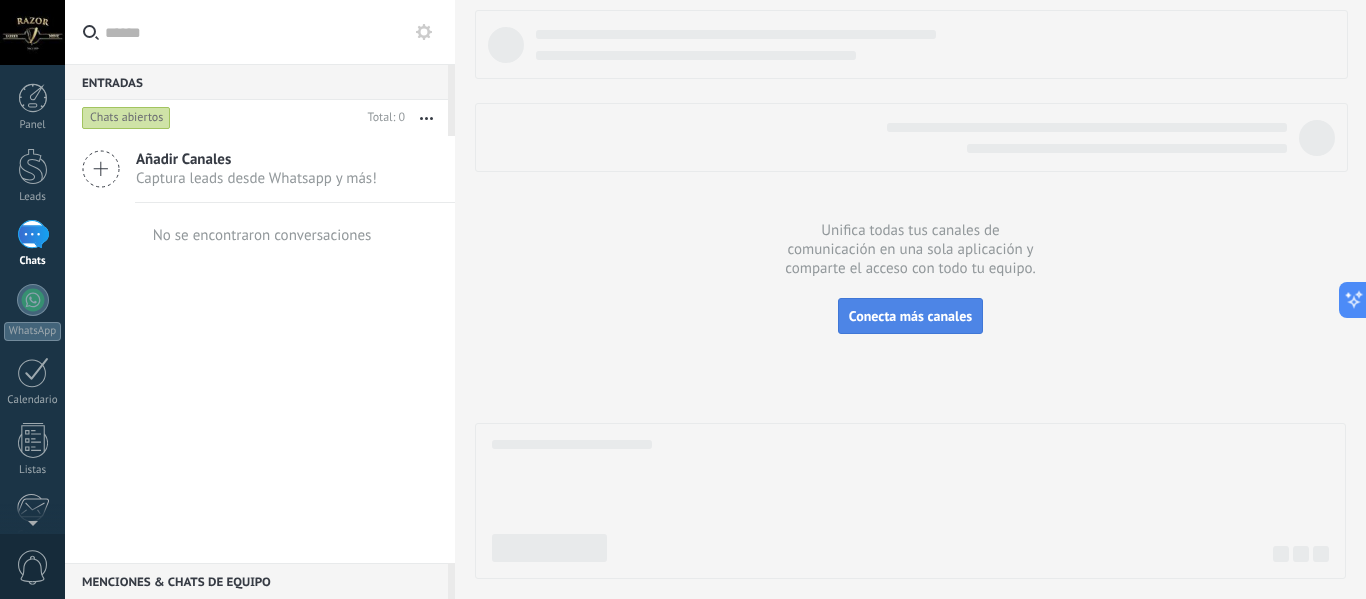 click on "Conecta más canales" at bounding box center (910, 316) 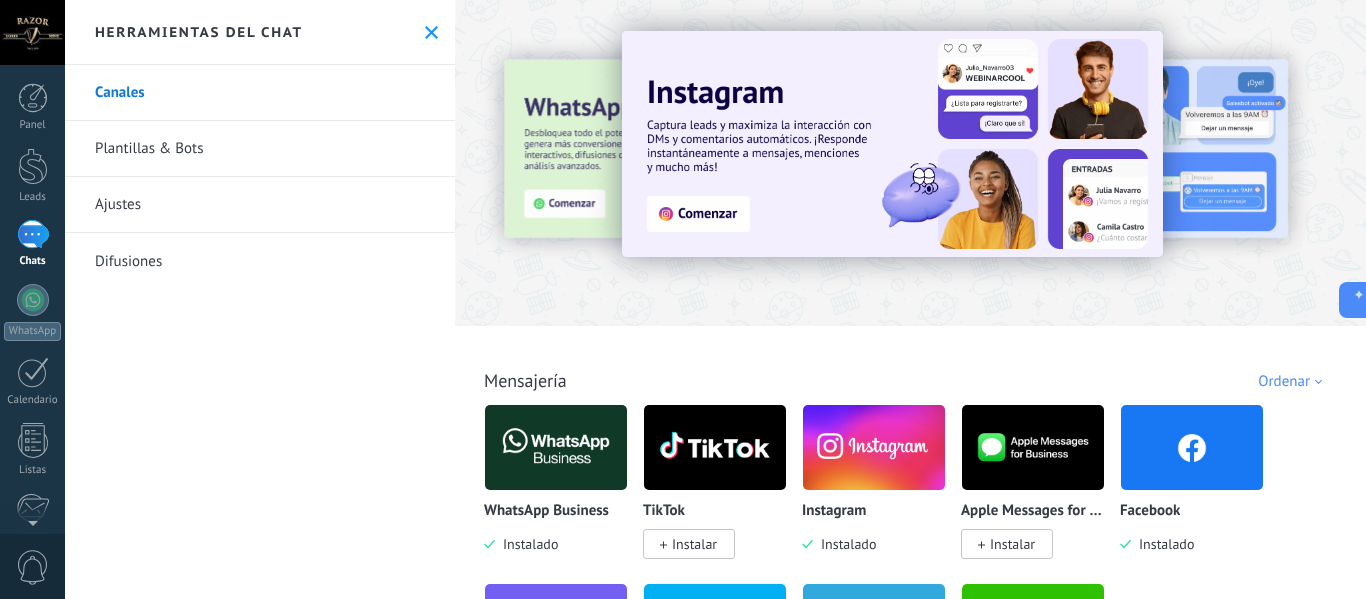click at bounding box center (556, 447) 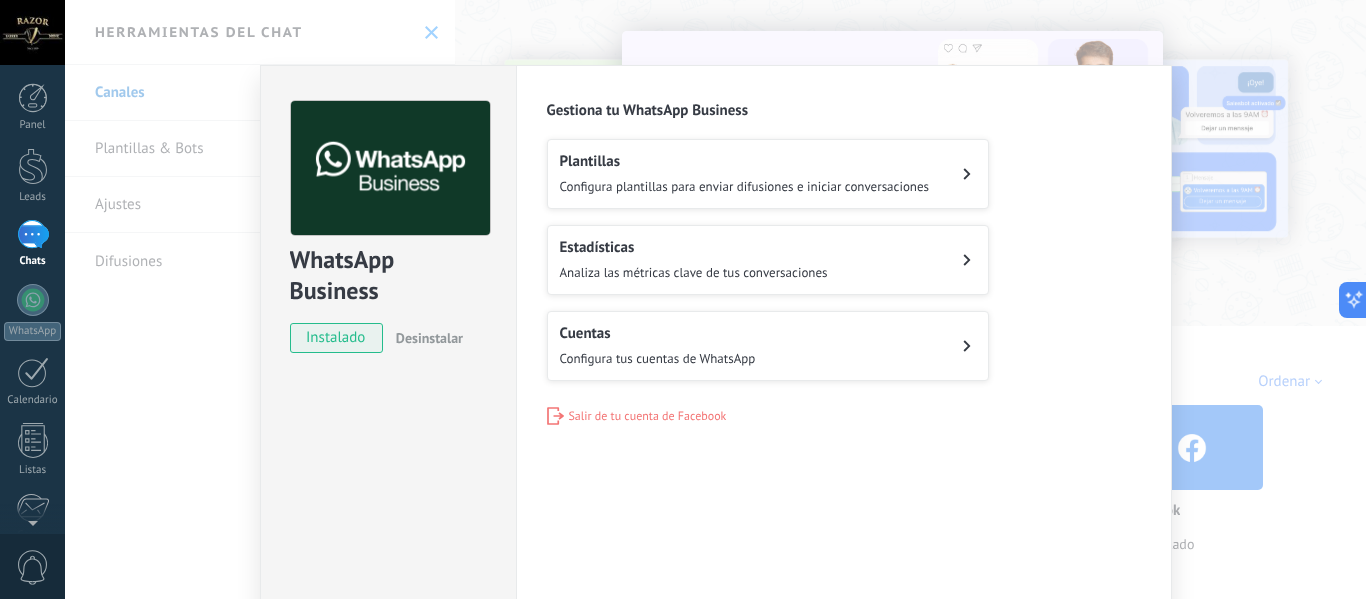 click on "Plantillas" at bounding box center (745, 161) 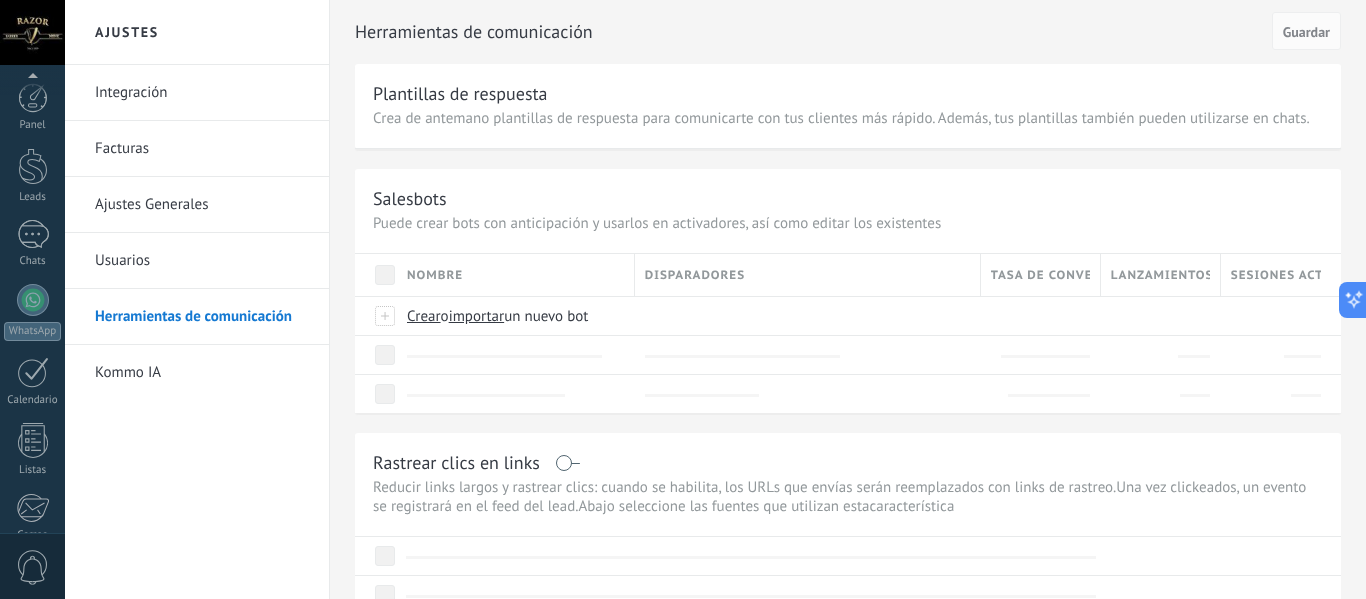 scroll, scrollTop: 233, scrollLeft: 0, axis: vertical 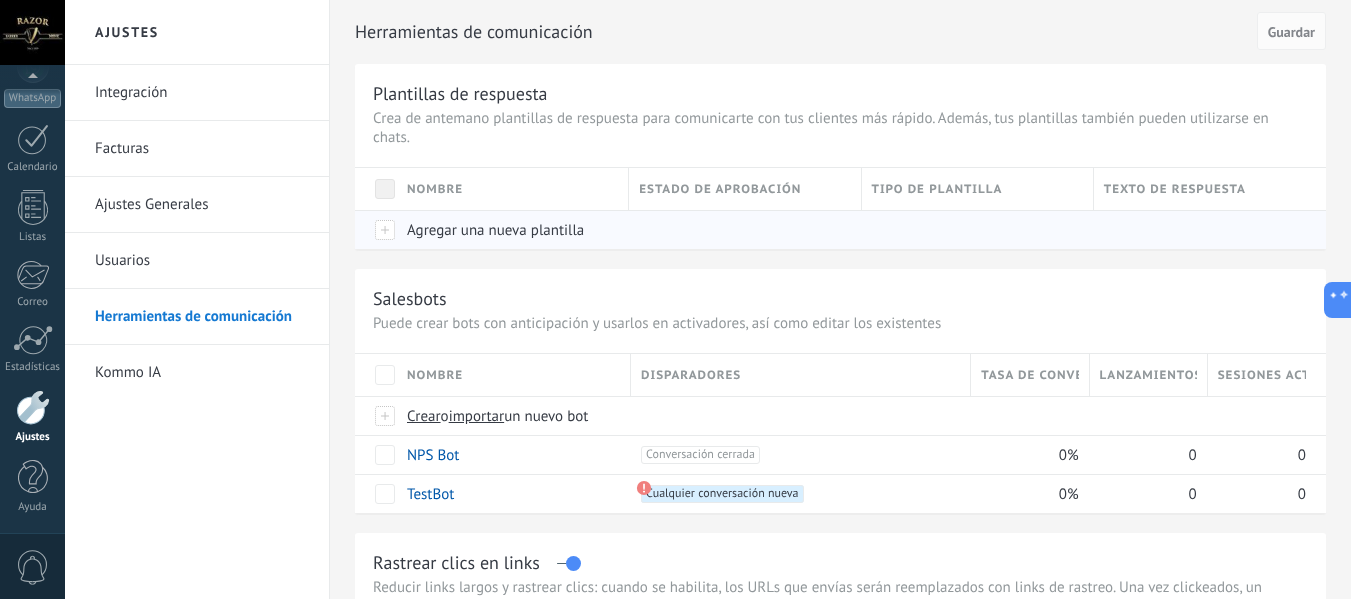 click on "Agregar una nueva plantilla" at bounding box center [508, 230] 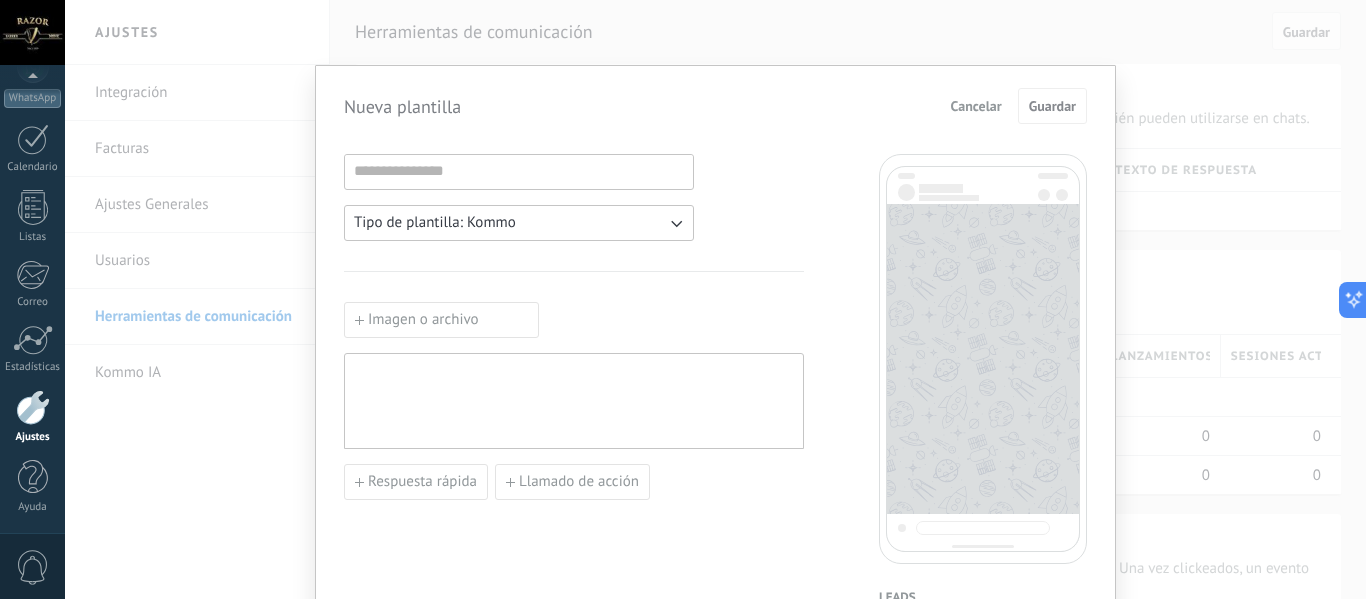 click on "Tipo de plantilla: Kommo" at bounding box center (519, 223) 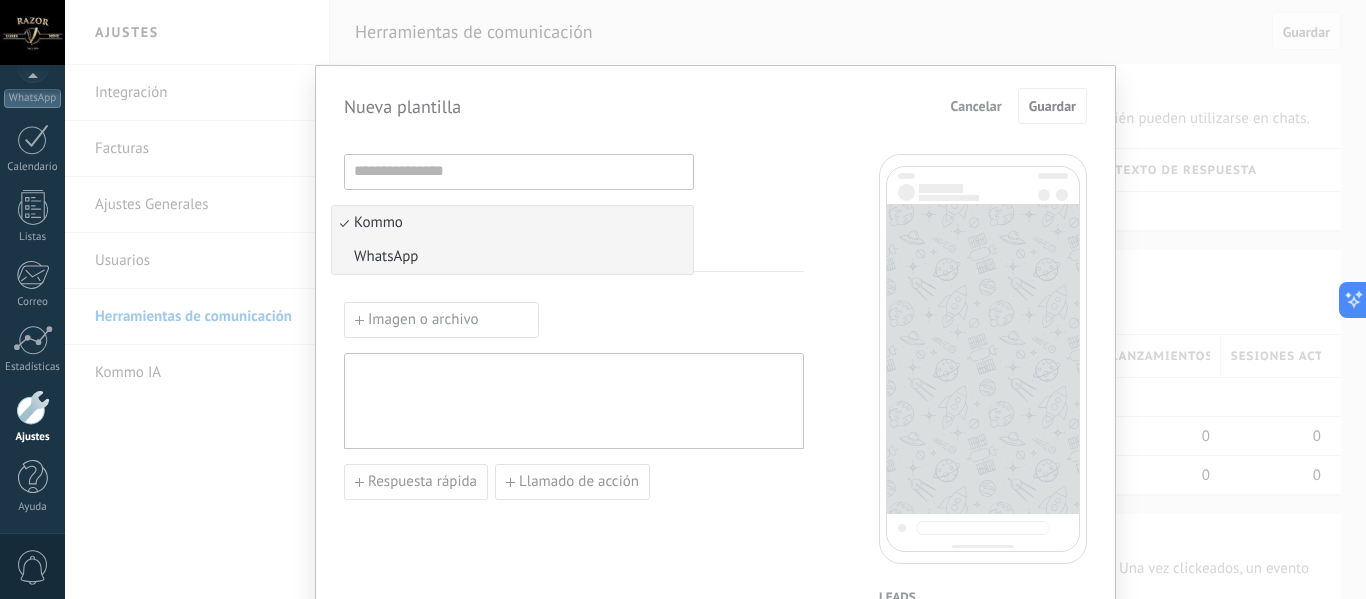 click on "WhatsApp" at bounding box center [512, 257] 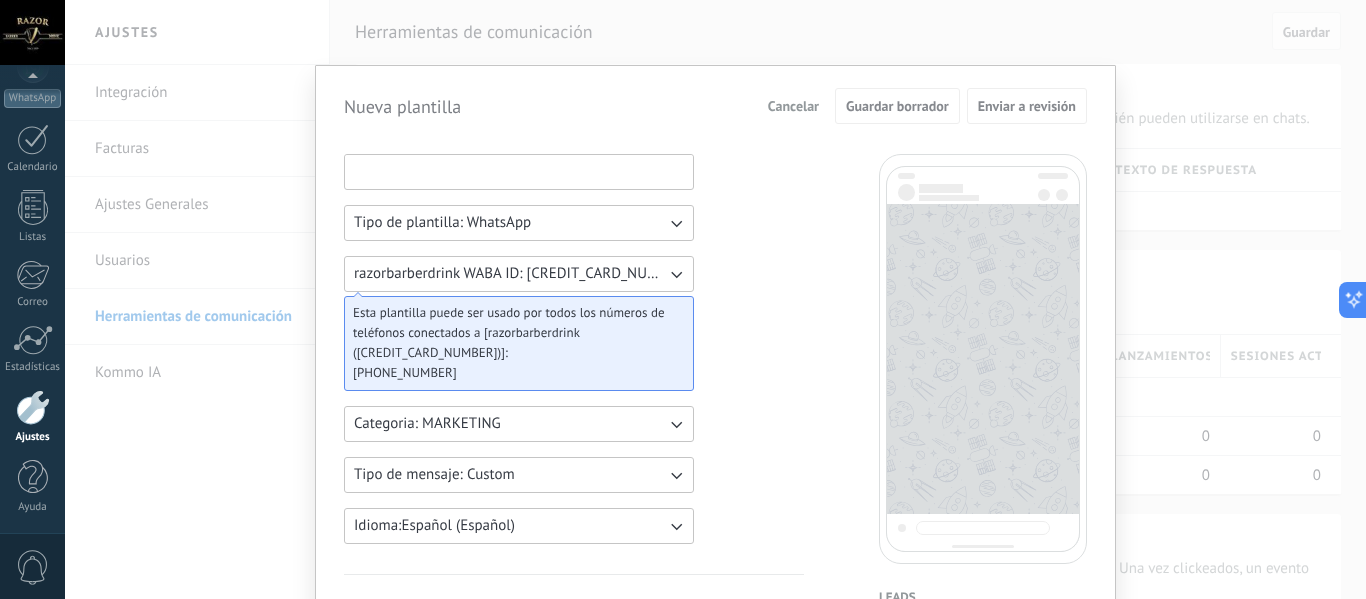 click at bounding box center [519, 171] 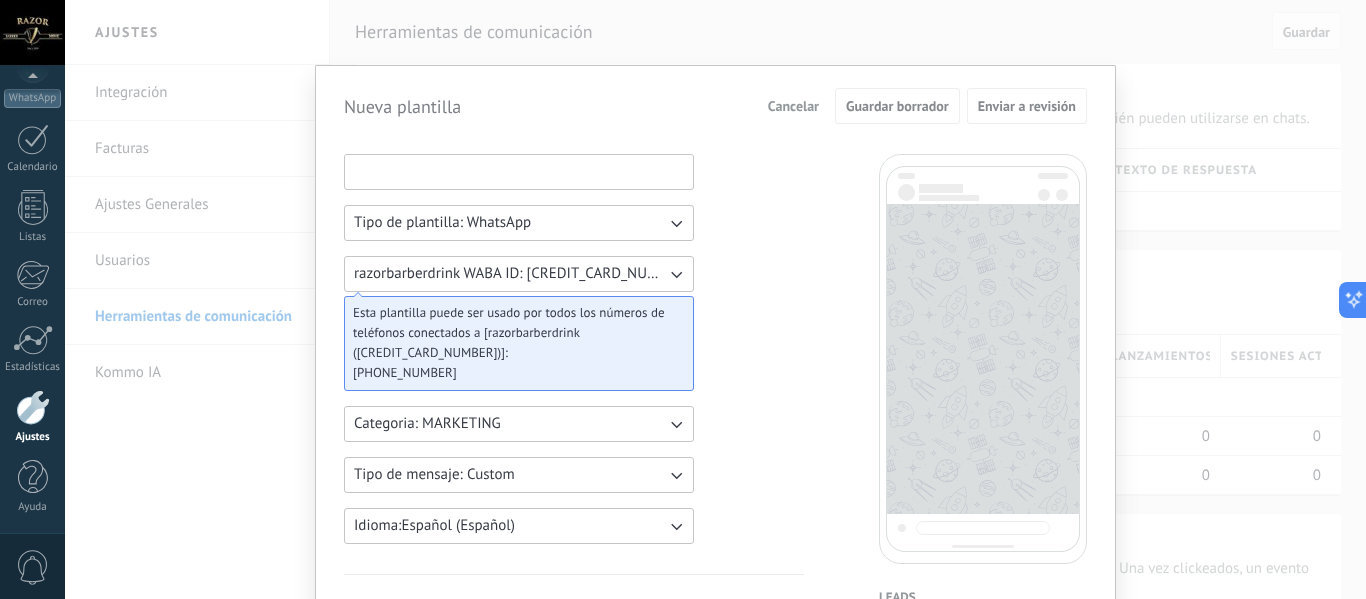 scroll, scrollTop: 524, scrollLeft: 0, axis: vertical 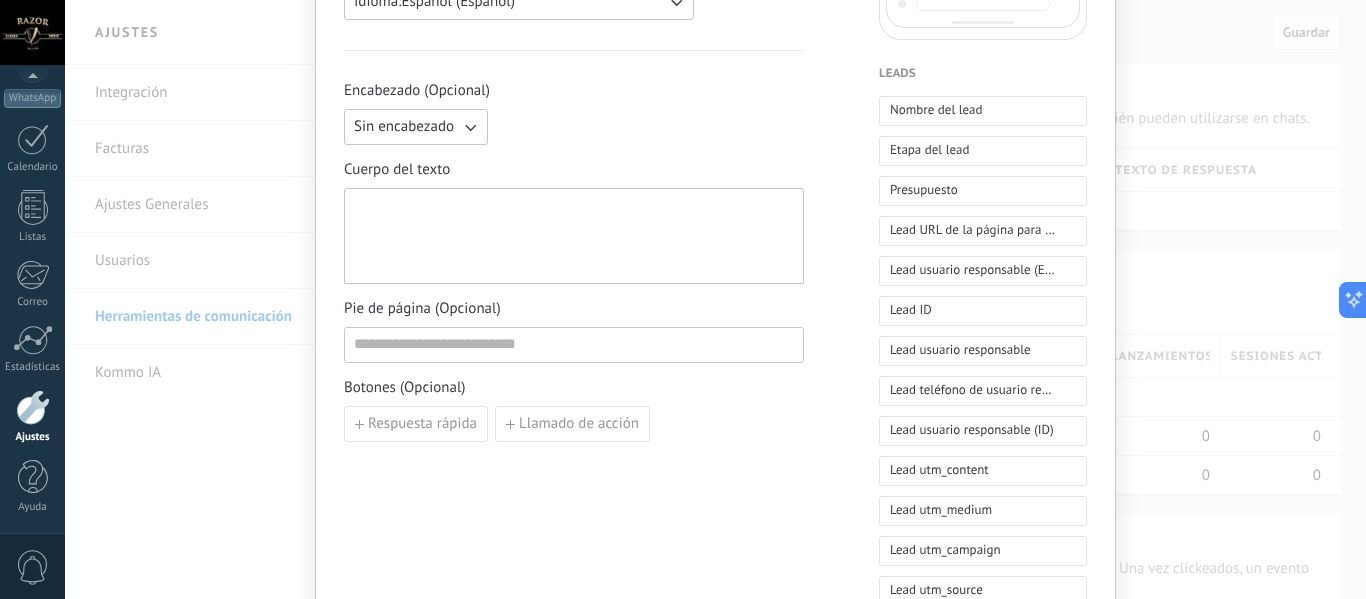 click 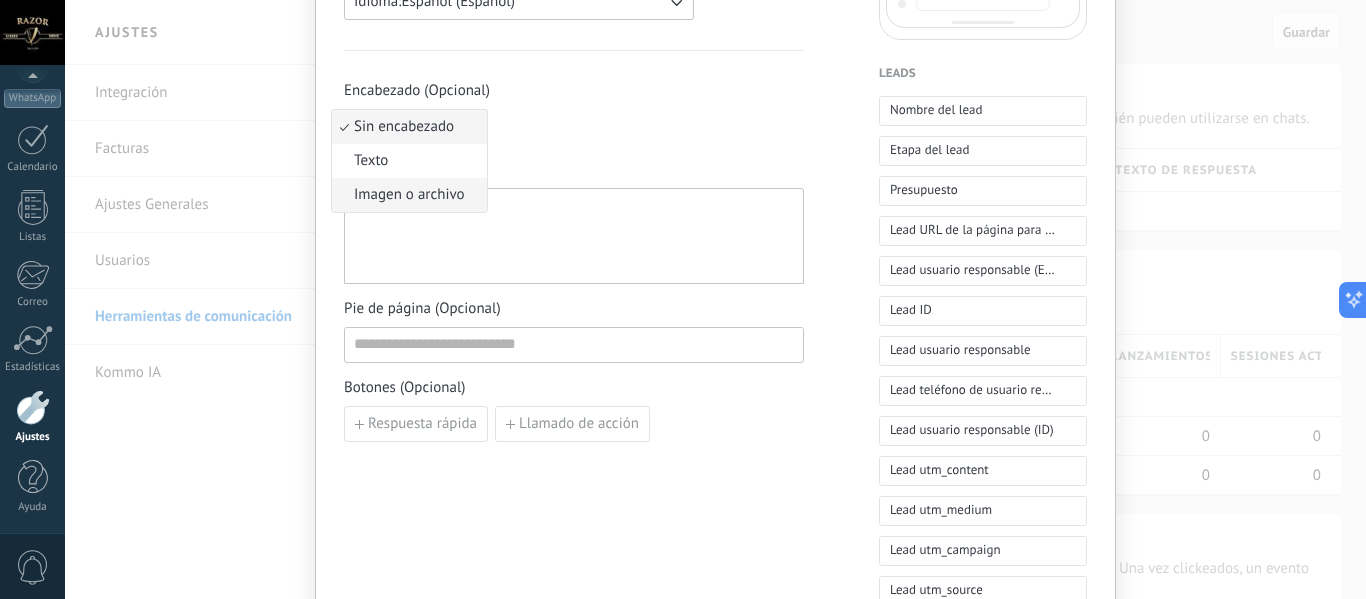 click on "Imagen o archivo" at bounding box center [409, 195] 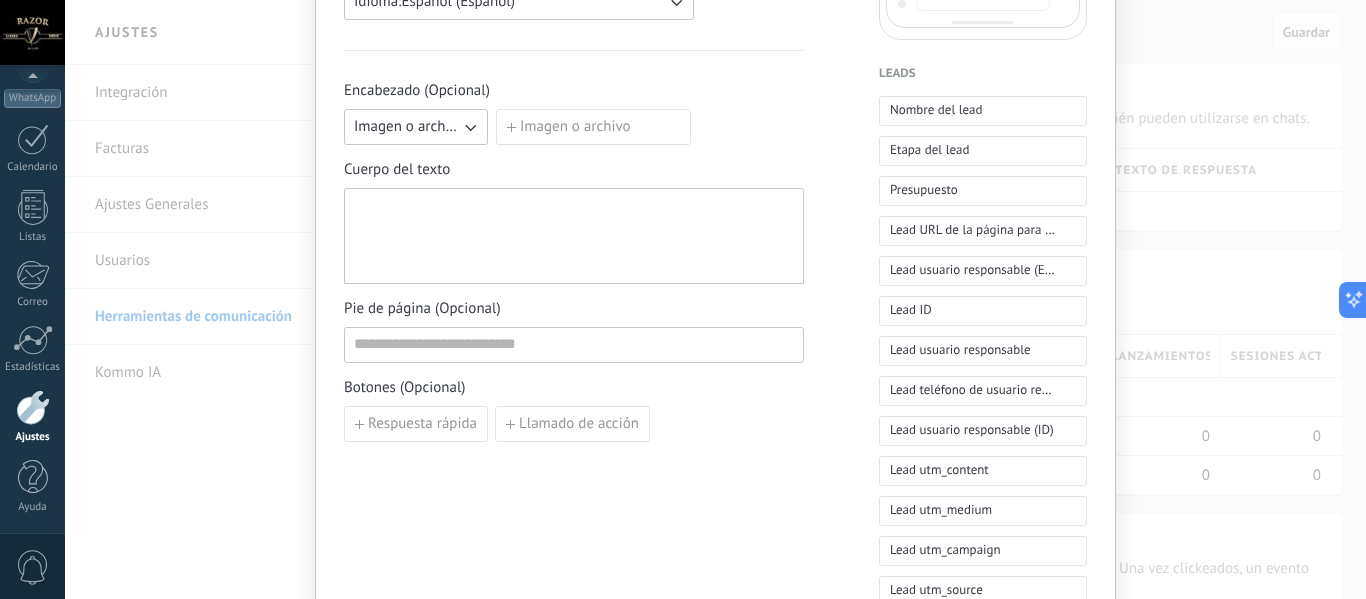 click on "Imagen o archivo" at bounding box center (593, 127) 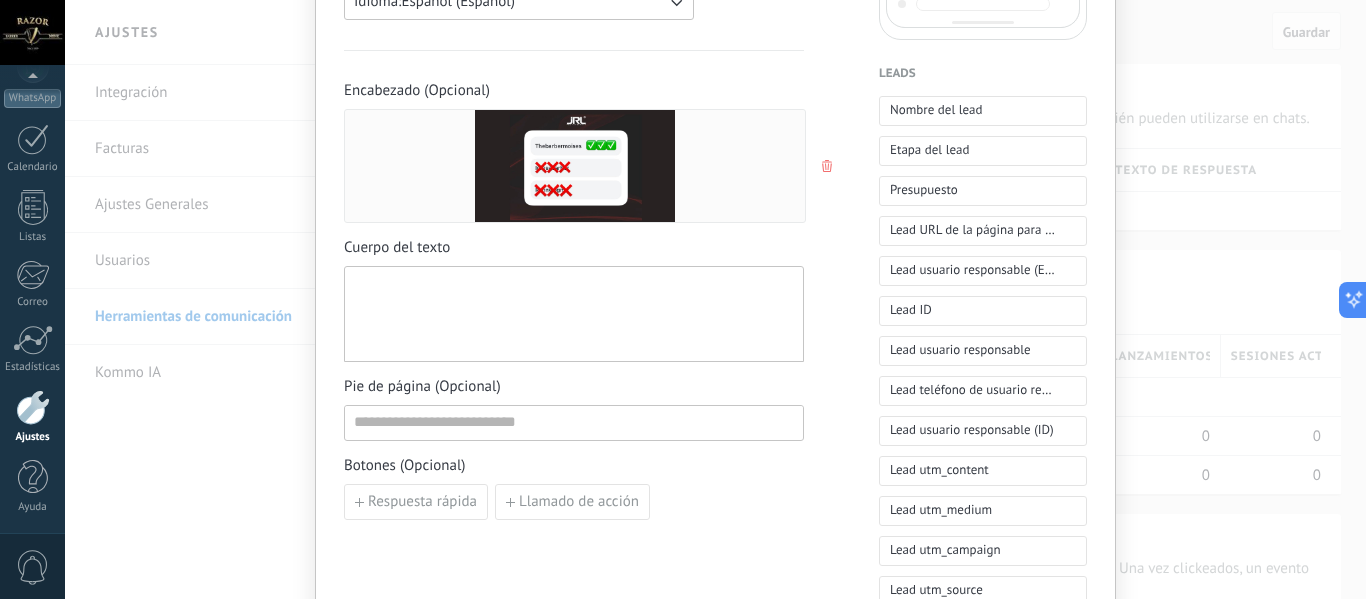 scroll, scrollTop: 0, scrollLeft: 0, axis: both 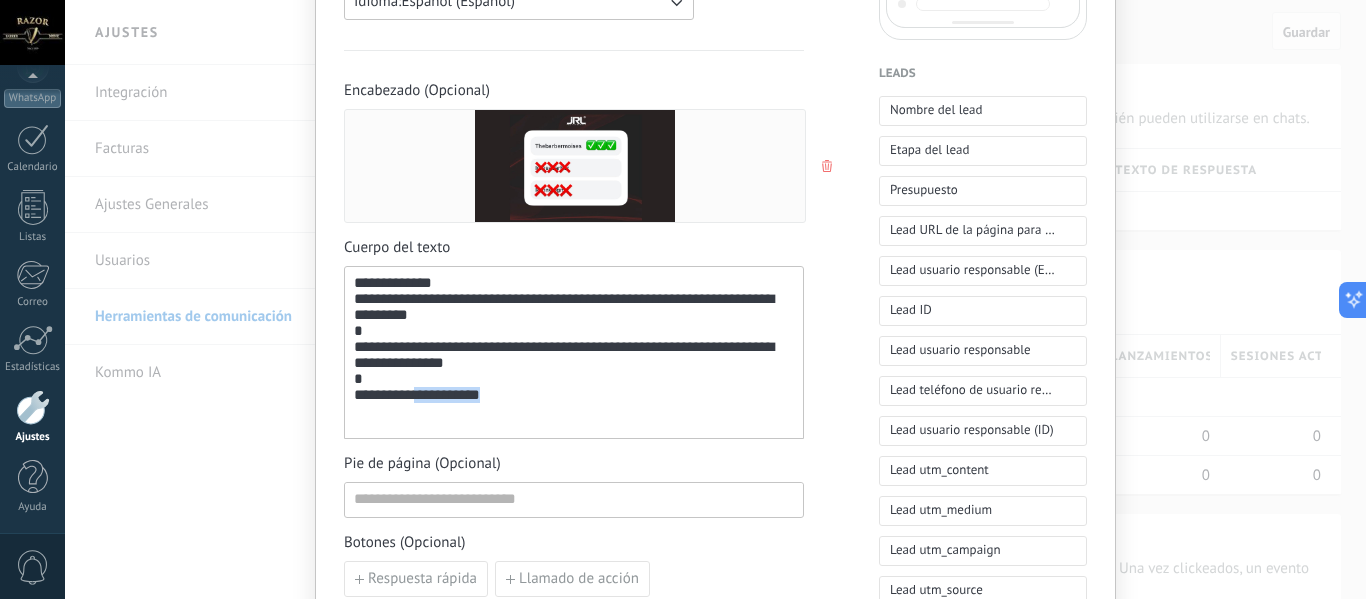 drag, startPoint x: 528, startPoint y: 417, endPoint x: 435, endPoint y: 421, distance: 93.08598 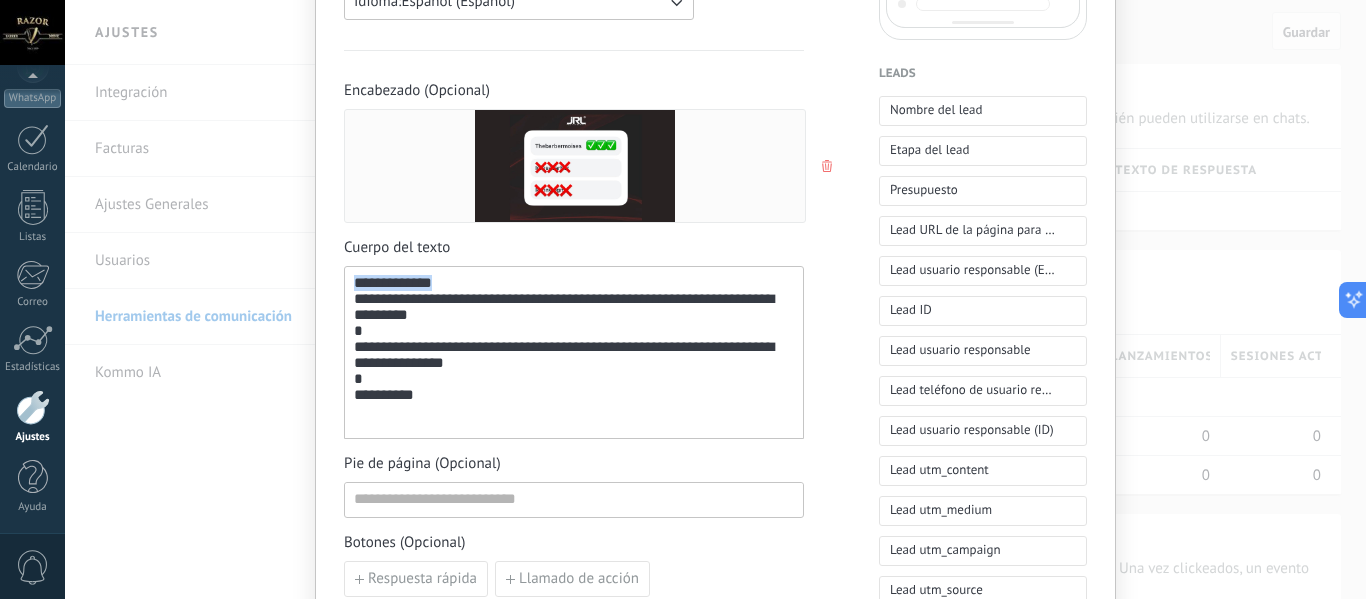 drag, startPoint x: 451, startPoint y: 284, endPoint x: 286, endPoint y: 287, distance: 165.02727 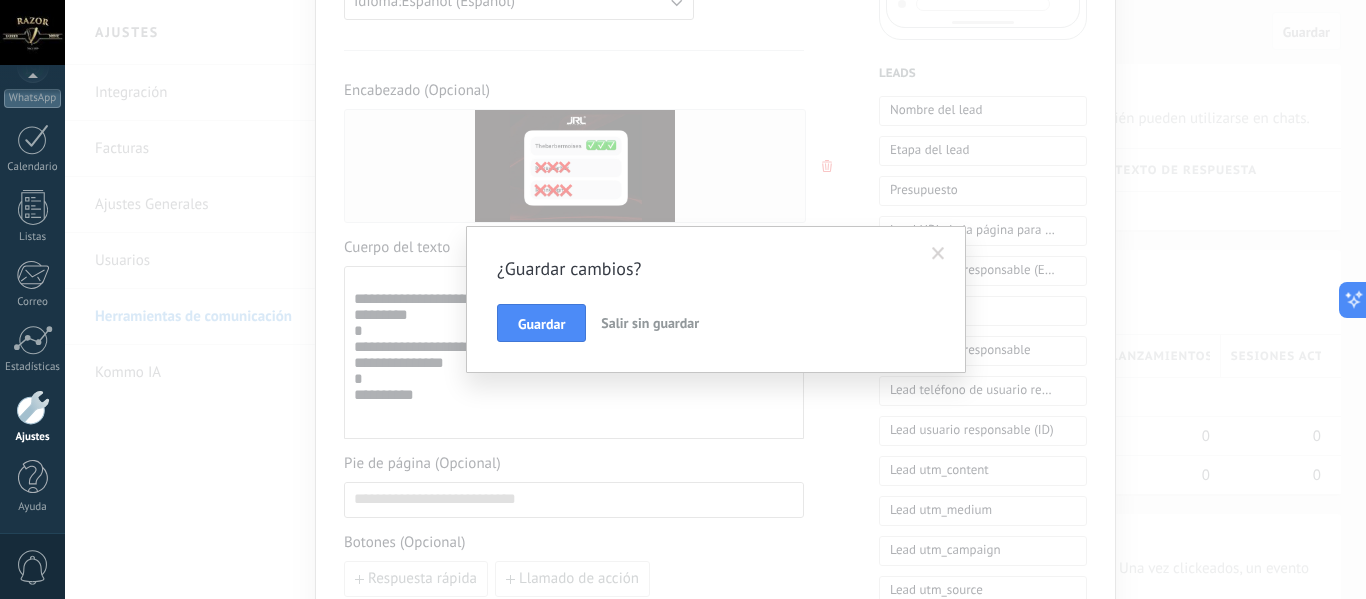 click on "¿Guardar cambios? Guardar Salir sin guardar" at bounding box center [715, 299] 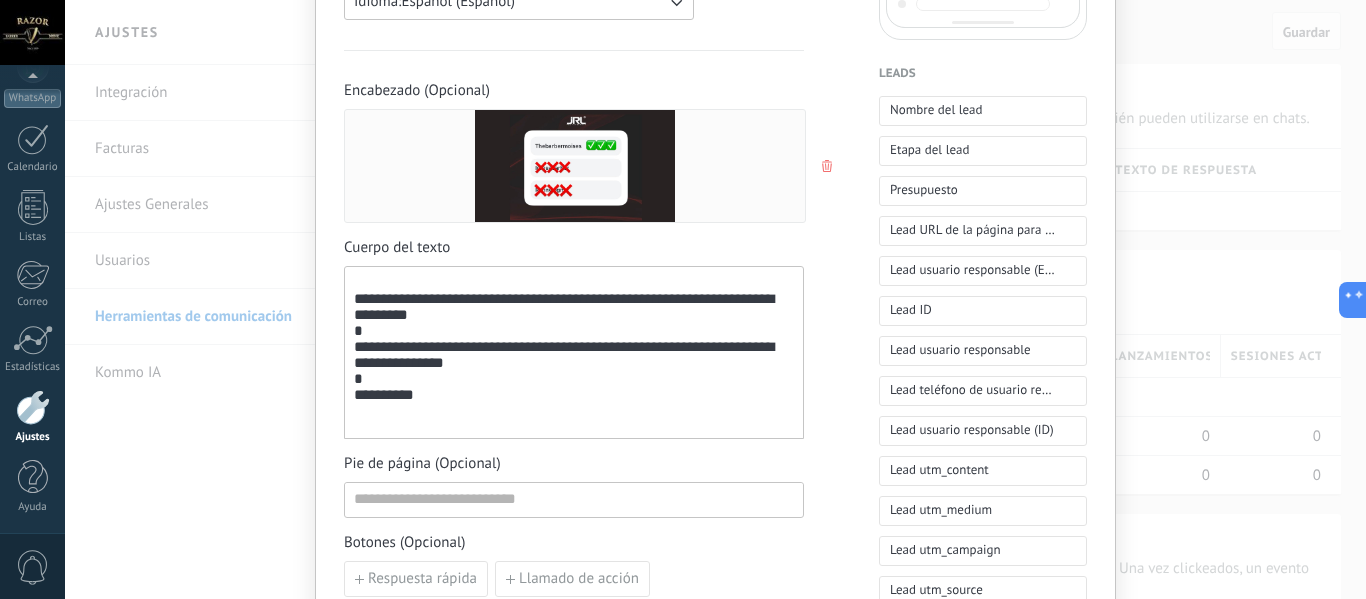 click on "**********" at bounding box center (574, 353) 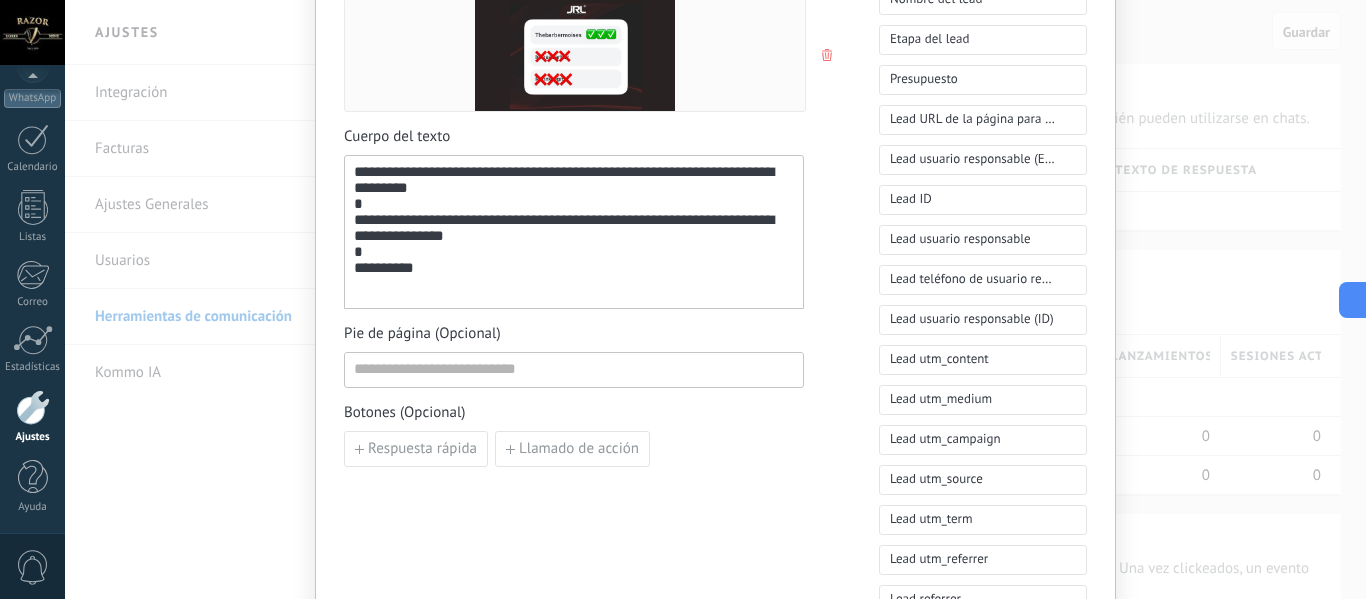 scroll, scrollTop: 692, scrollLeft: 0, axis: vertical 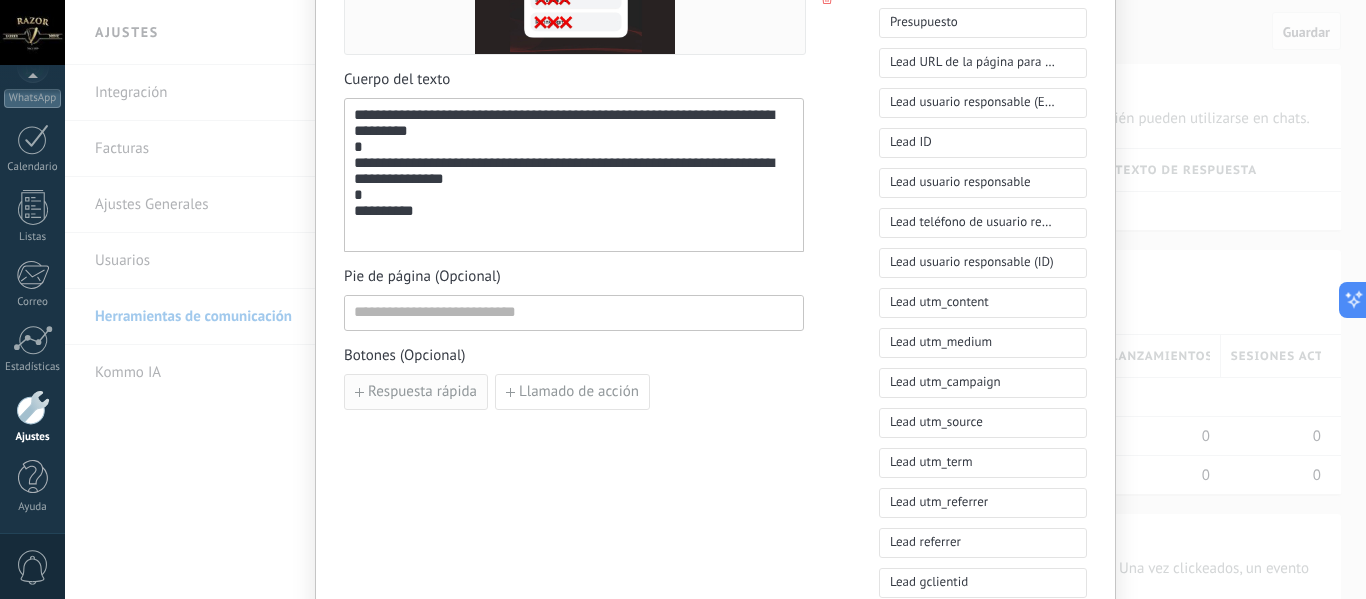 click on "Respuesta rápida" at bounding box center (416, 392) 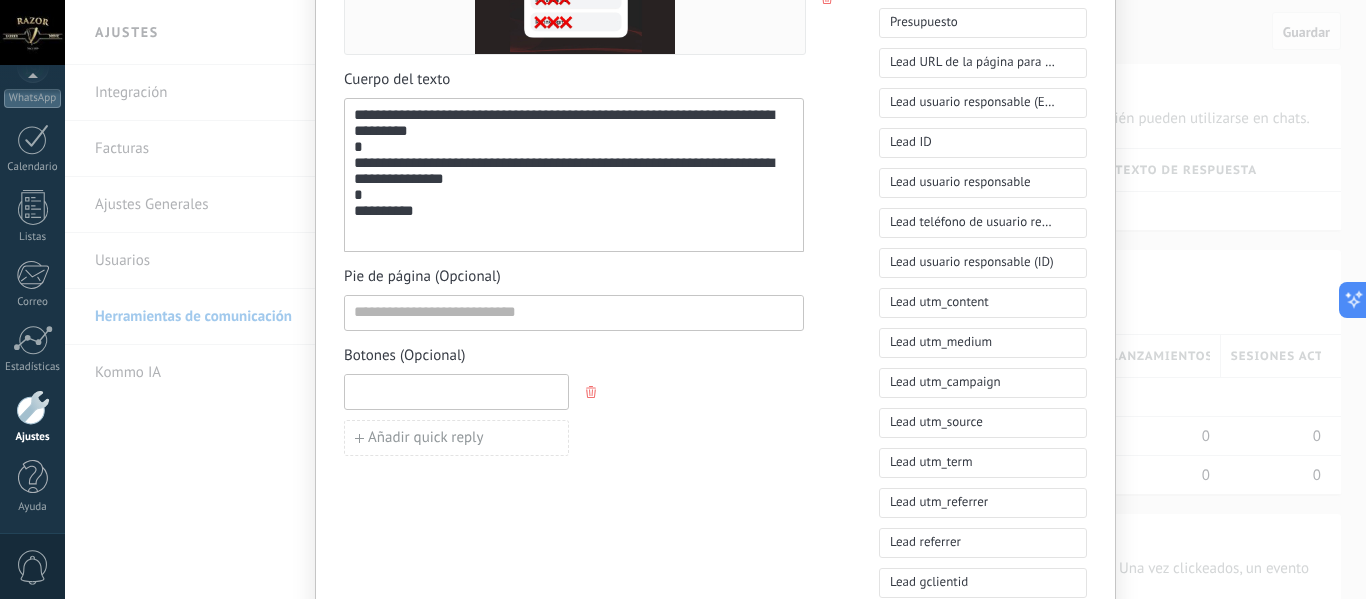 click at bounding box center (456, 391) 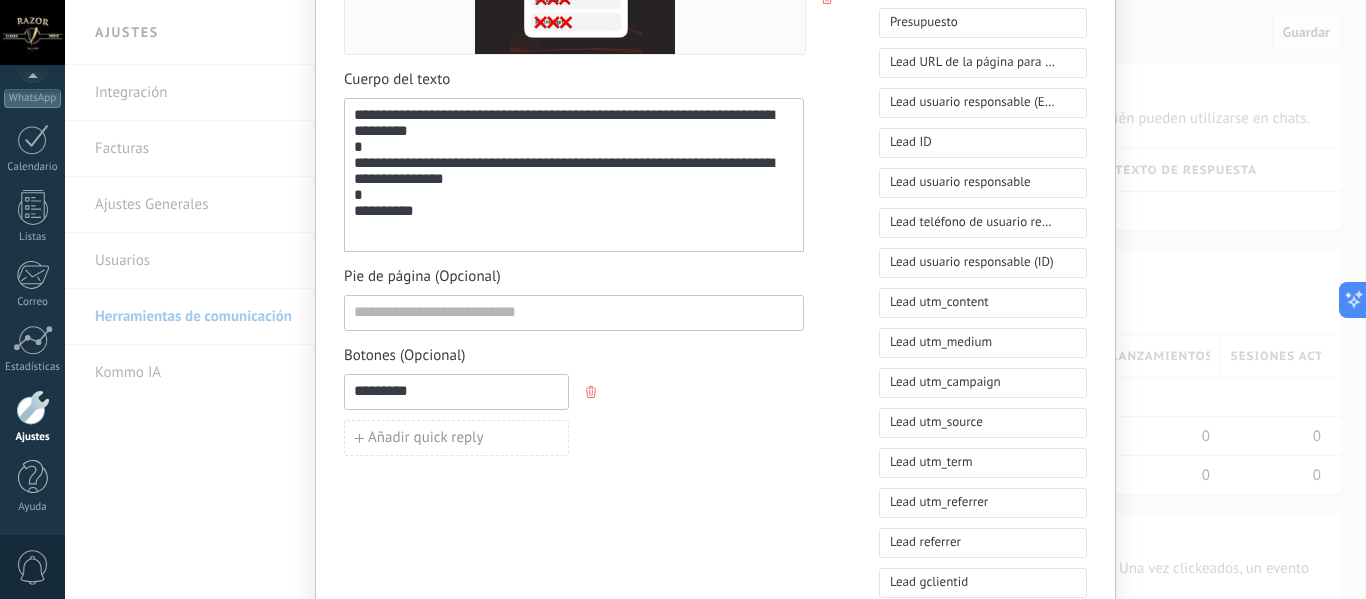 type on "*********" 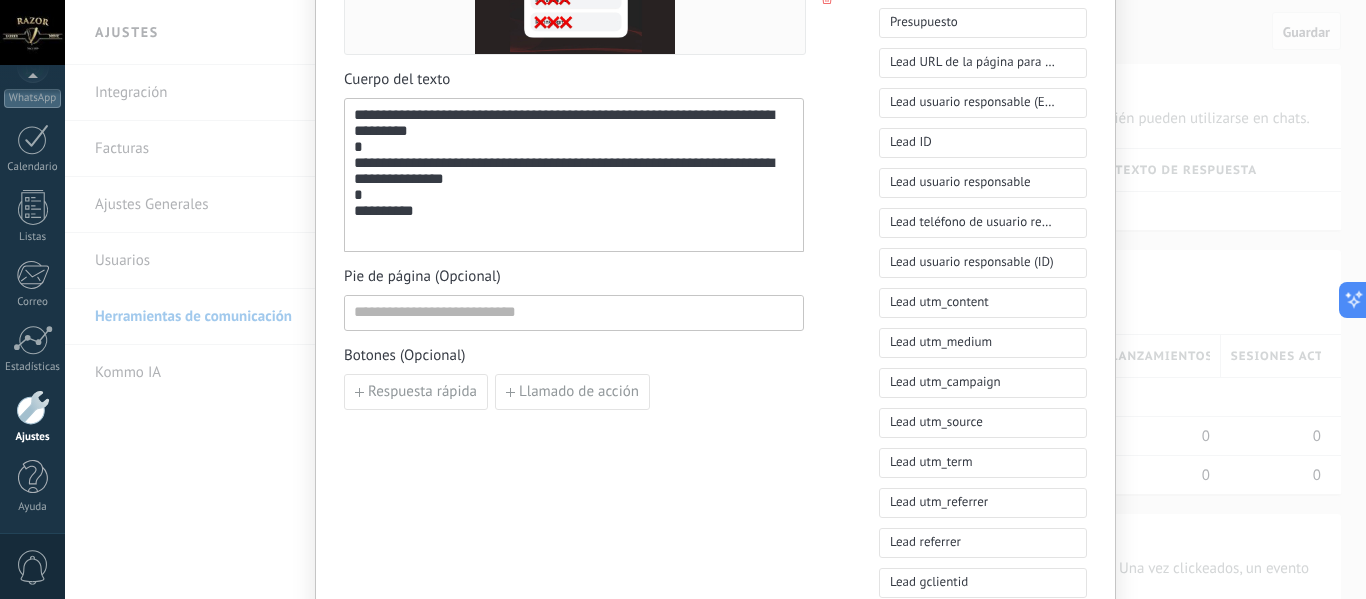 click on "Llamado de acción" at bounding box center [579, 392] 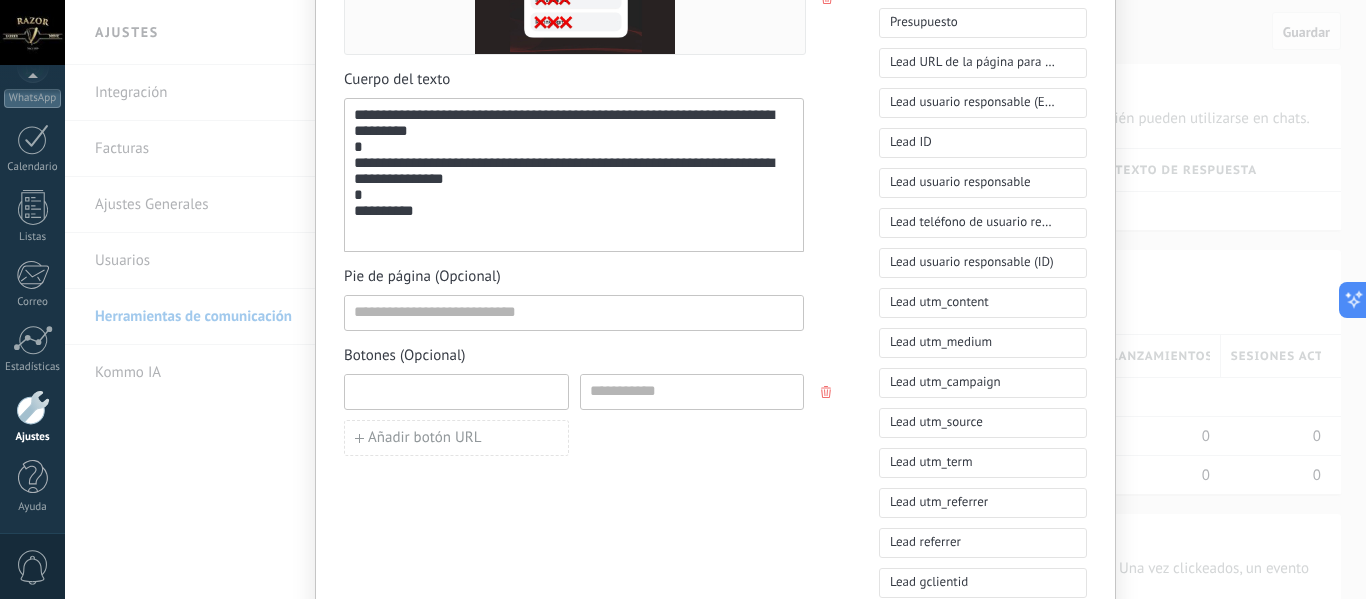 click at bounding box center (456, 391) 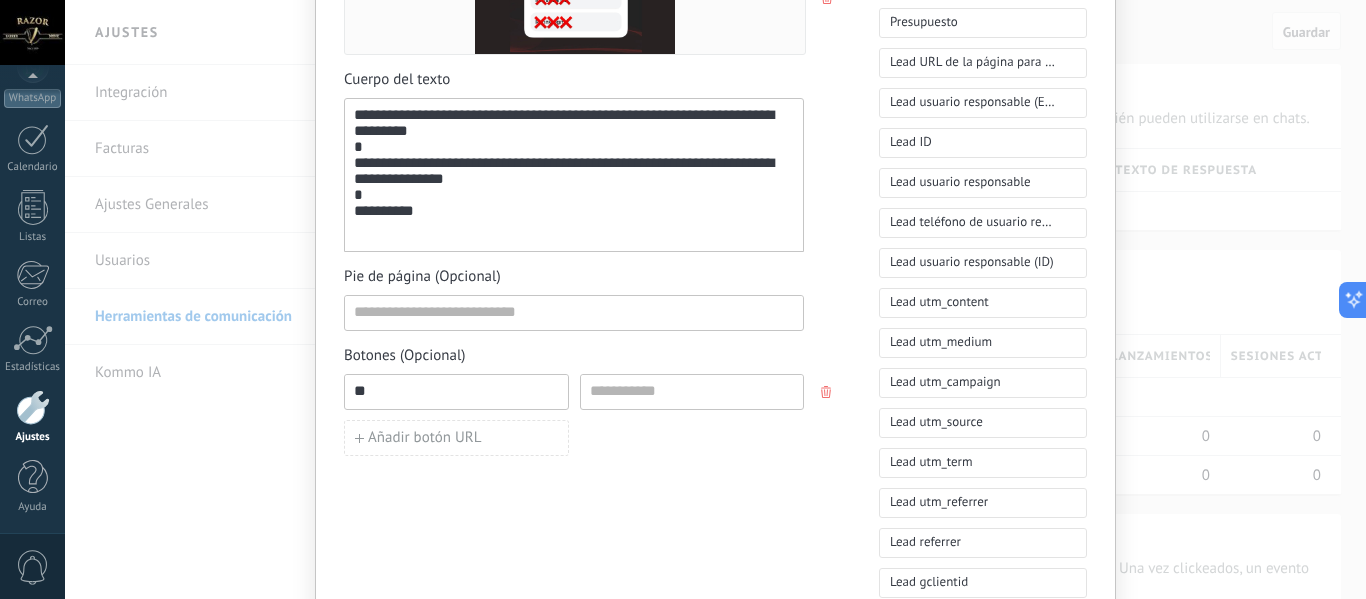 type on "*" 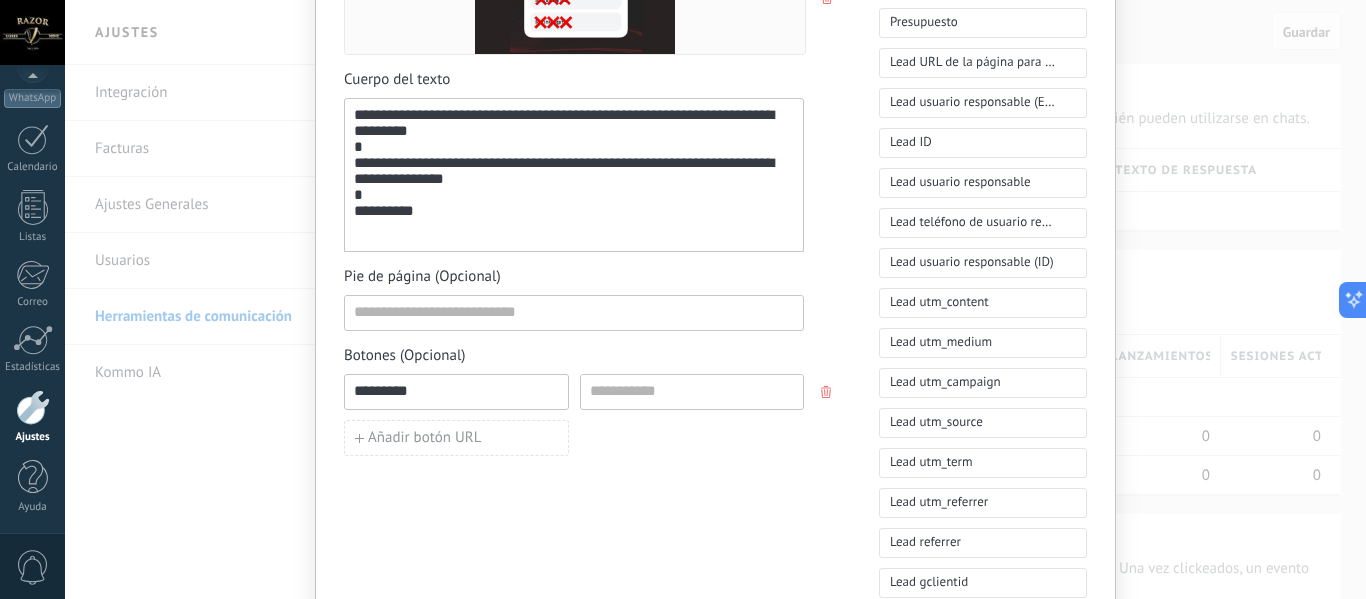 type on "*********" 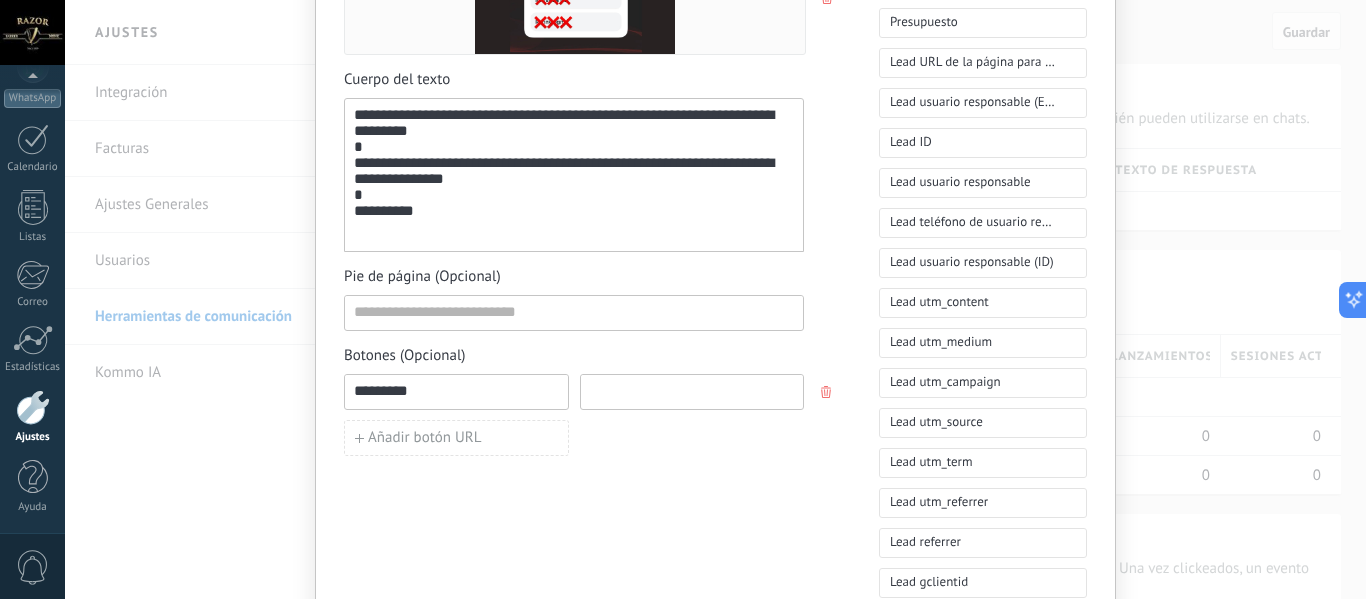 click at bounding box center [692, 391] 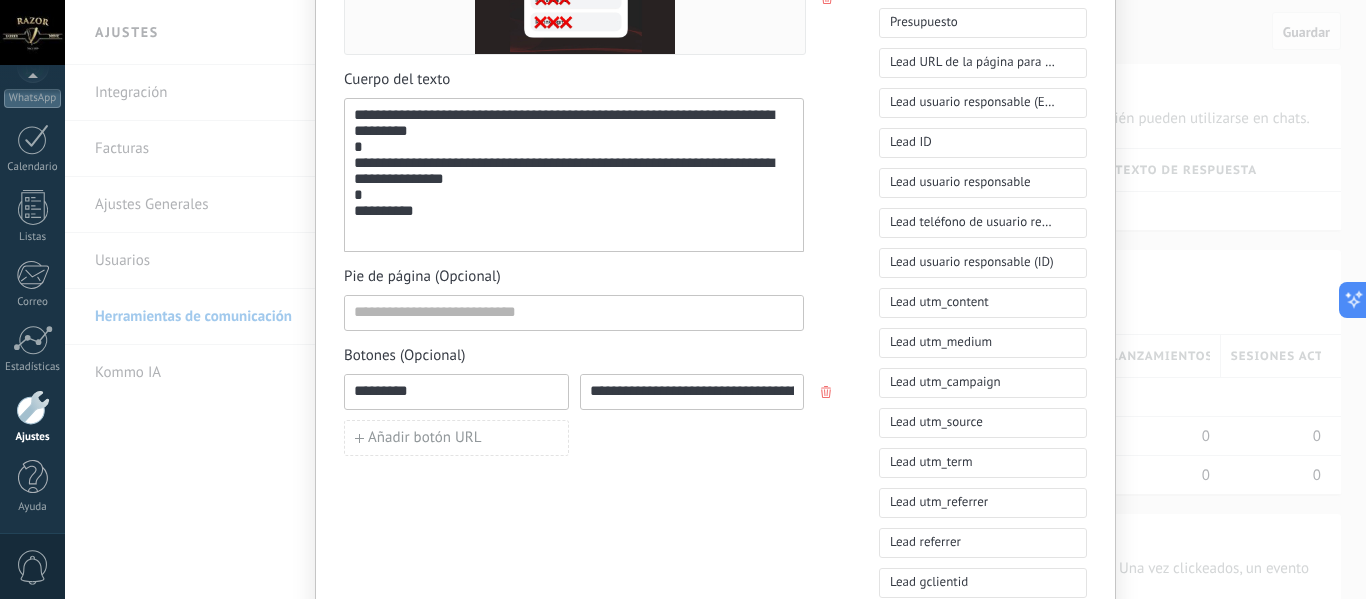 scroll, scrollTop: 0, scrollLeft: 685, axis: horizontal 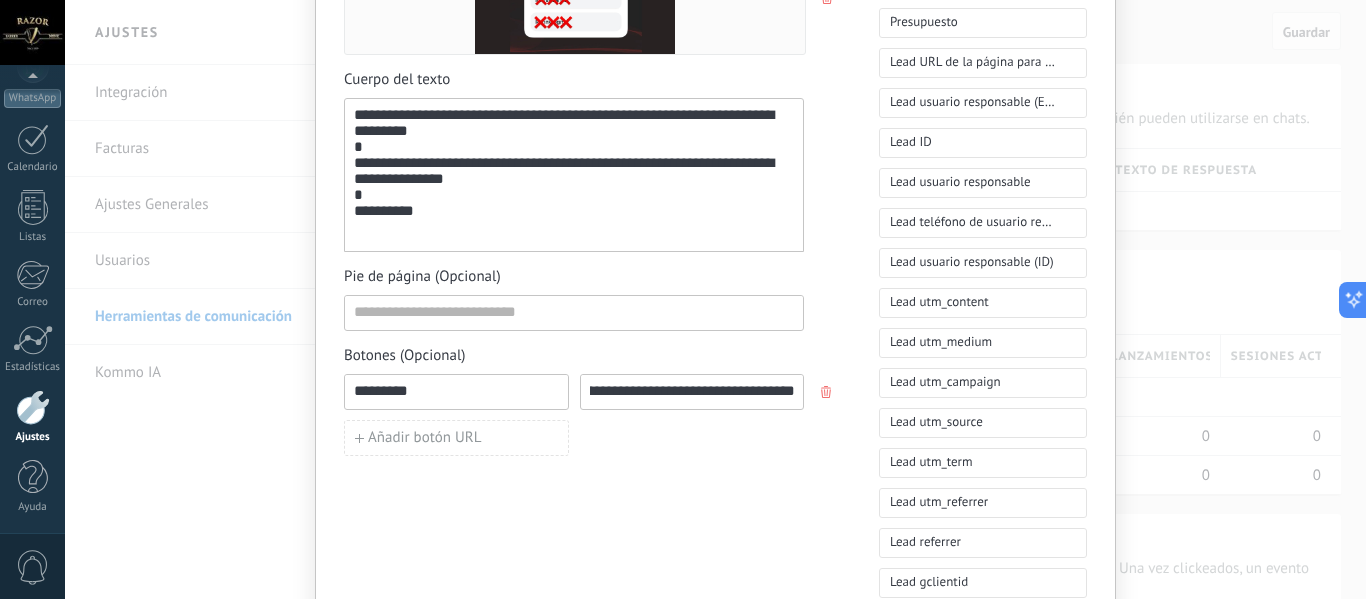 type on "**********" 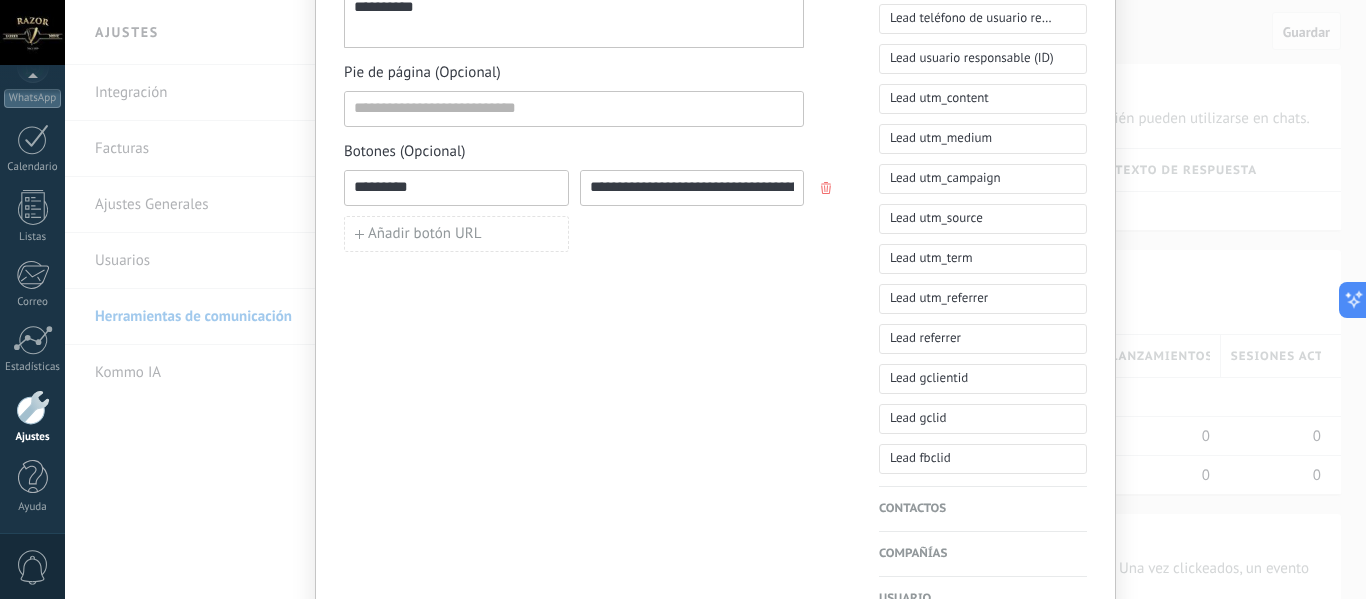 scroll, scrollTop: 0, scrollLeft: 0, axis: both 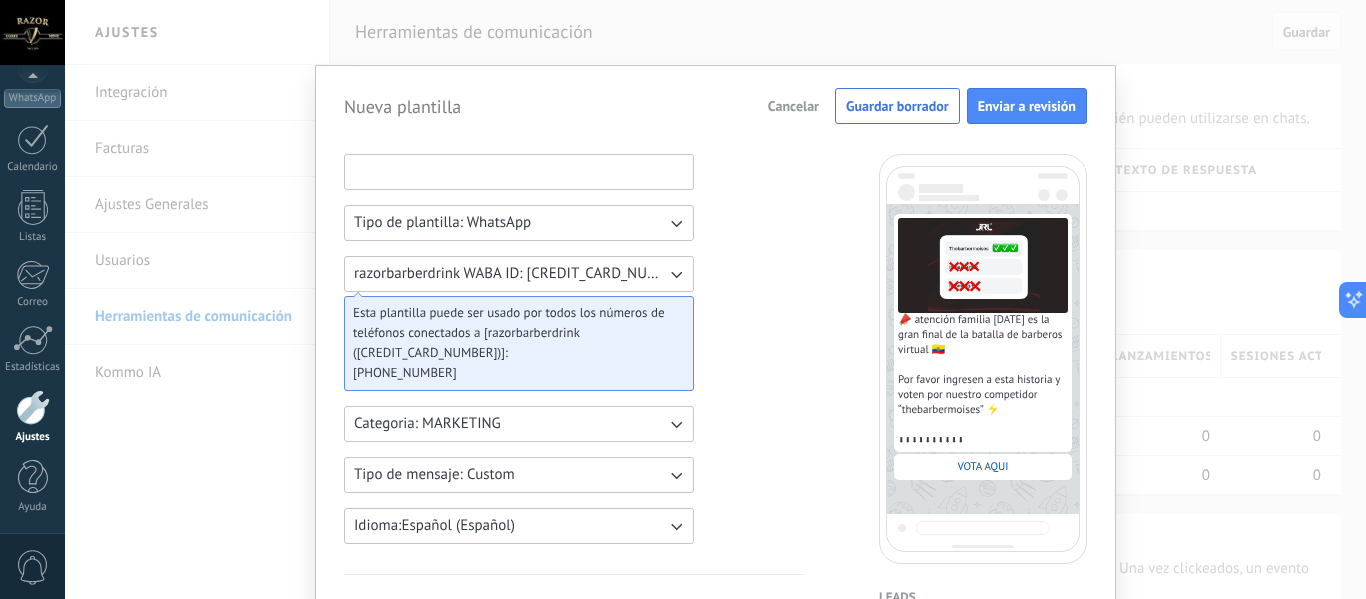 click at bounding box center (519, 171) 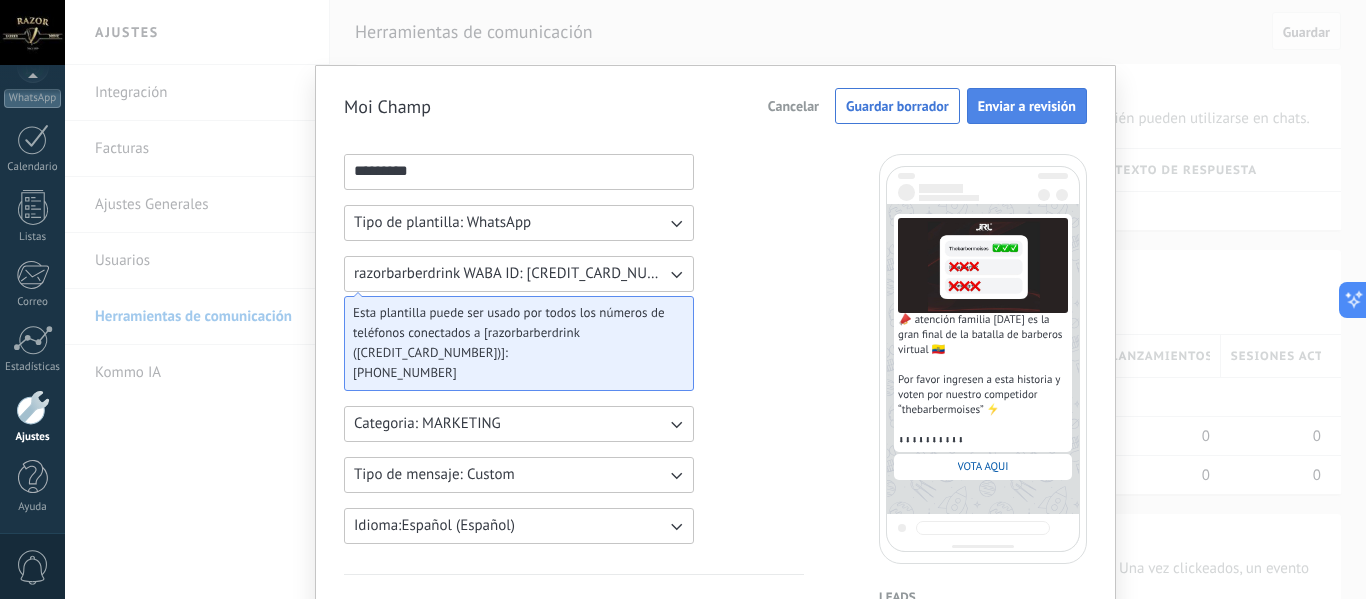 type on "*********" 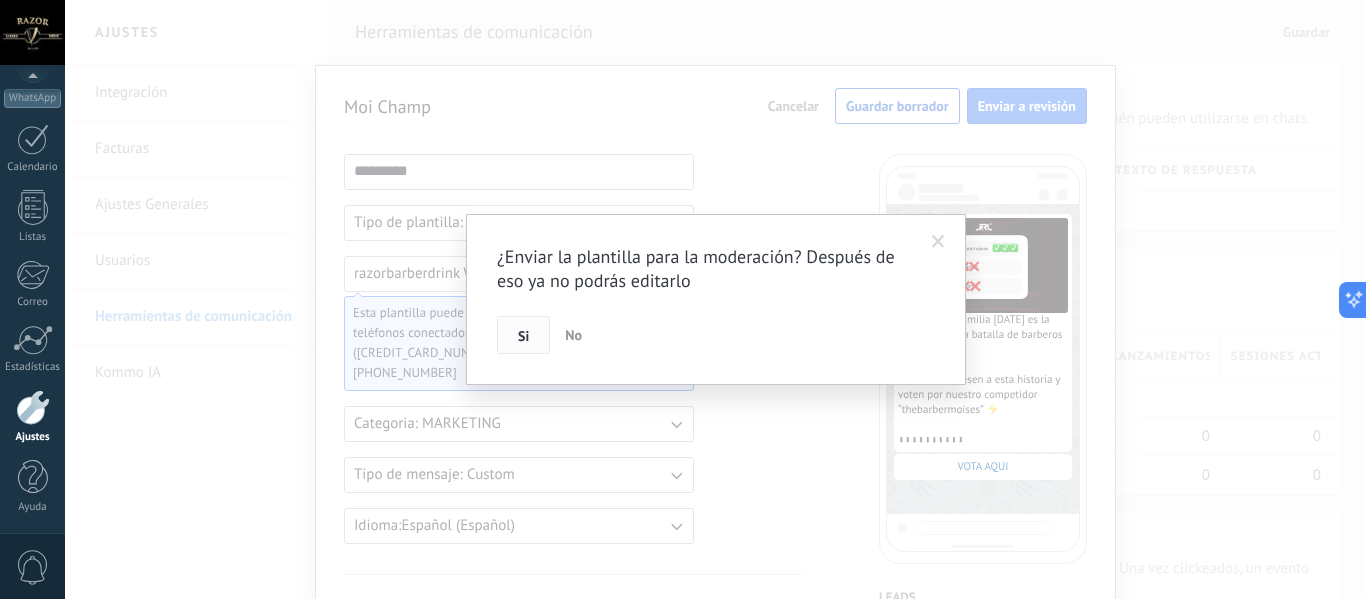 click on "Si" at bounding box center (523, 335) 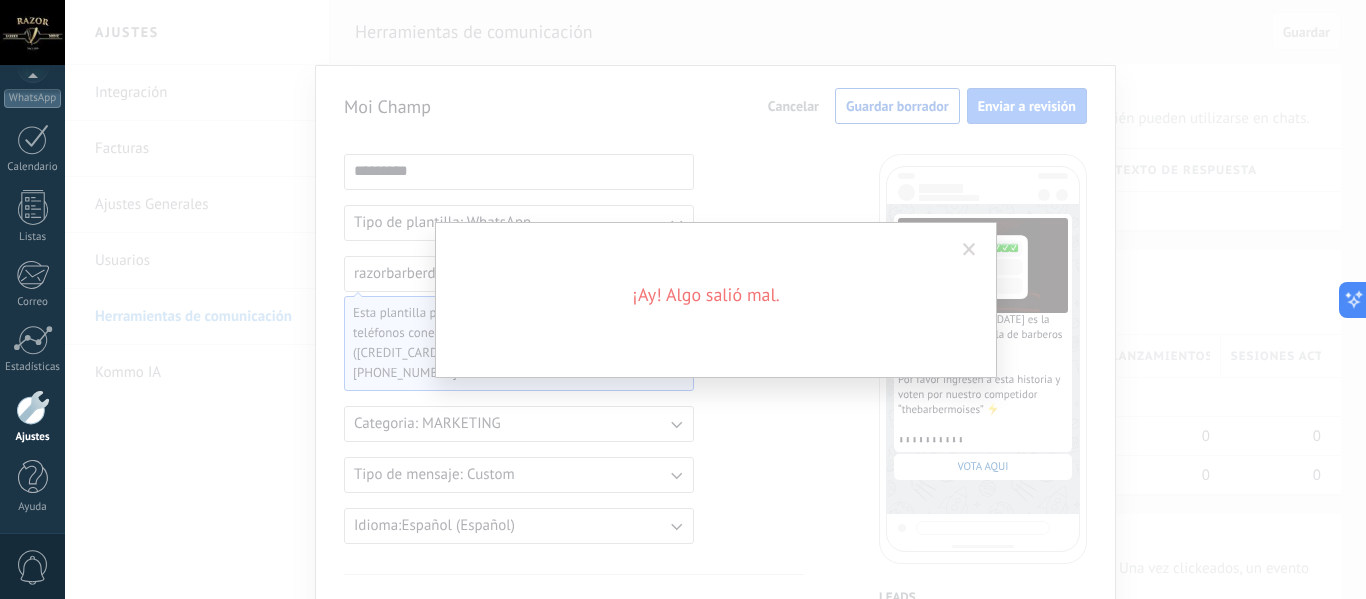 click at bounding box center (969, 250) 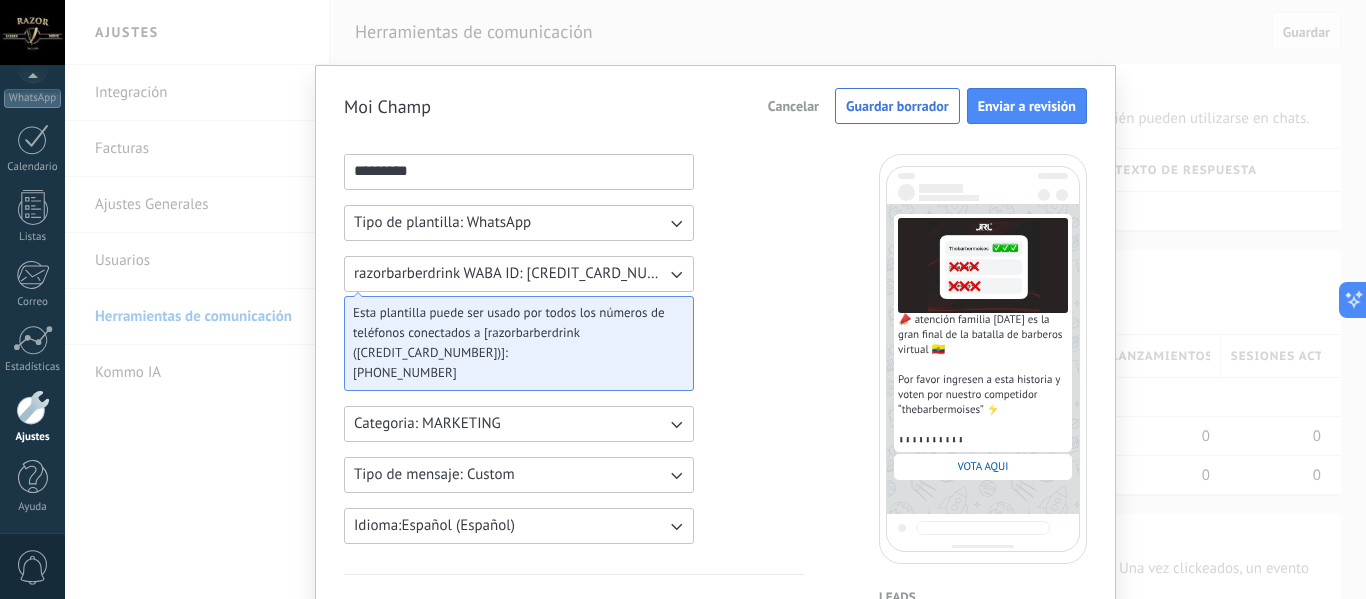 click on "Categoria: MARKETING" at bounding box center [519, 424] 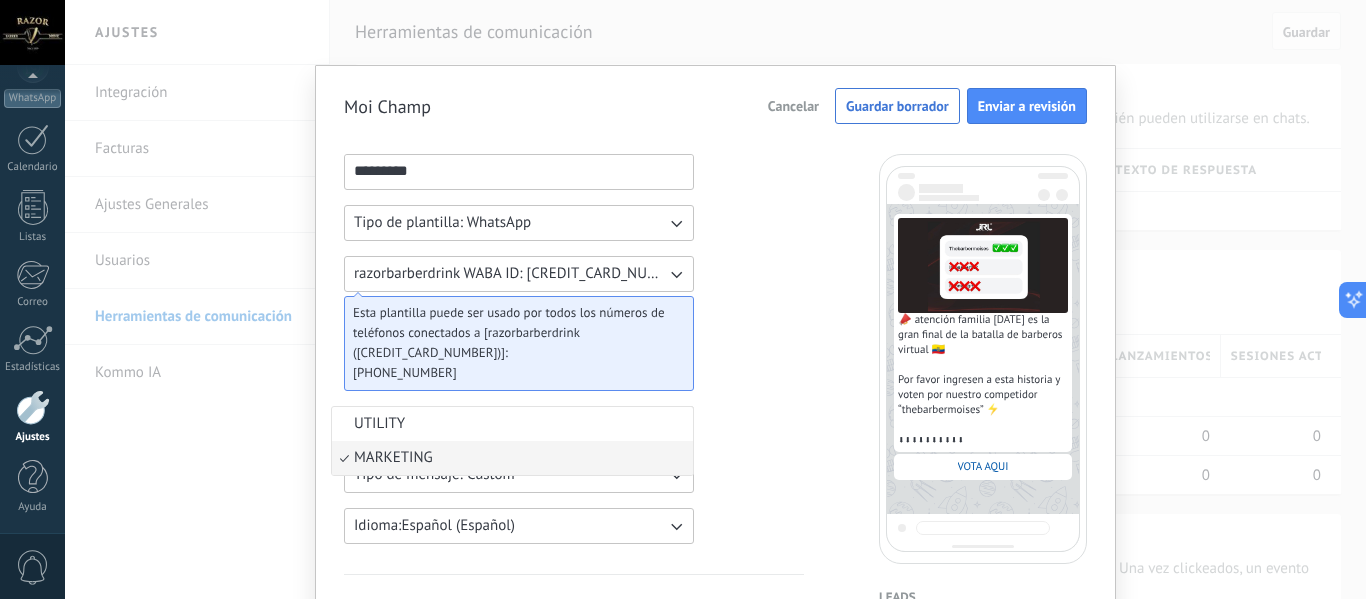 click on "**********" at bounding box center (574, 829) 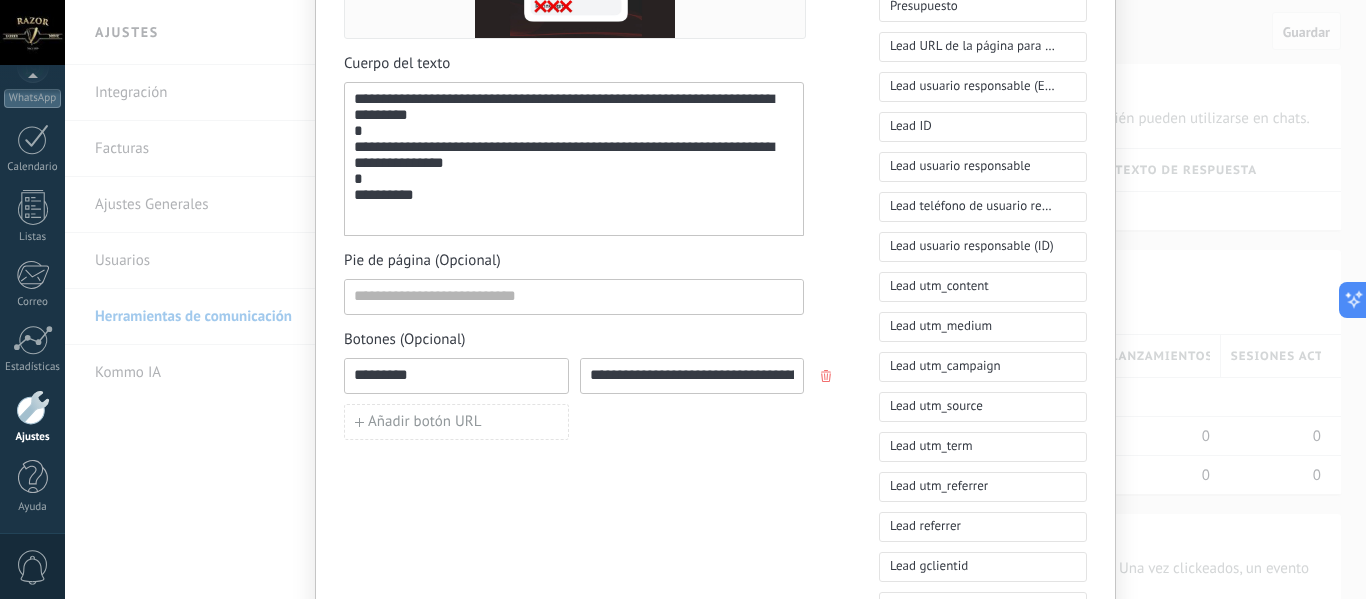 scroll, scrollTop: 714, scrollLeft: 0, axis: vertical 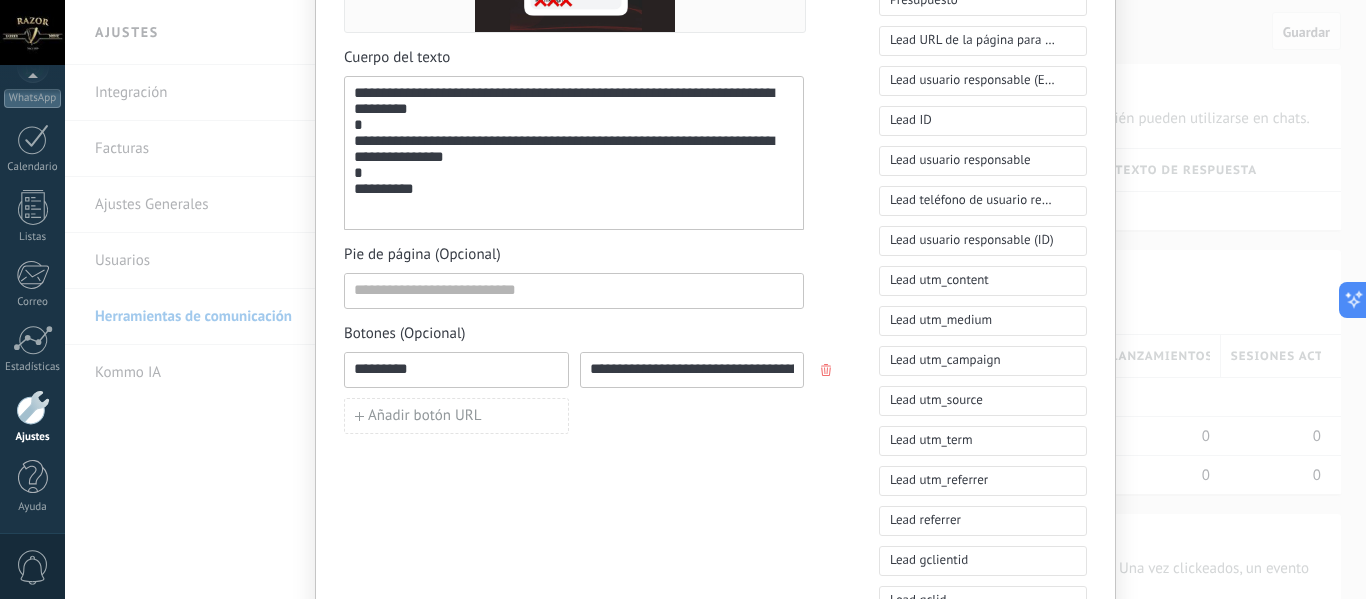 click on "*********" at bounding box center (456, 369) 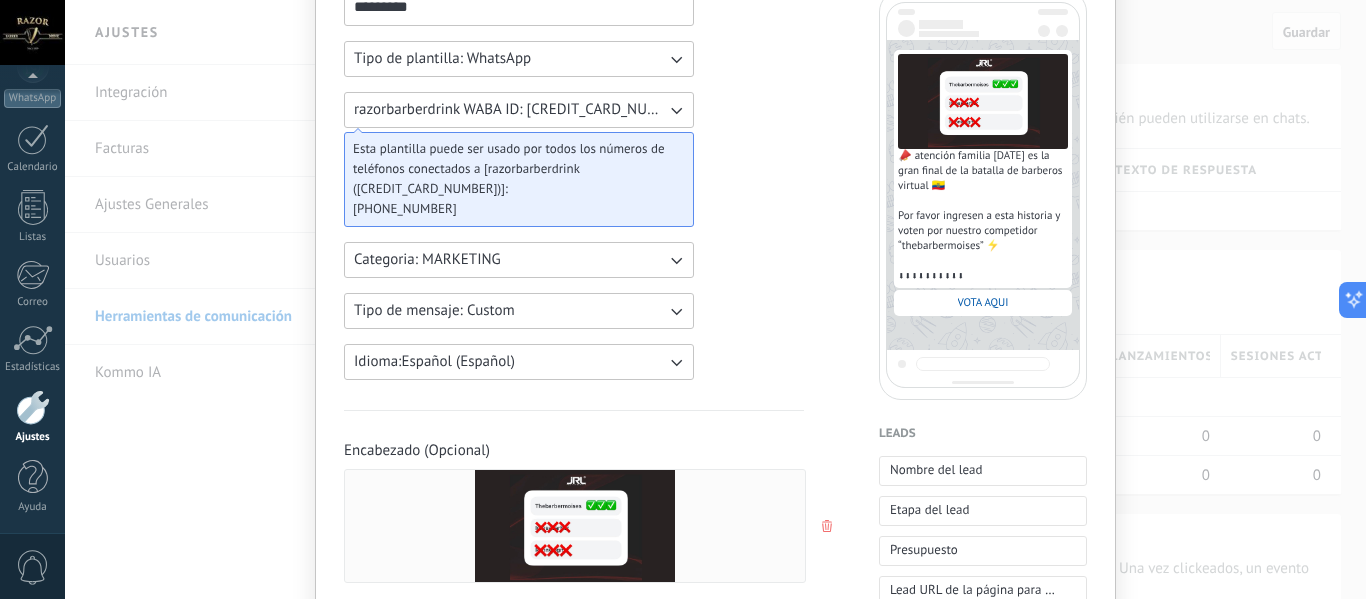 scroll, scrollTop: 0, scrollLeft: 0, axis: both 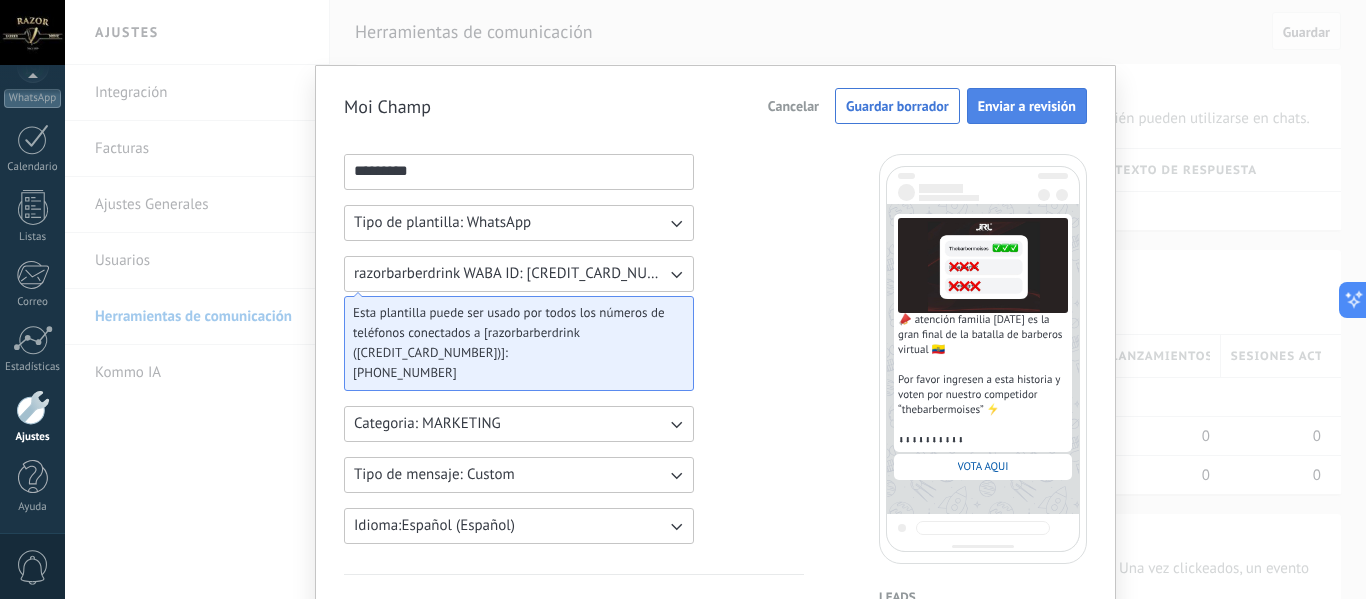 click on "Enviar a revisión" at bounding box center (1027, 106) 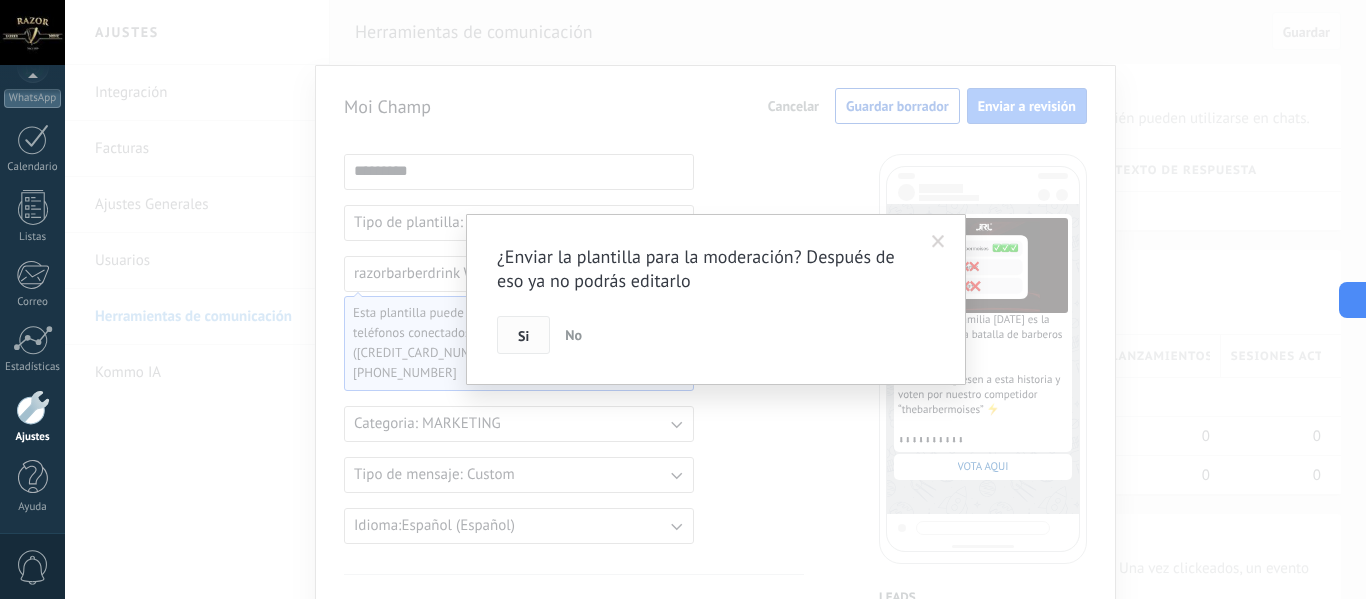 click on "Si" at bounding box center [523, 336] 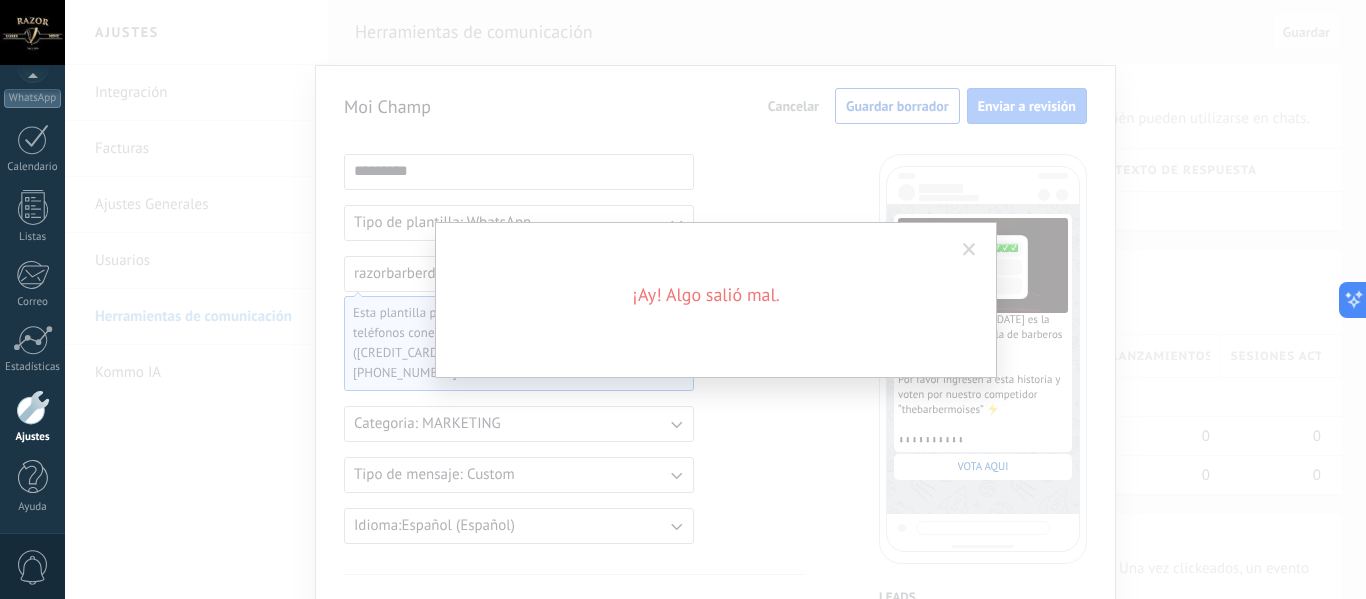 click on "¡Ay! Algo salió mal." at bounding box center (715, 299) 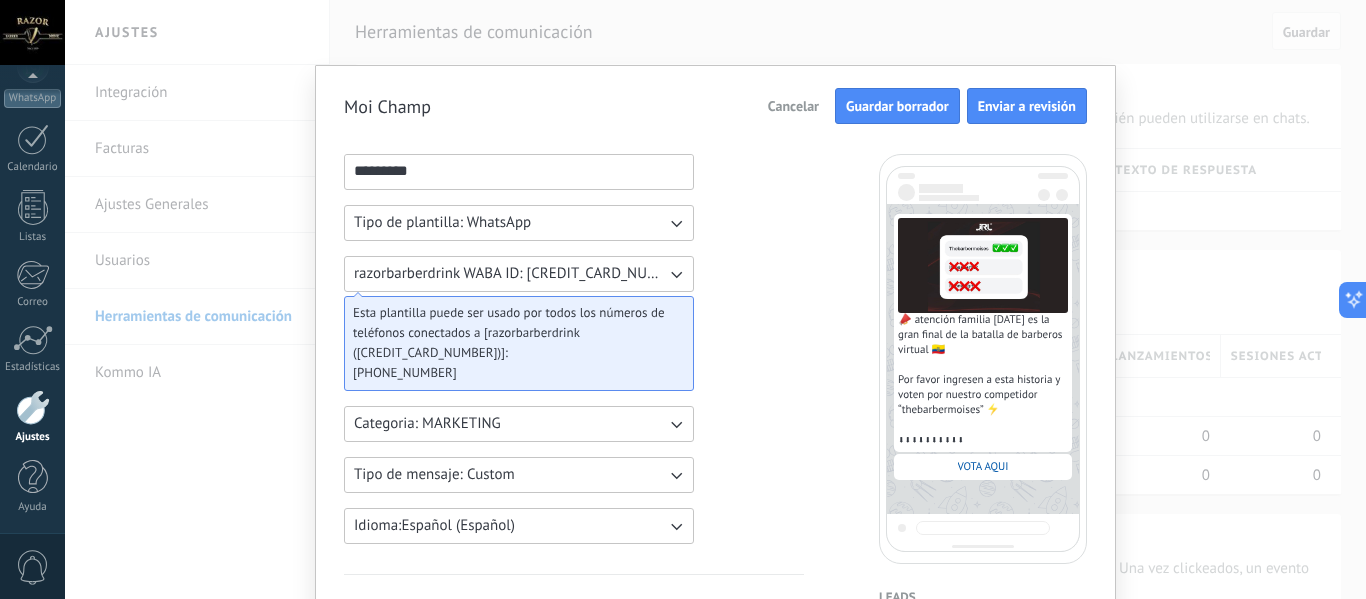 click on "Guardar borrador" at bounding box center (897, 106) 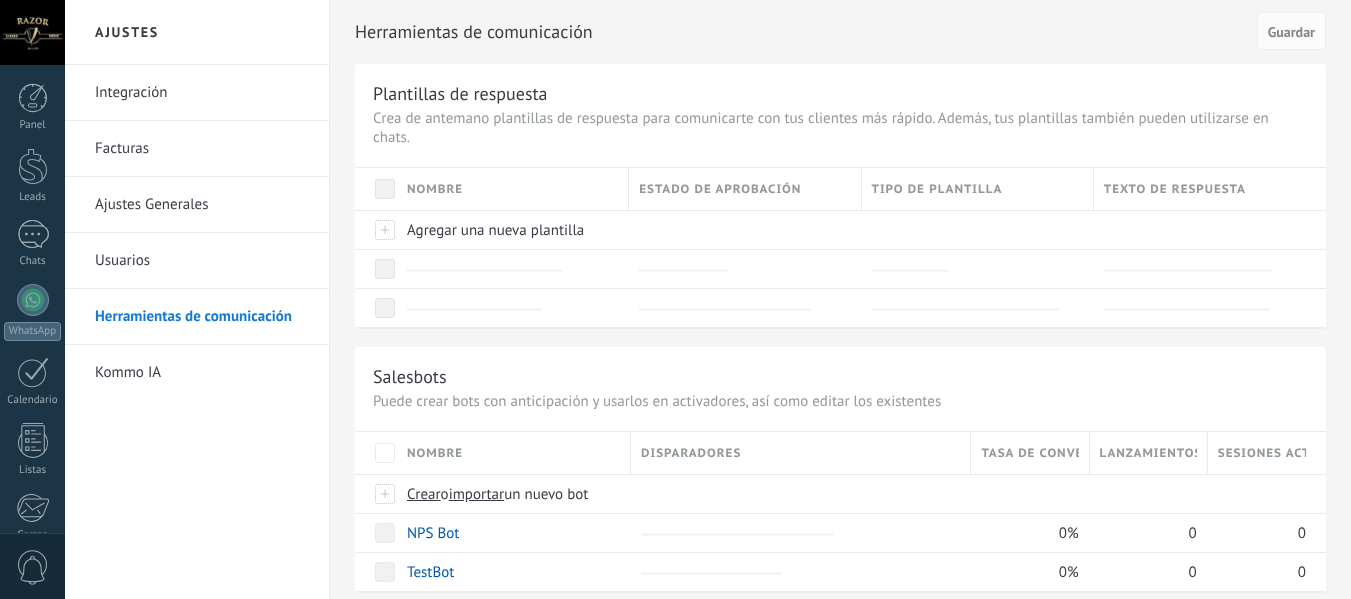 scroll, scrollTop: 0, scrollLeft: 0, axis: both 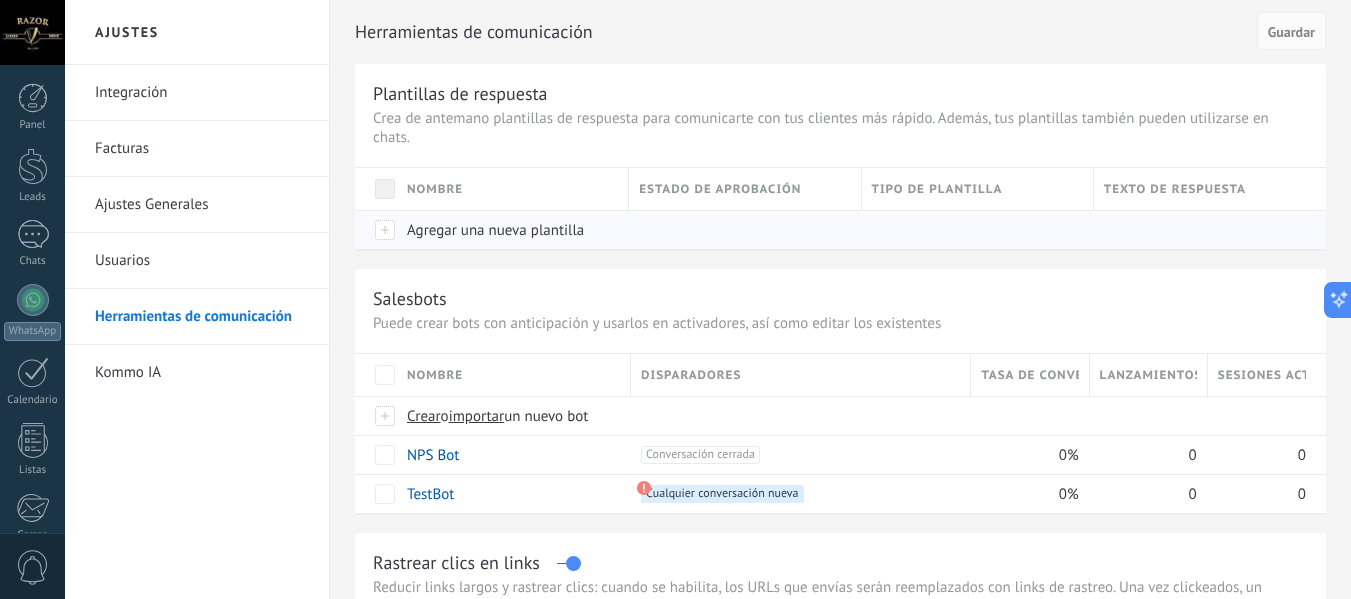 click on "Agregar una nueva plantilla" at bounding box center (508, 230) 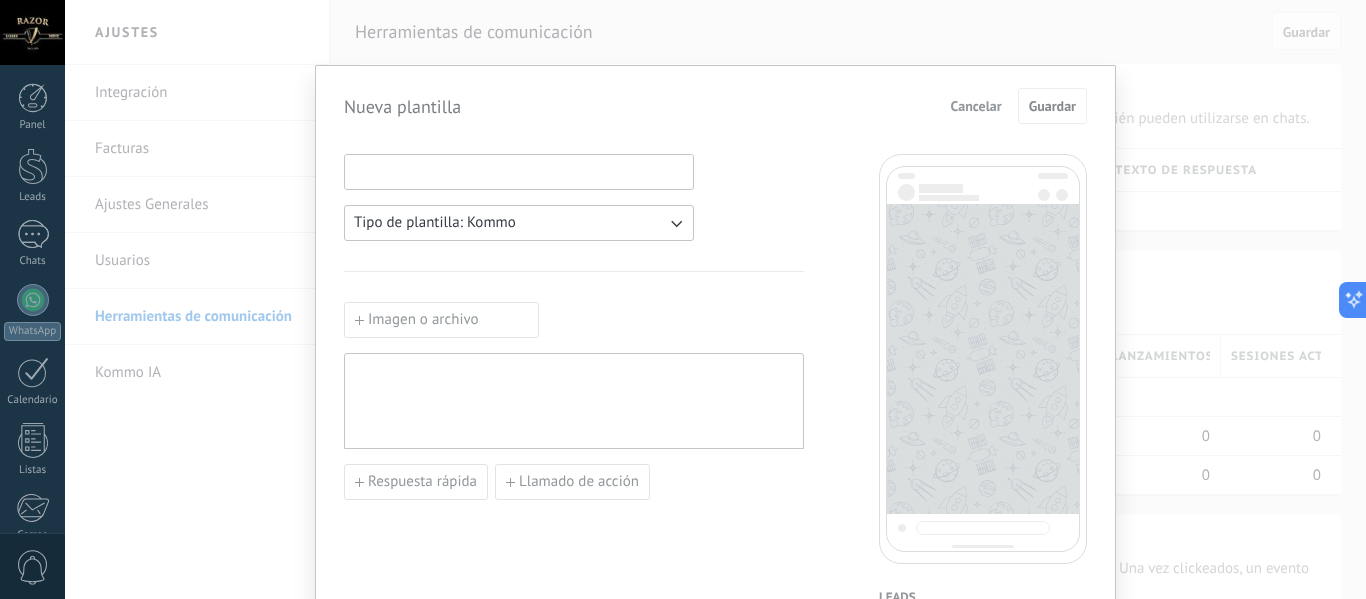 click at bounding box center (519, 171) 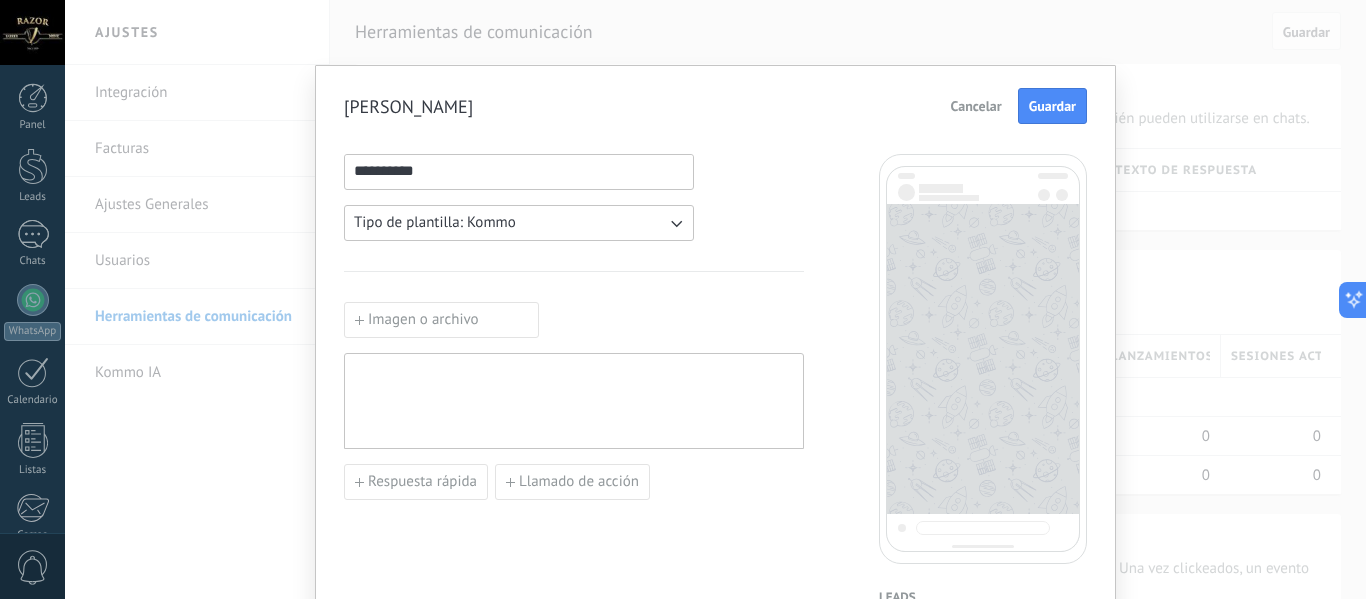 type on "**********" 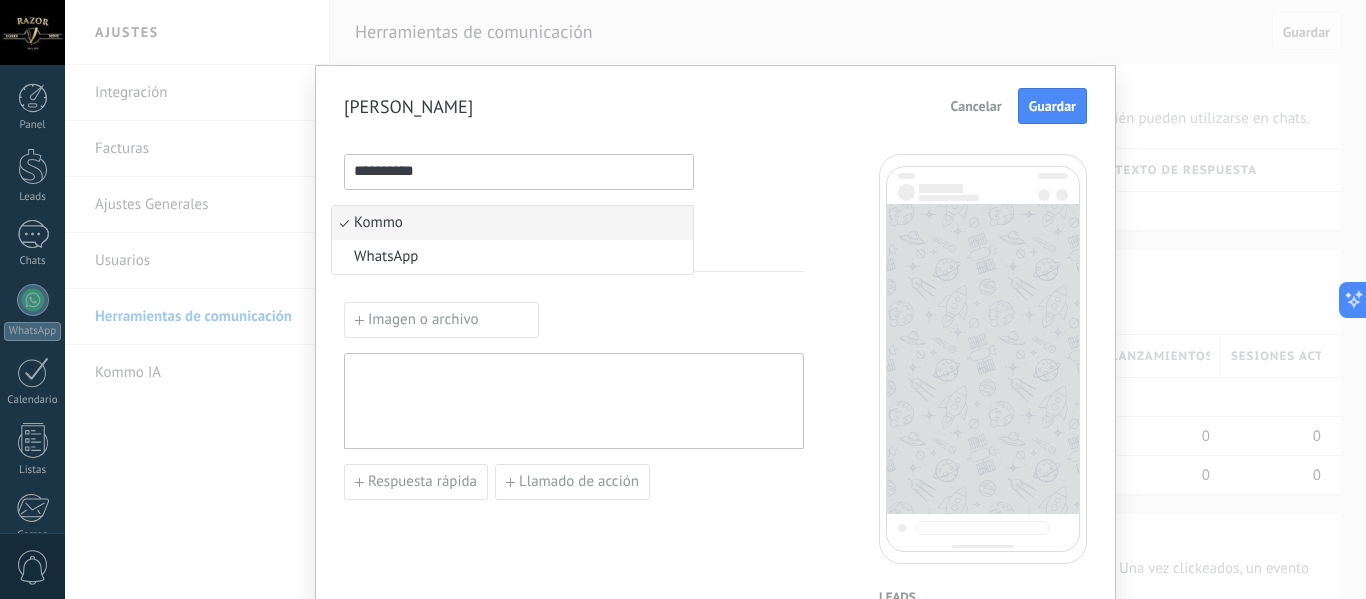 scroll, scrollTop: 0, scrollLeft: 0, axis: both 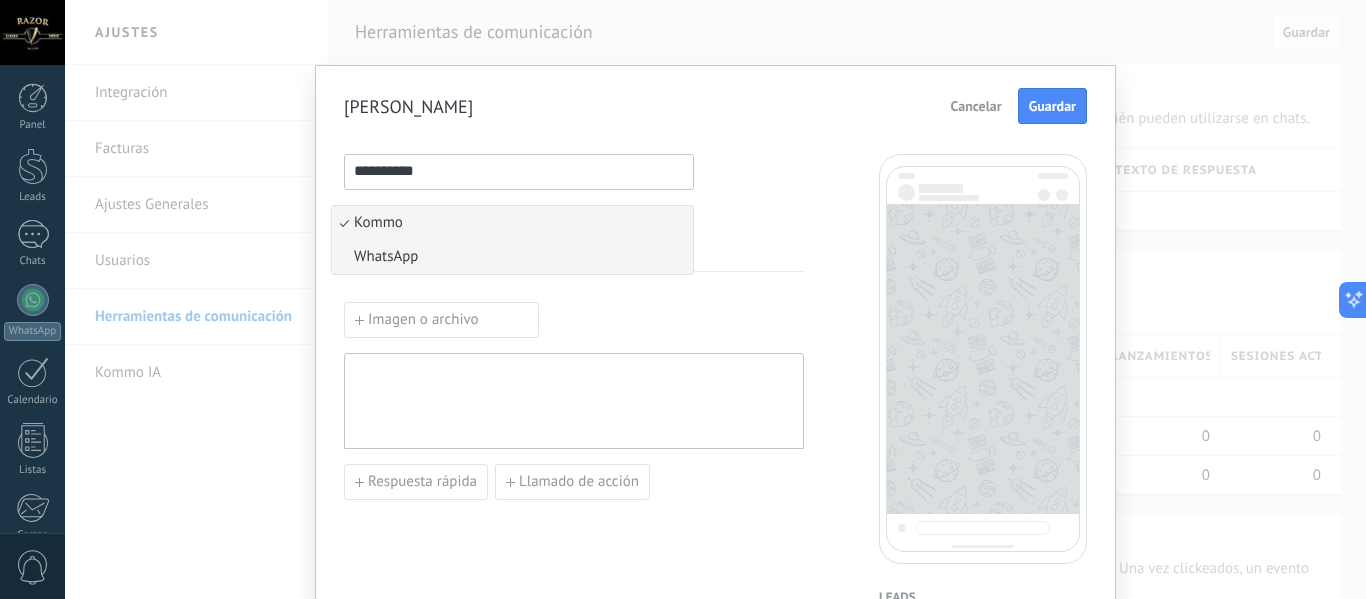 click on "WhatsApp" at bounding box center (512, 257) 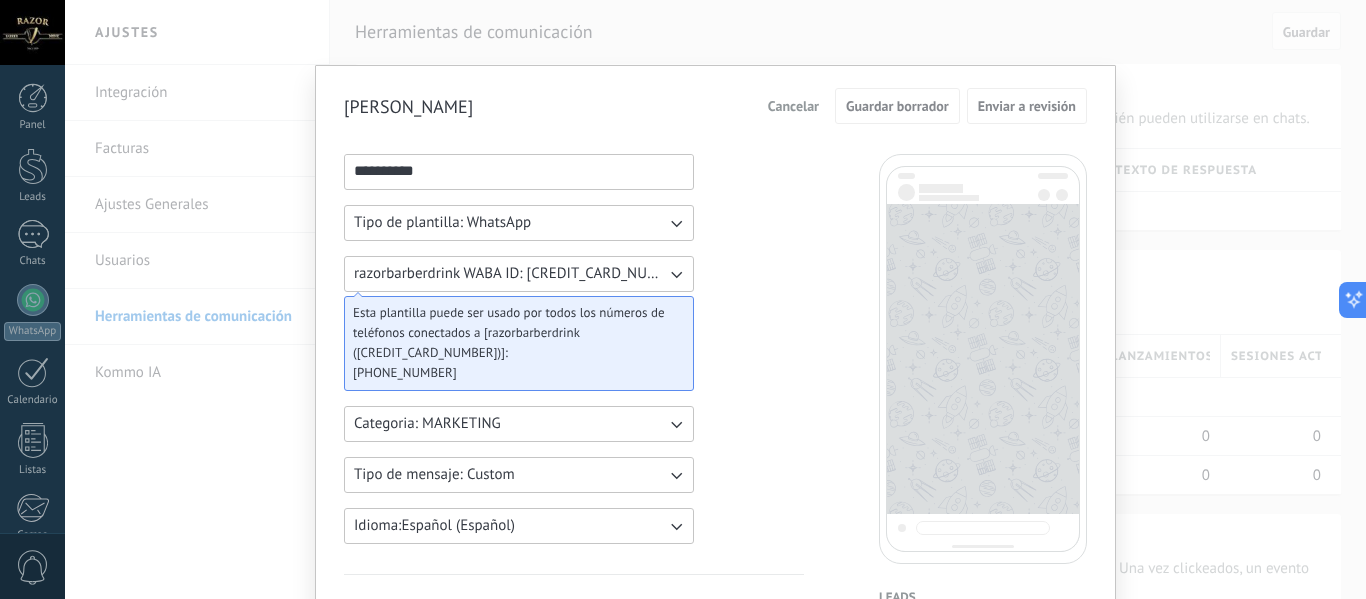 scroll, scrollTop: 256, scrollLeft: 0, axis: vertical 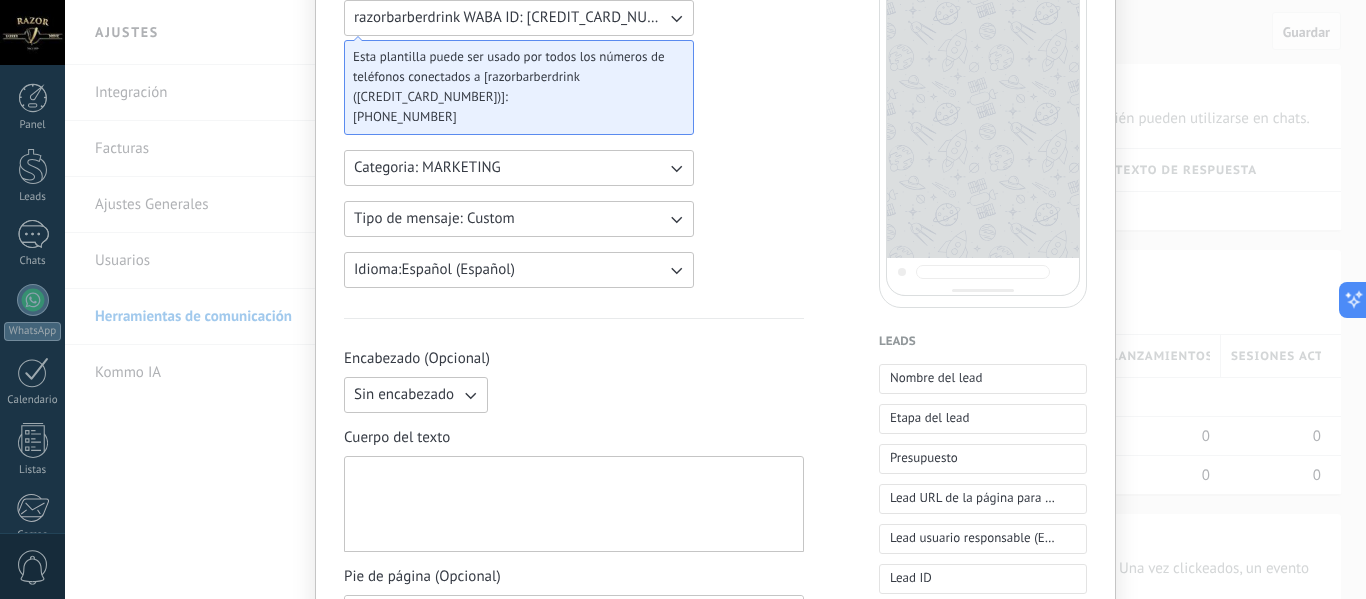 click 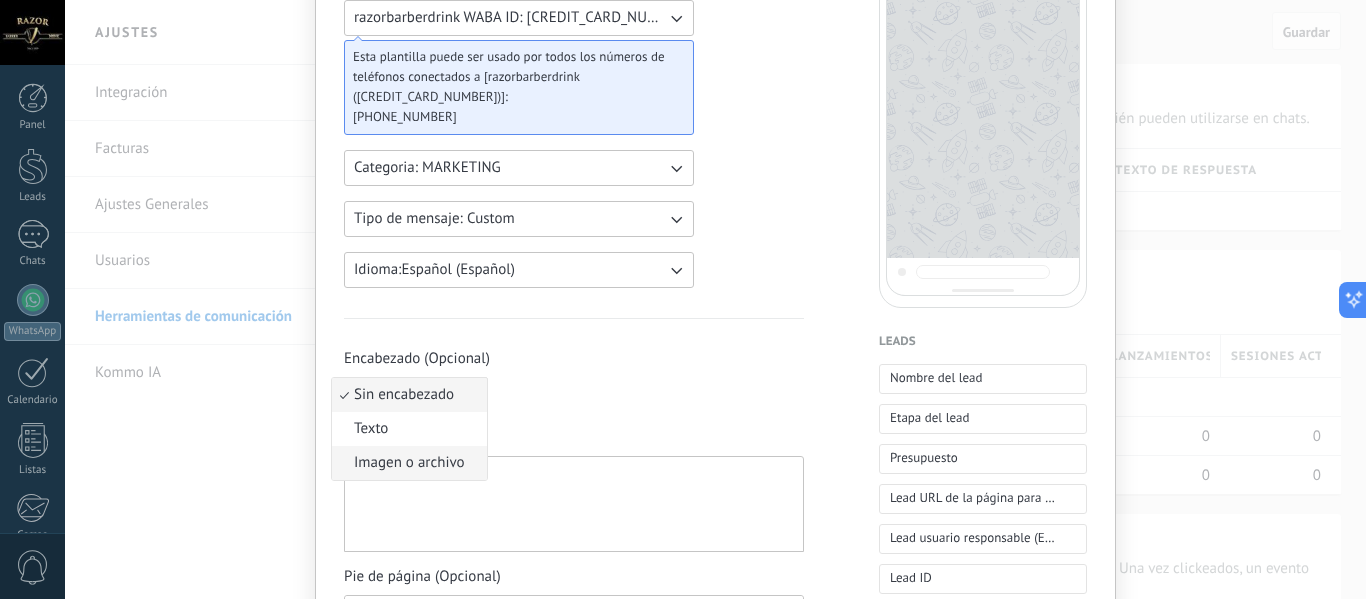 click on "Imagen o archivo" at bounding box center [409, 463] 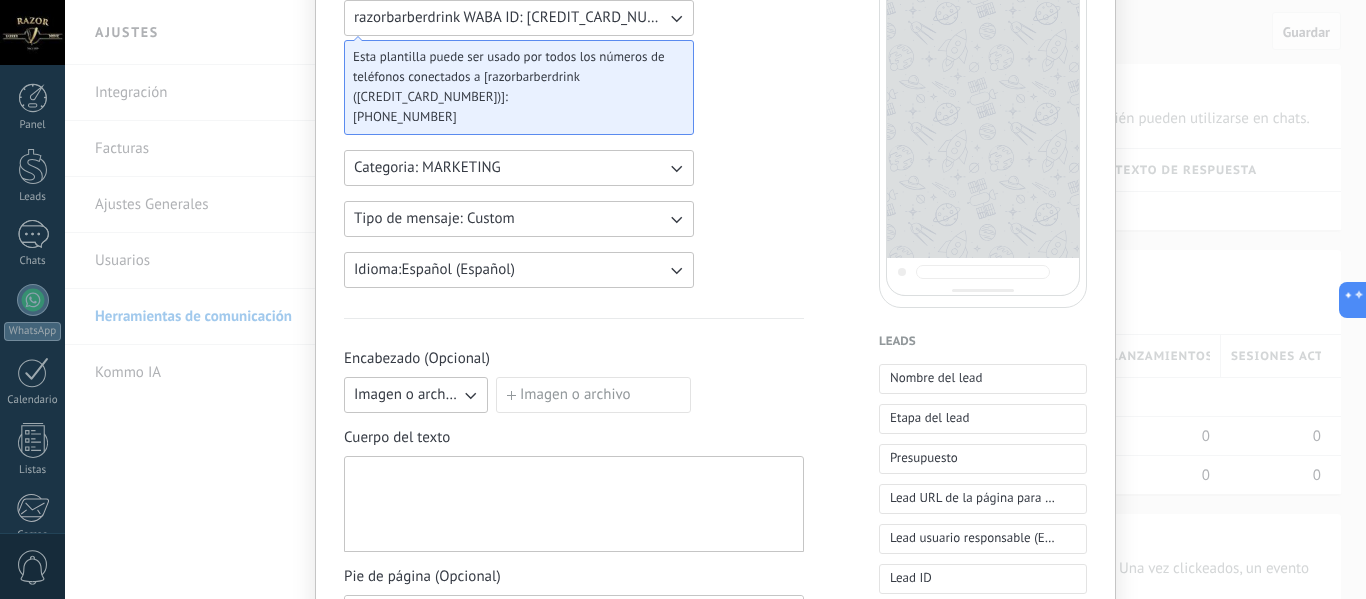 click on "Imagen o archivo" at bounding box center (593, 395) 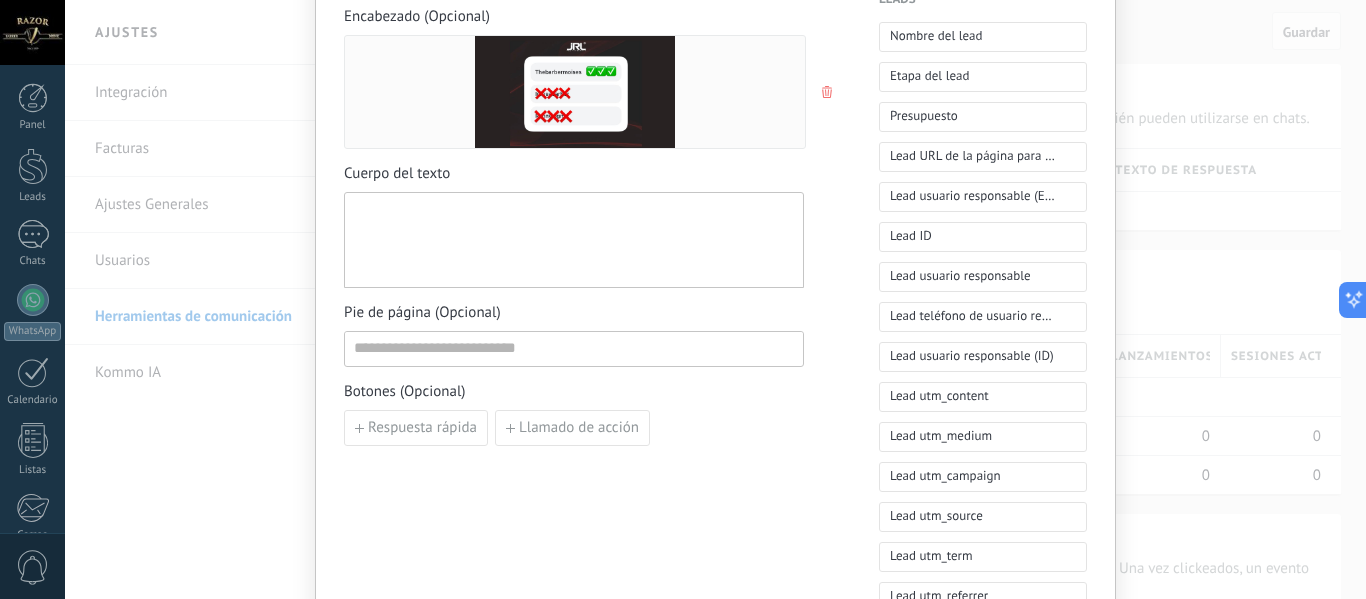 scroll, scrollTop: 646, scrollLeft: 0, axis: vertical 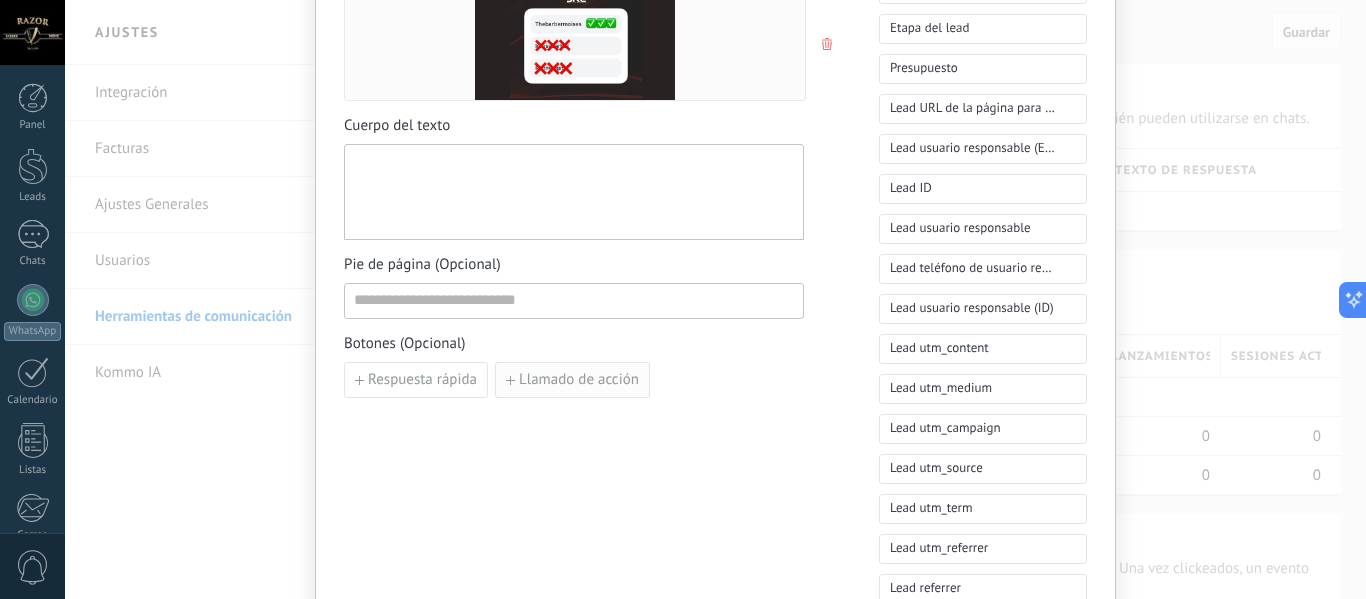 click on "Llamado de acción" at bounding box center (579, 380) 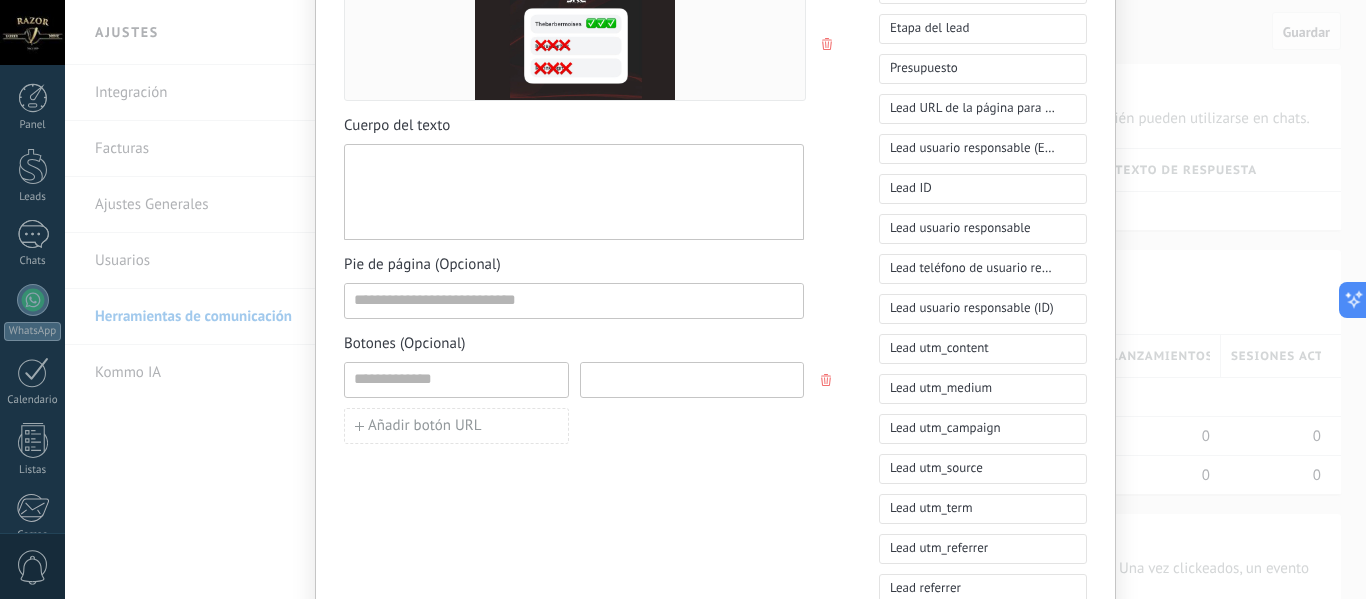 click at bounding box center (692, 379) 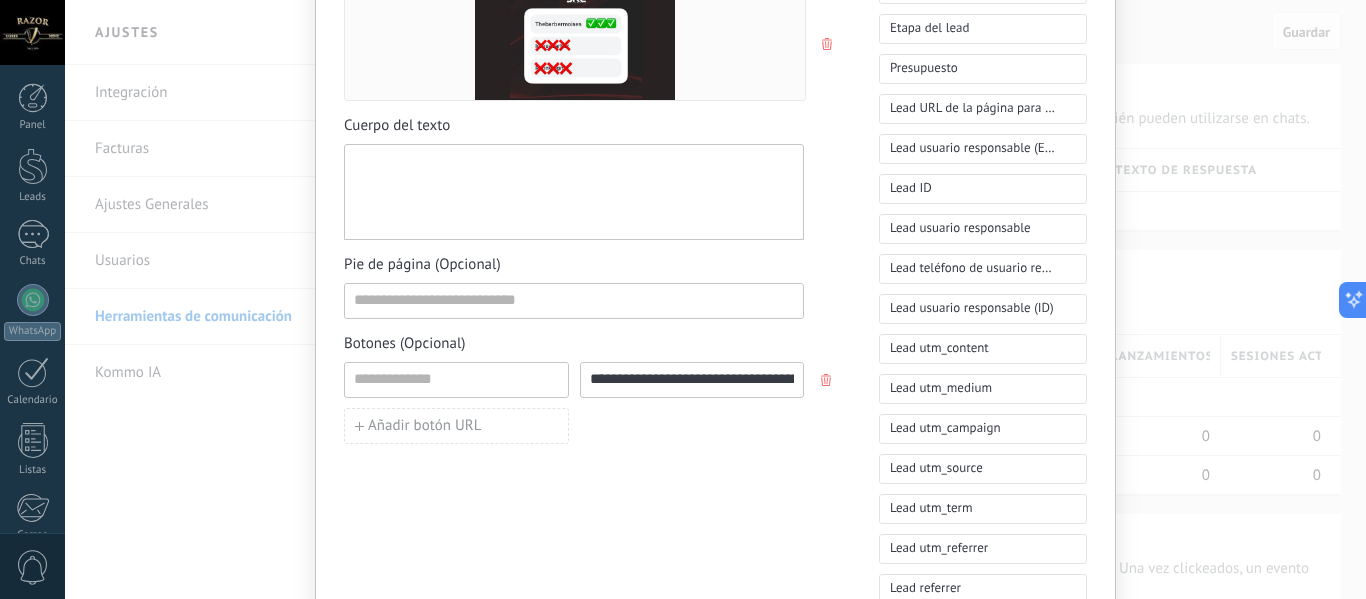 scroll, scrollTop: 0, scrollLeft: 685, axis: horizontal 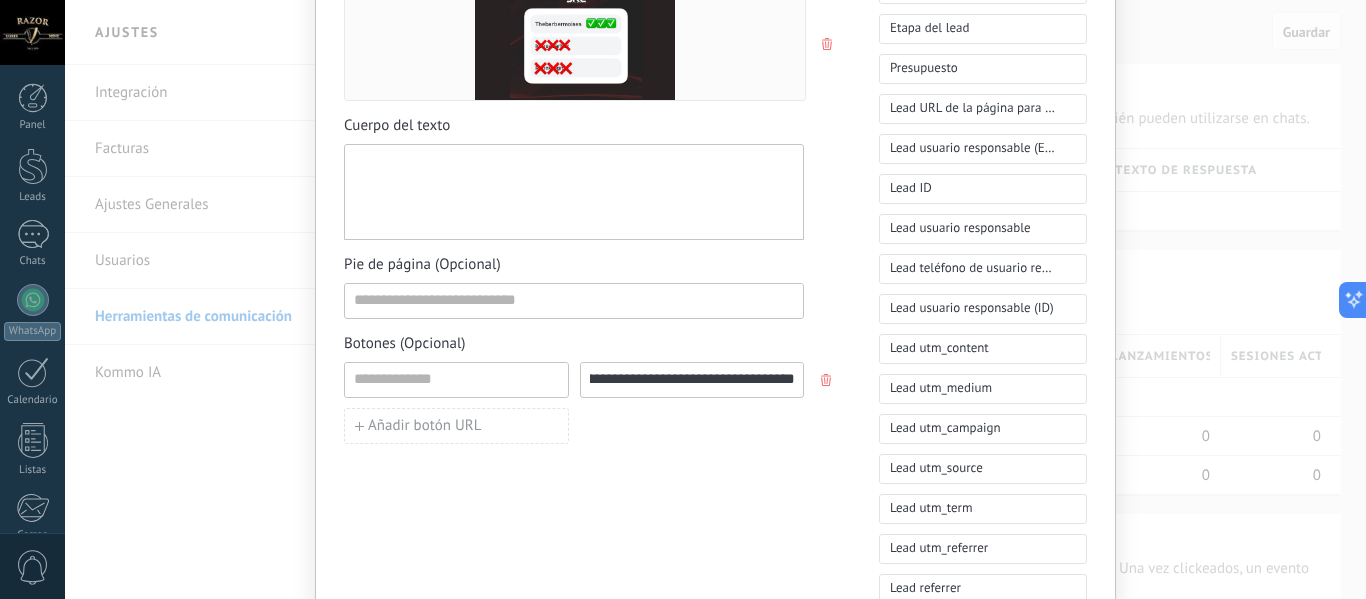 type on "**********" 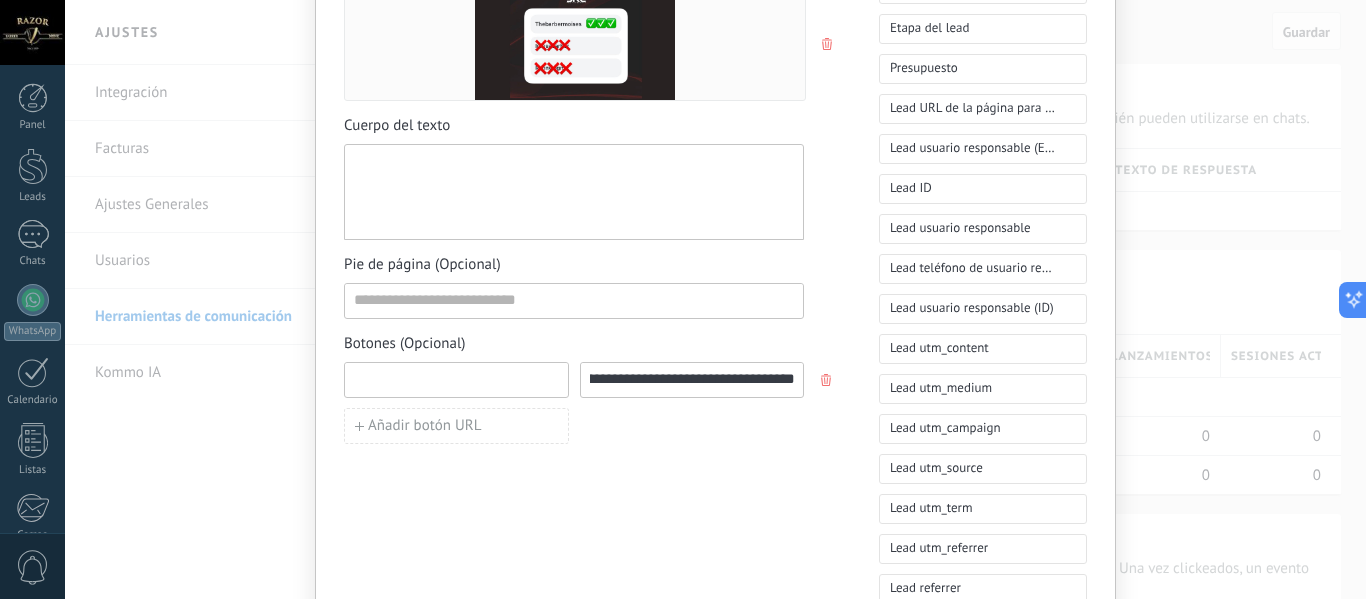 click at bounding box center [456, 379] 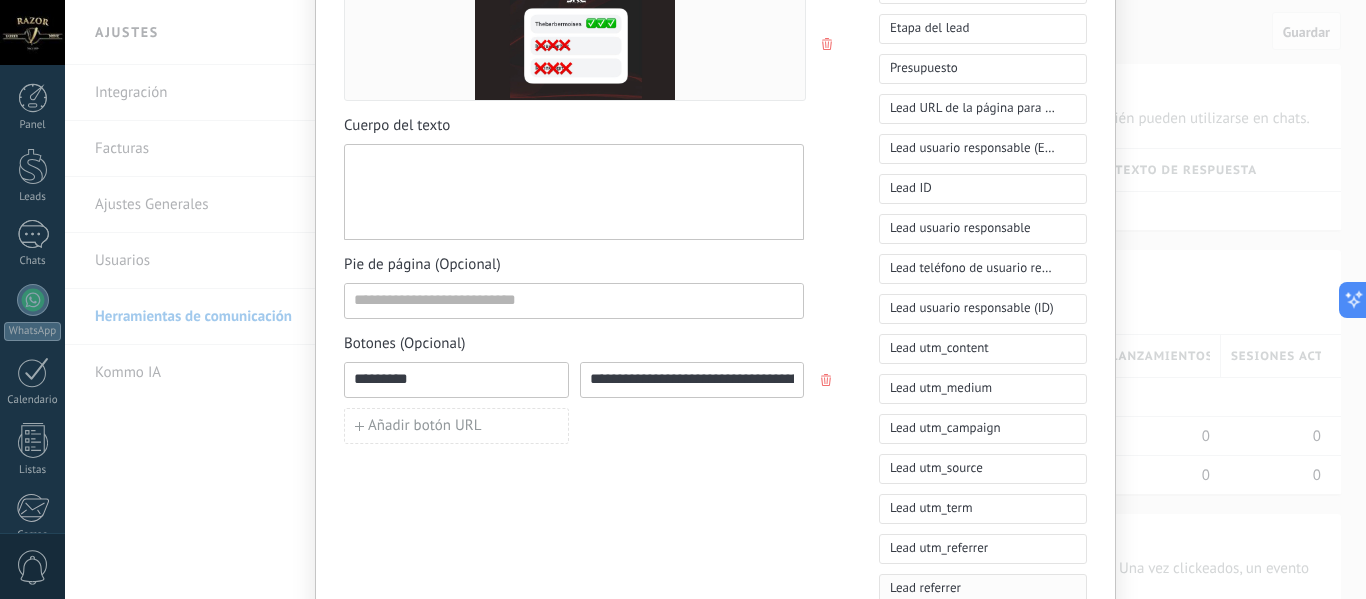 type on "*********" 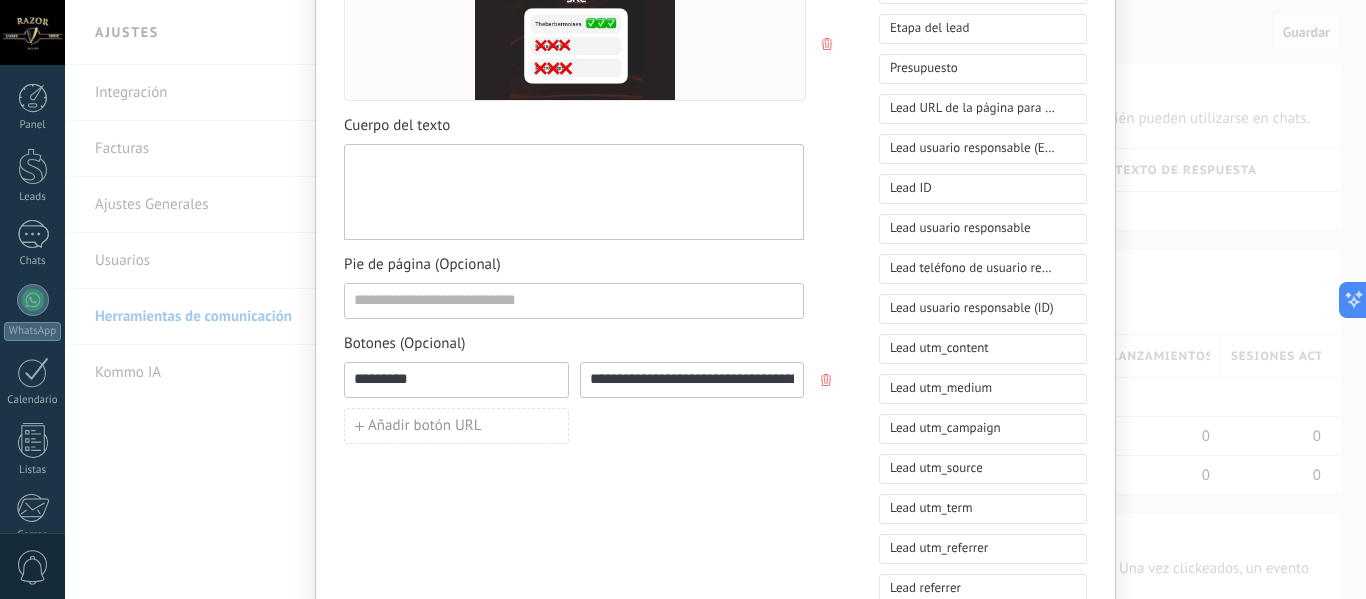 click at bounding box center (574, 192) 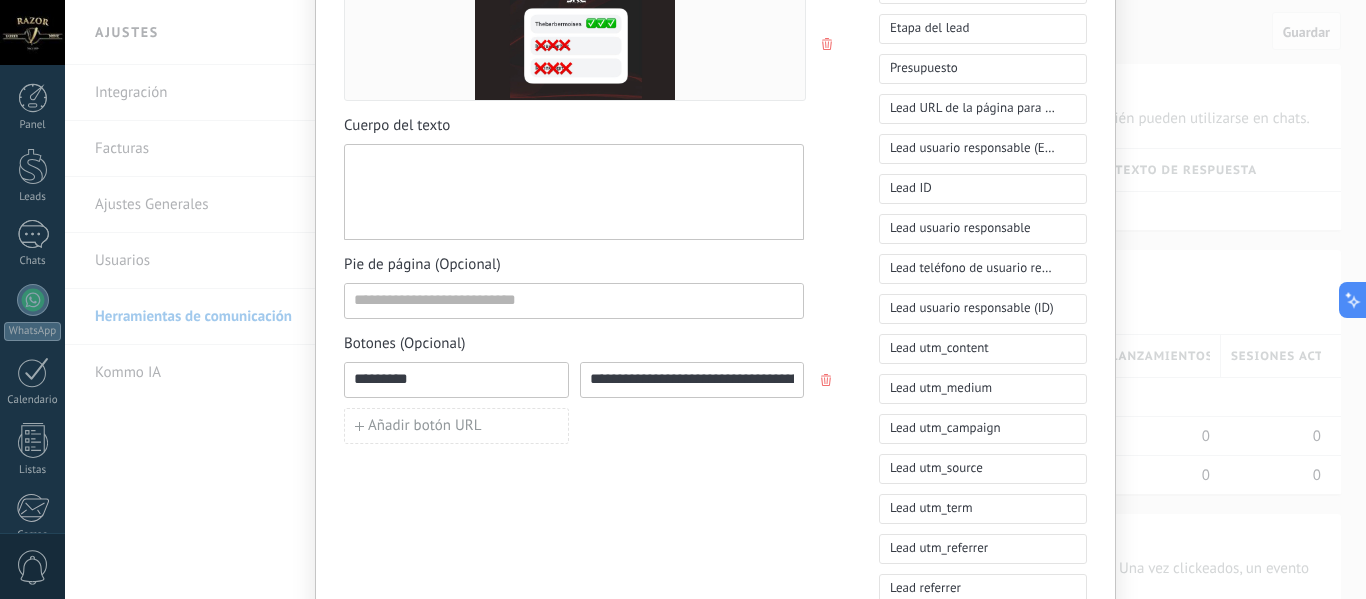 paste 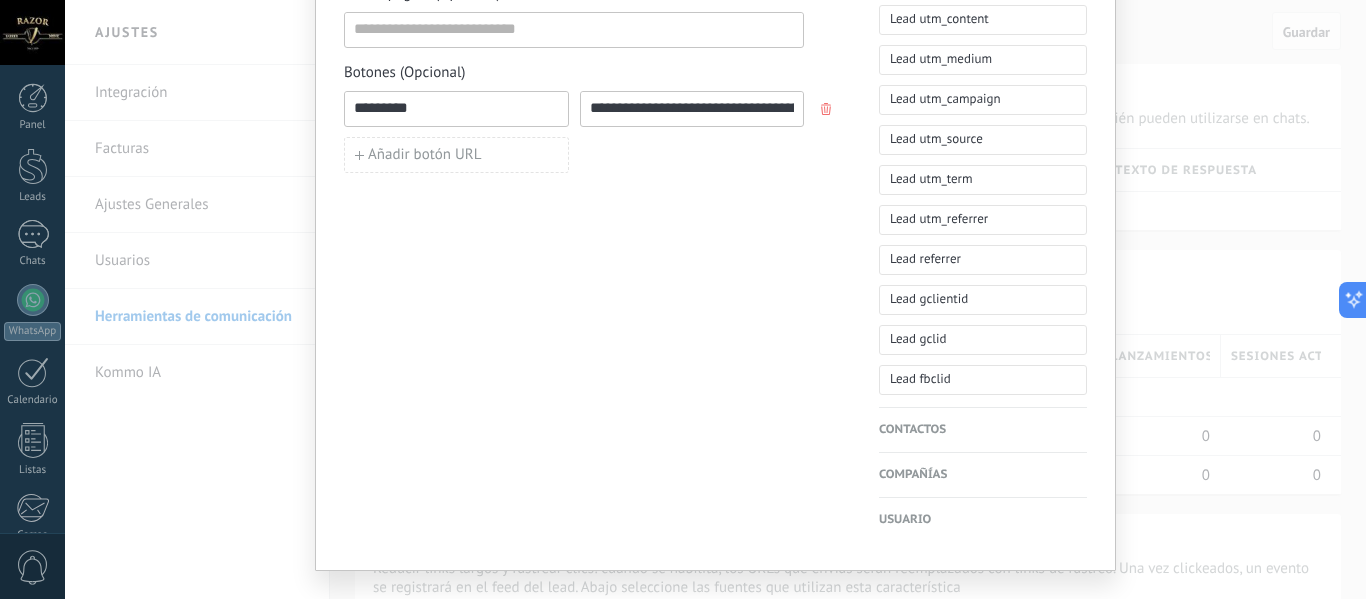 scroll, scrollTop: 0, scrollLeft: 0, axis: both 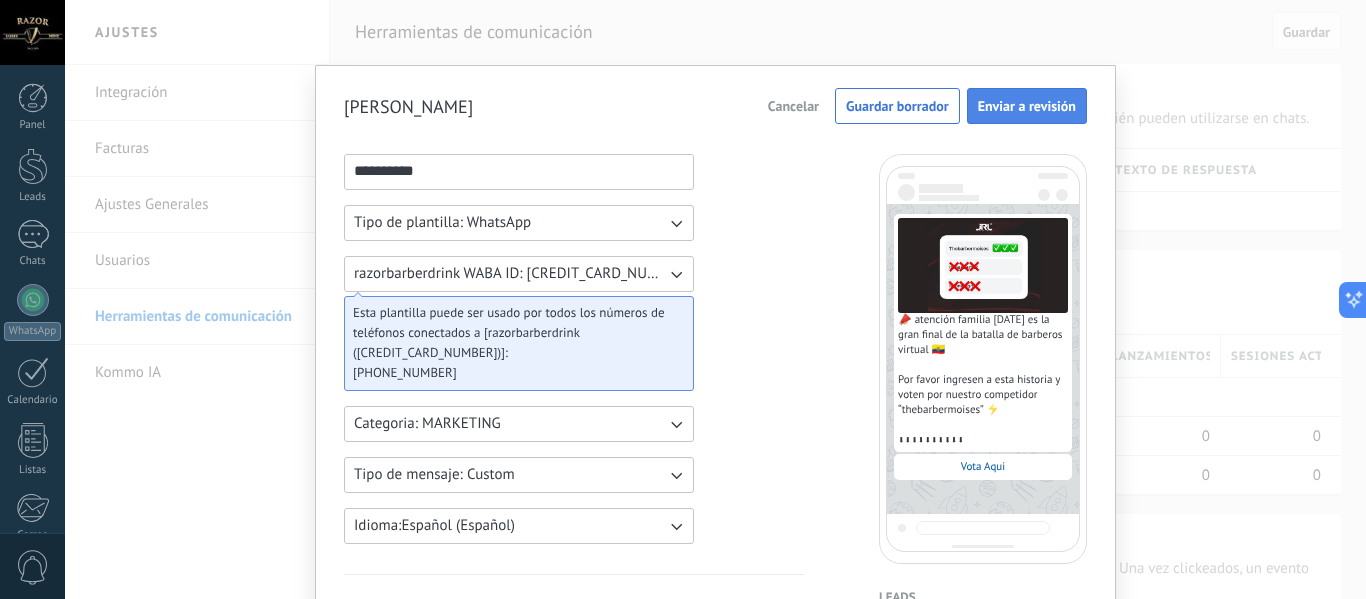 click on "Enviar a revisión" at bounding box center (1027, 106) 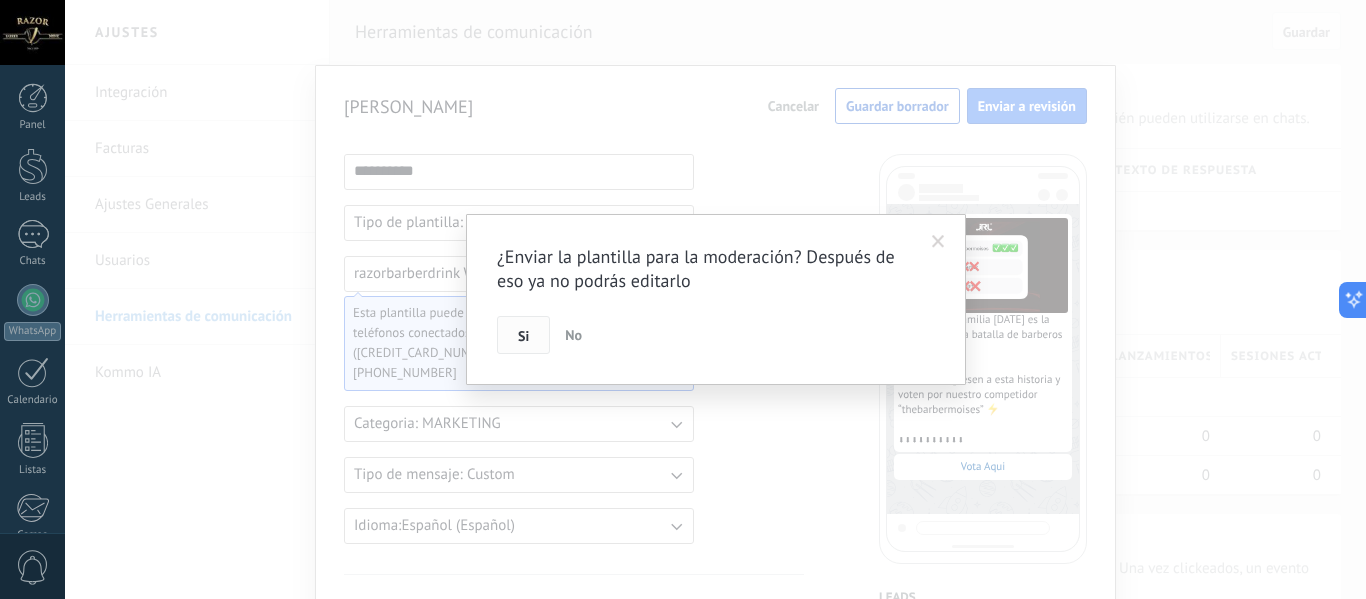click on "Si" at bounding box center (523, 336) 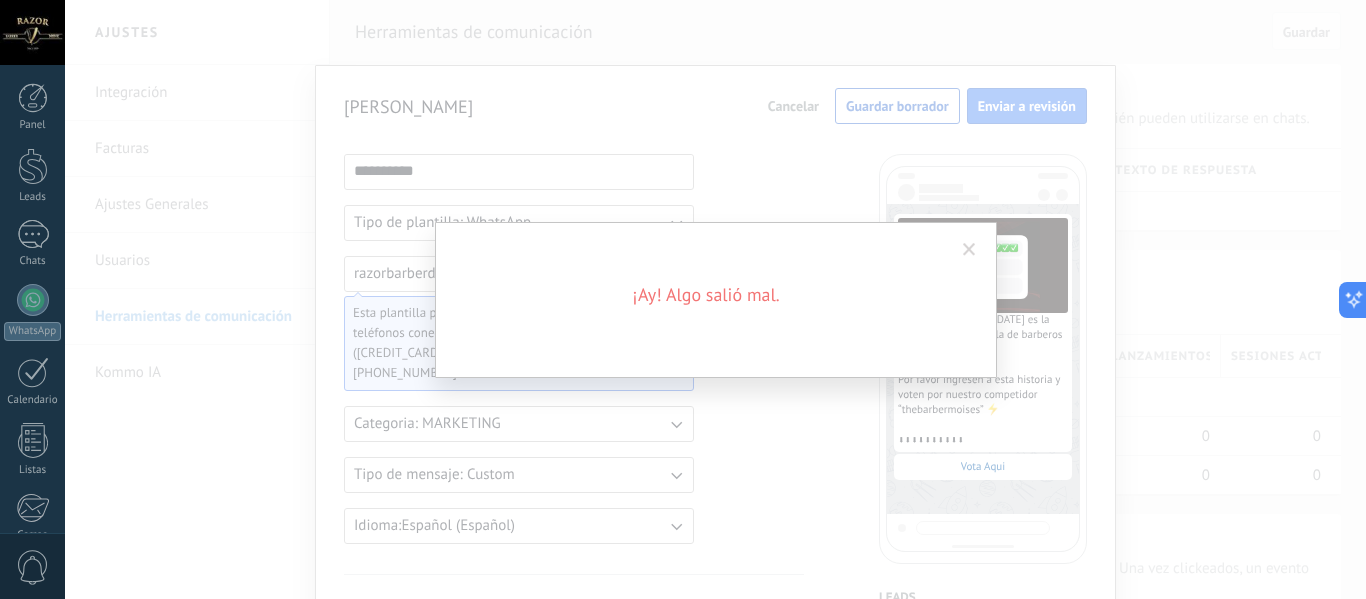 click on "¡Ay! Algo salió mal." at bounding box center (715, 299) 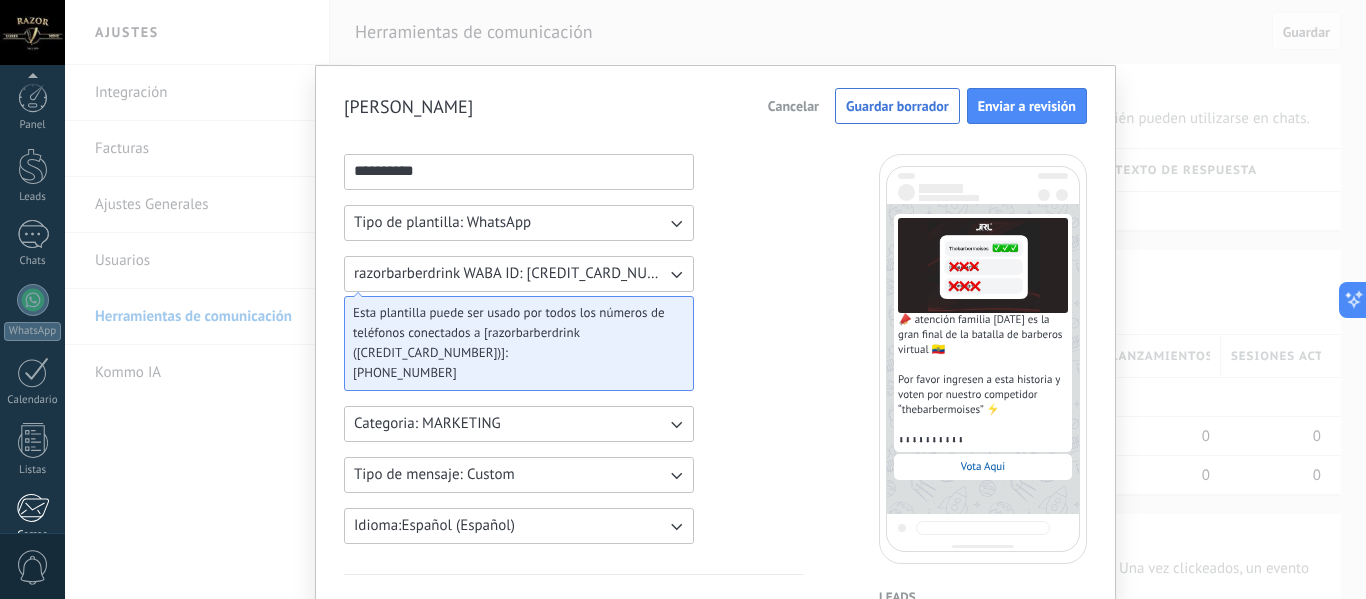 scroll, scrollTop: 233, scrollLeft: 0, axis: vertical 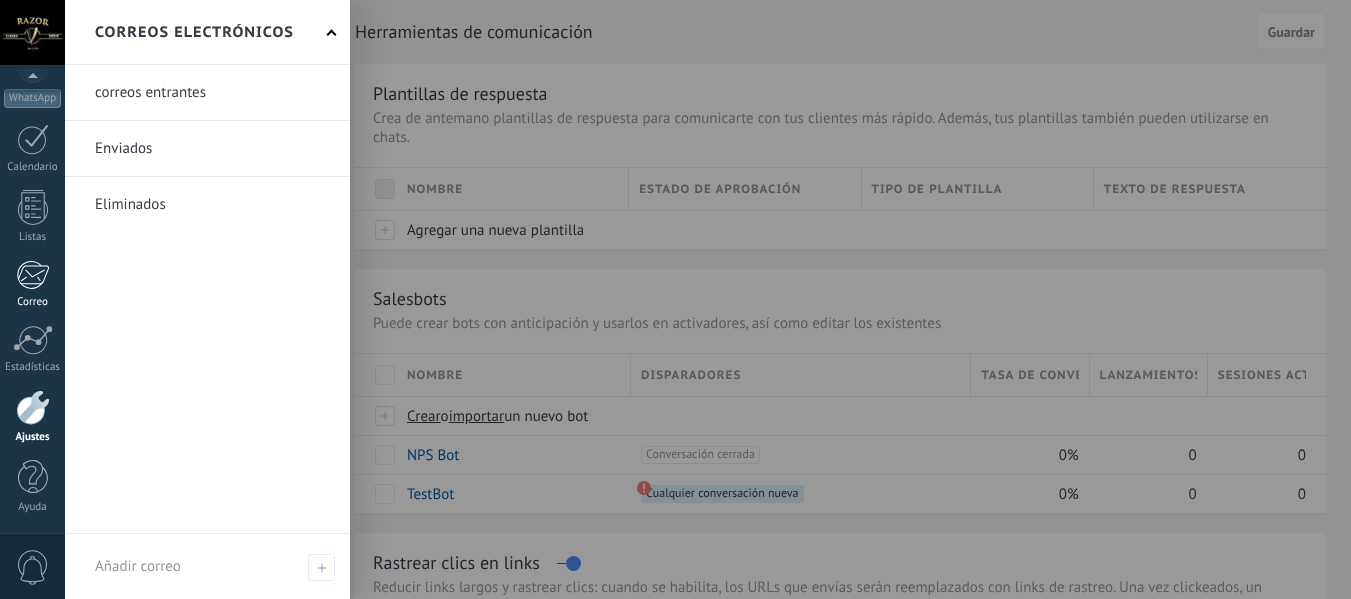 click on "Correo" at bounding box center [33, 302] 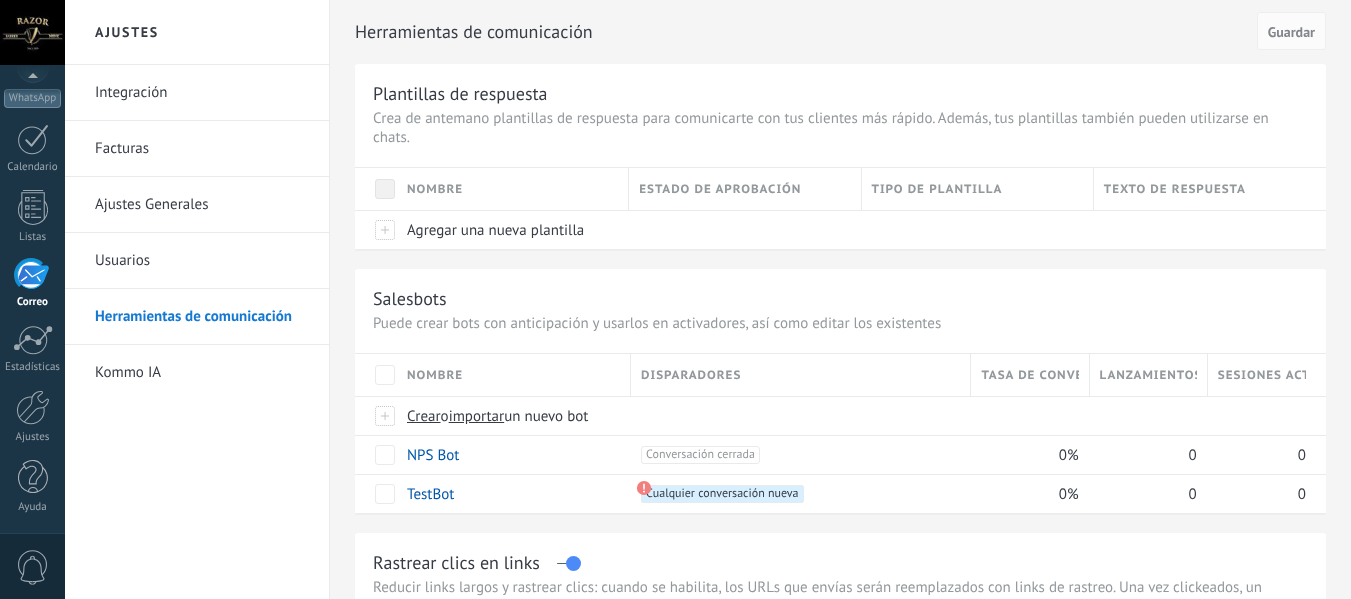 scroll, scrollTop: 0, scrollLeft: 0, axis: both 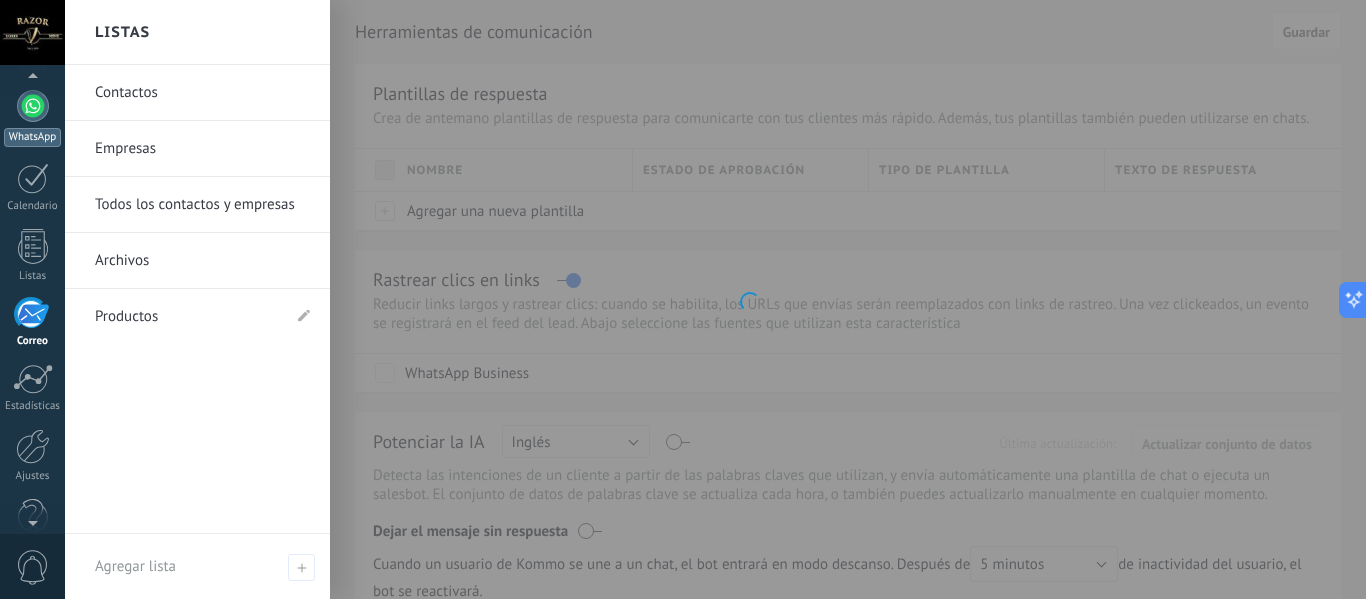 click at bounding box center [33, 106] 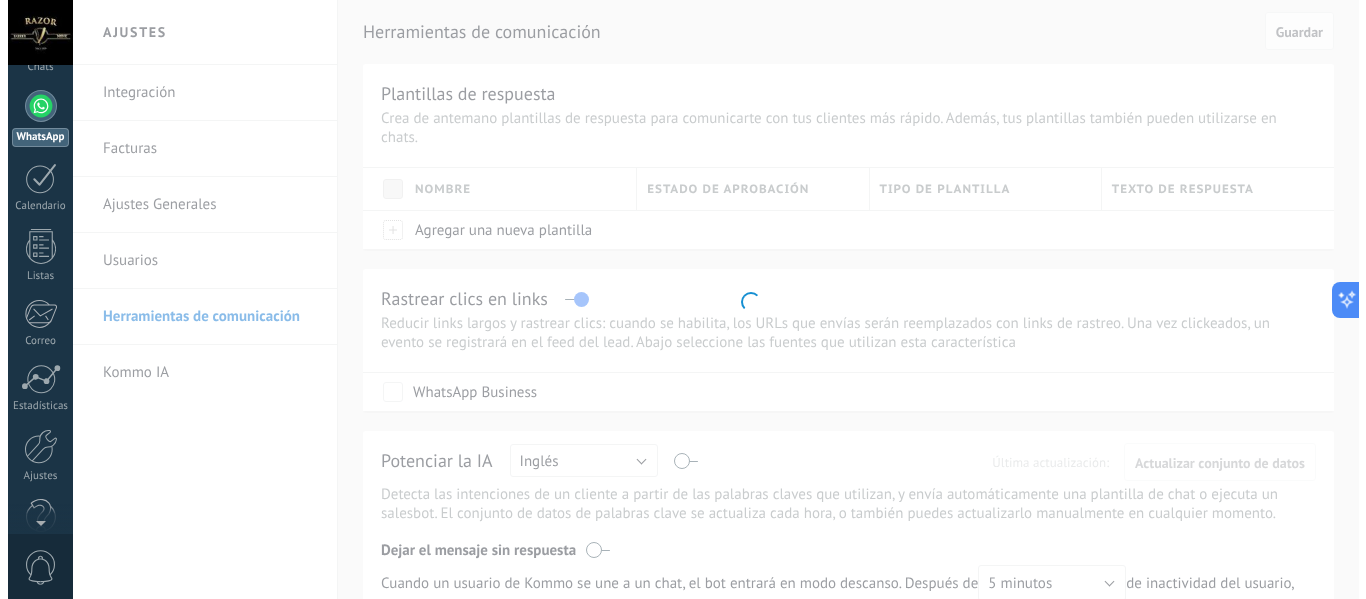 scroll, scrollTop: 0, scrollLeft: 0, axis: both 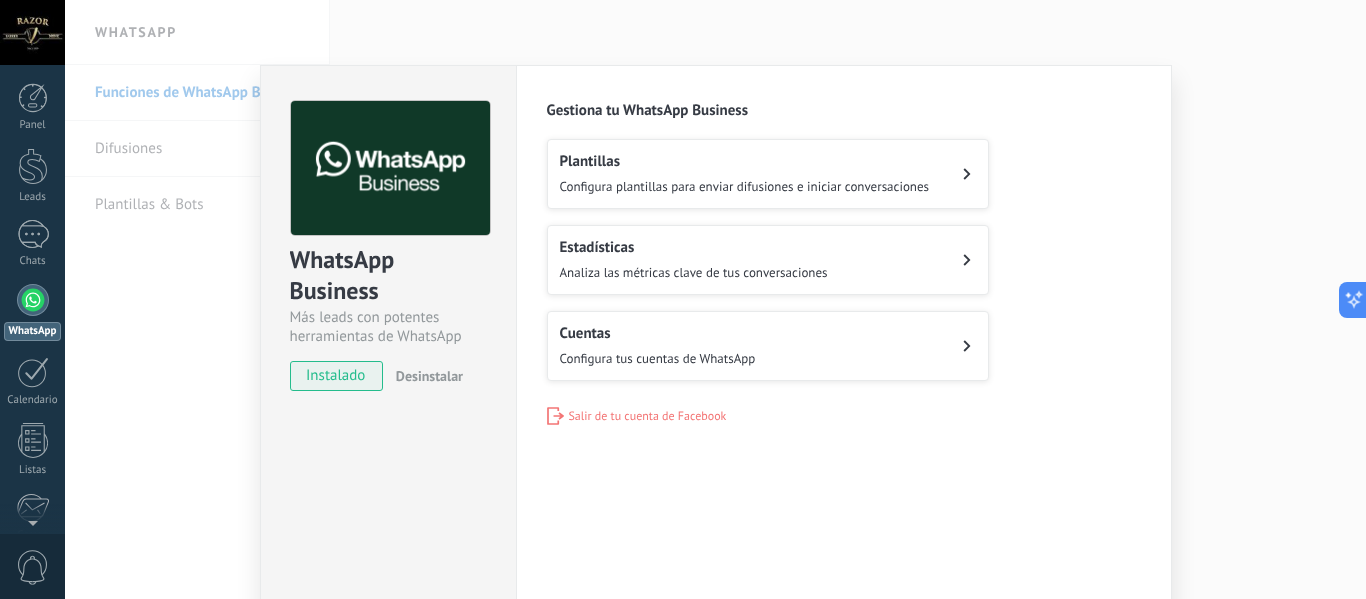 click on "Cuentas" at bounding box center (658, 333) 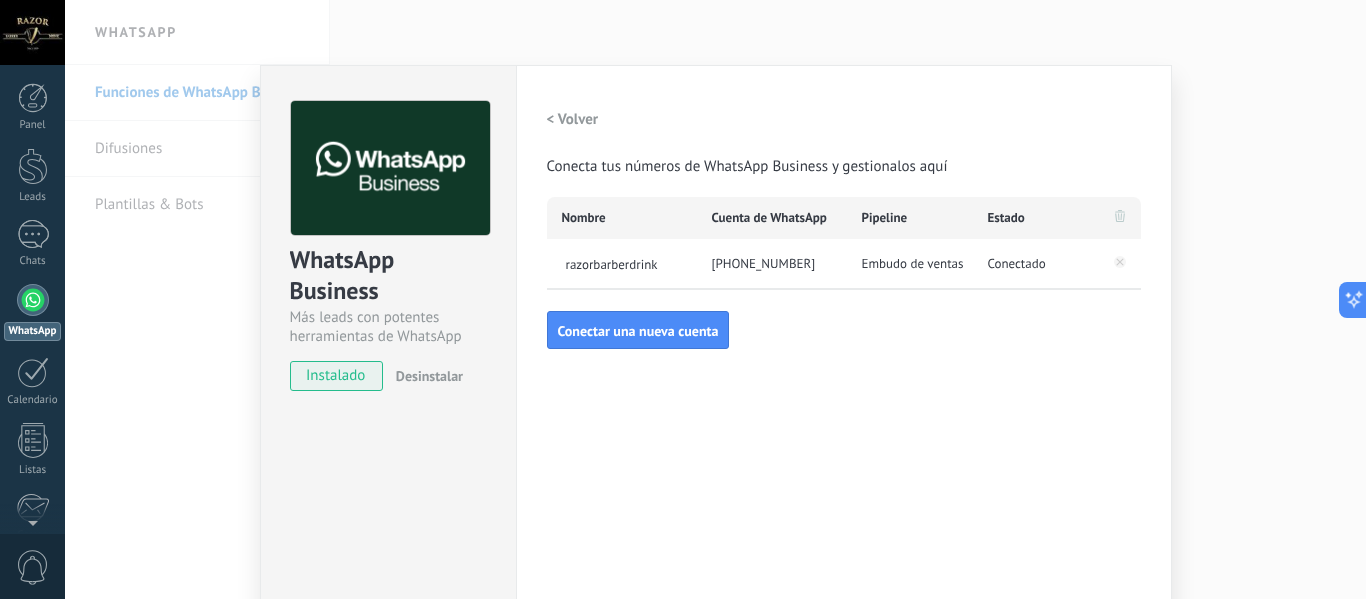 click on "< Volver Conecta tus números de WhatsApp Business y gestionalos aquí Nombre Cuenta de WhatsApp Pipeline Estado razorbarberdrink +593 96 383 5444 Embudo de ventas Conectado Conectar una nueva cuenta" at bounding box center [844, 225] 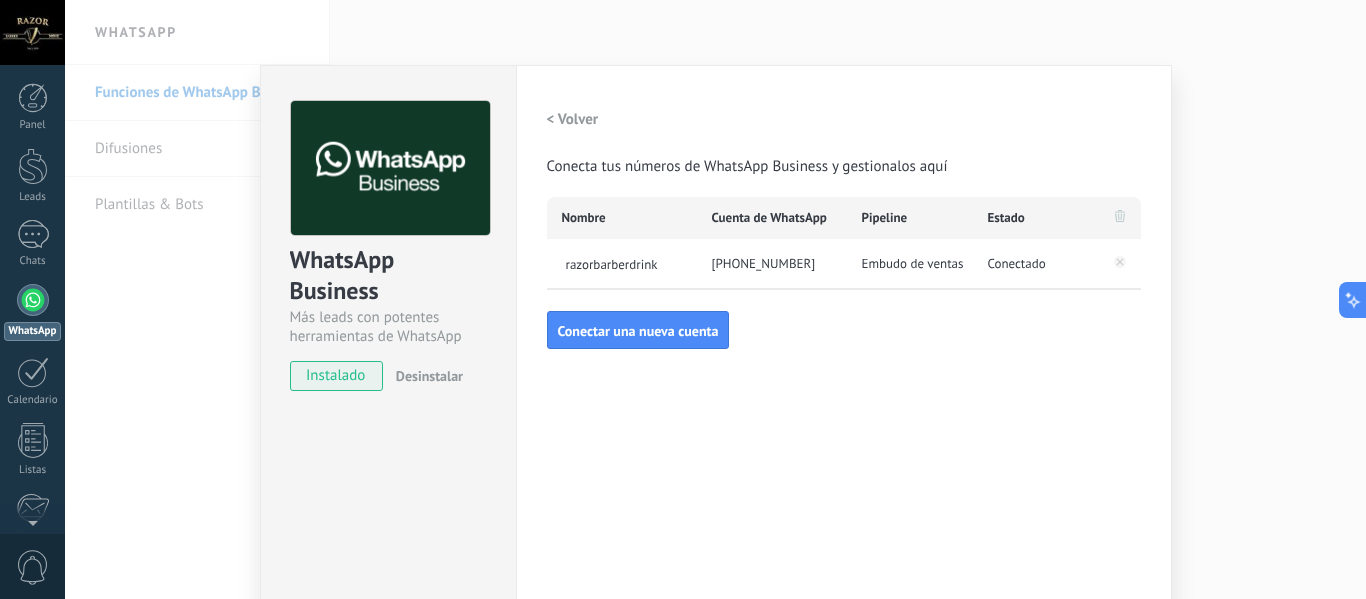 click on "WhatsApp Business Más leads con potentes herramientas de WhatsApp instalado Desinstalar Configuraciones Autorizaciones Esta pestaña registra a los usuarios que han concedido acceso a las integración a esta cuenta. Si deseas remover la posibilidad que un usuario pueda enviar solicitudes a la cuenta en nombre de esta integración, puedes revocar el acceso. Si el acceso a todos los usuarios es revocado, la integración dejará de funcionar. Esta aplicacion está instalada, pero nadie le ha dado acceso aun. WhatsApp Cloud API más _:  Guardar < Volver Conecta tus números de WhatsApp Business y gestionalos aquí Nombre Cuenta de WhatsApp Pipeline Estado razorbarberdrink +593 96 383 5444 Embudo de ventas Conectado Conectar una nueva cuenta" at bounding box center [715, 299] 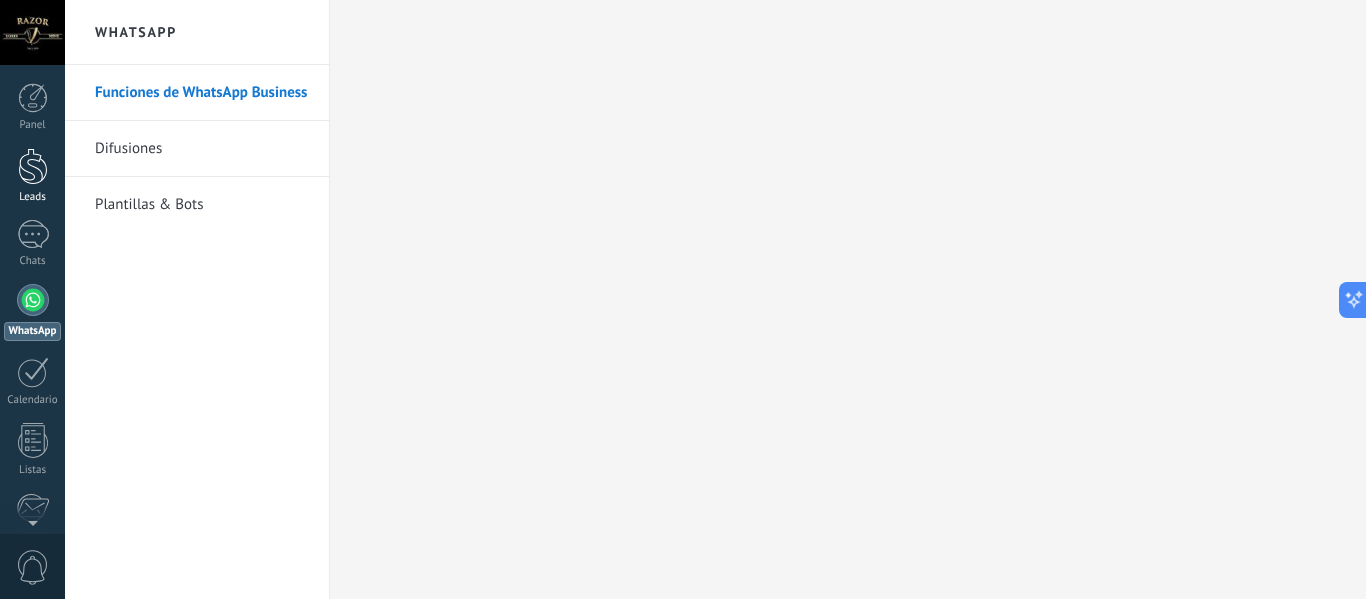 click at bounding box center [33, 166] 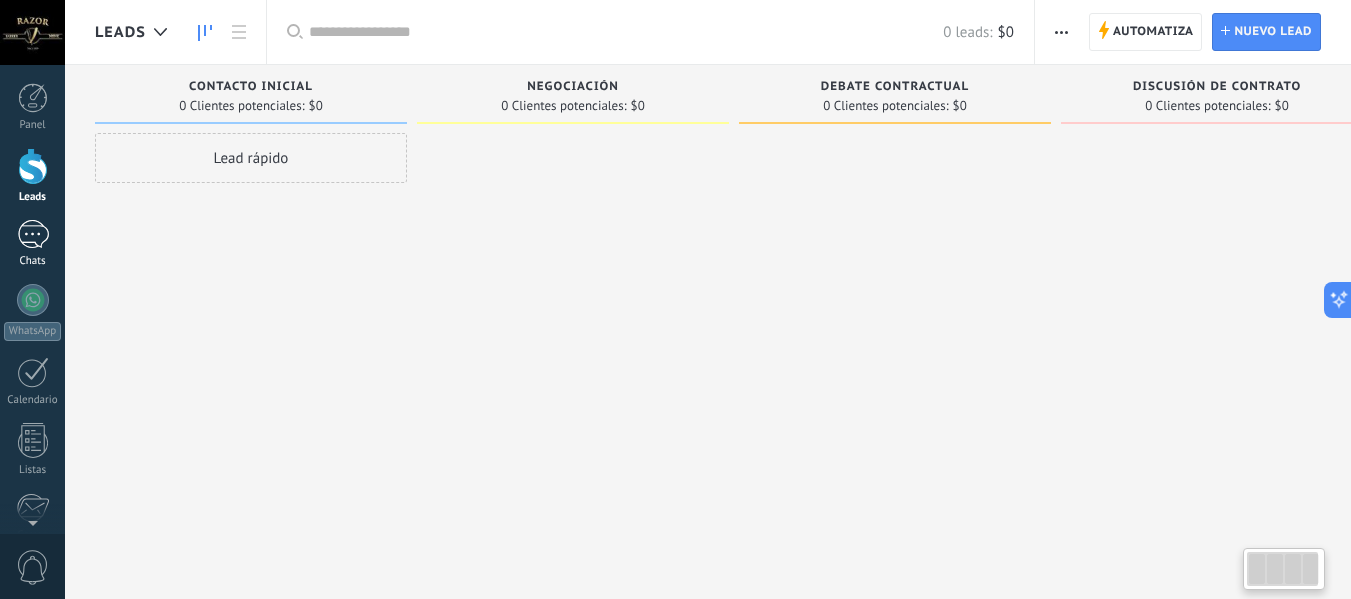 click at bounding box center [33, 234] 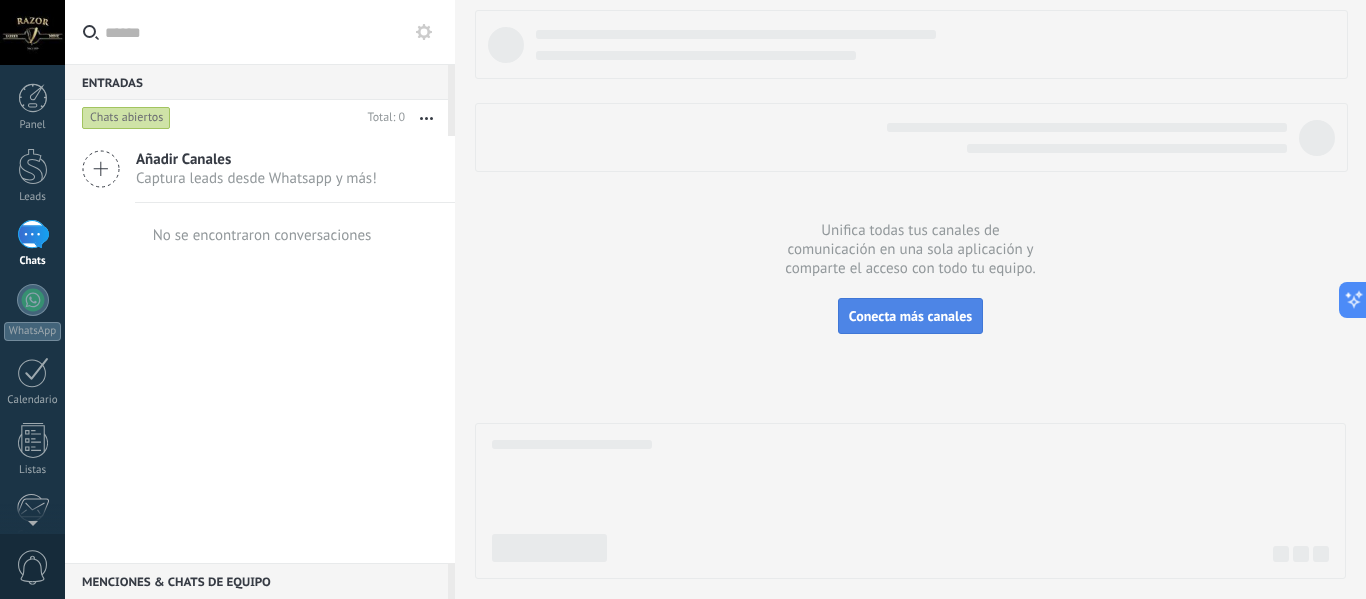 click on "Conecta más canales" at bounding box center (910, 316) 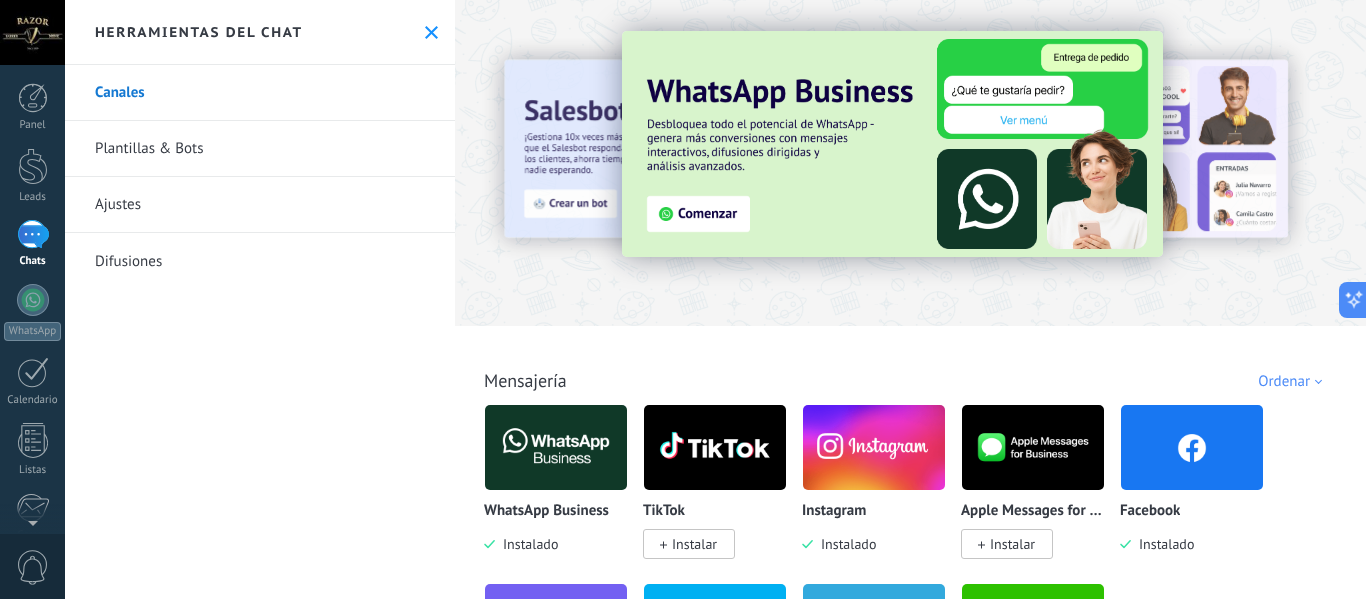 click on "Canales" at bounding box center [260, 93] 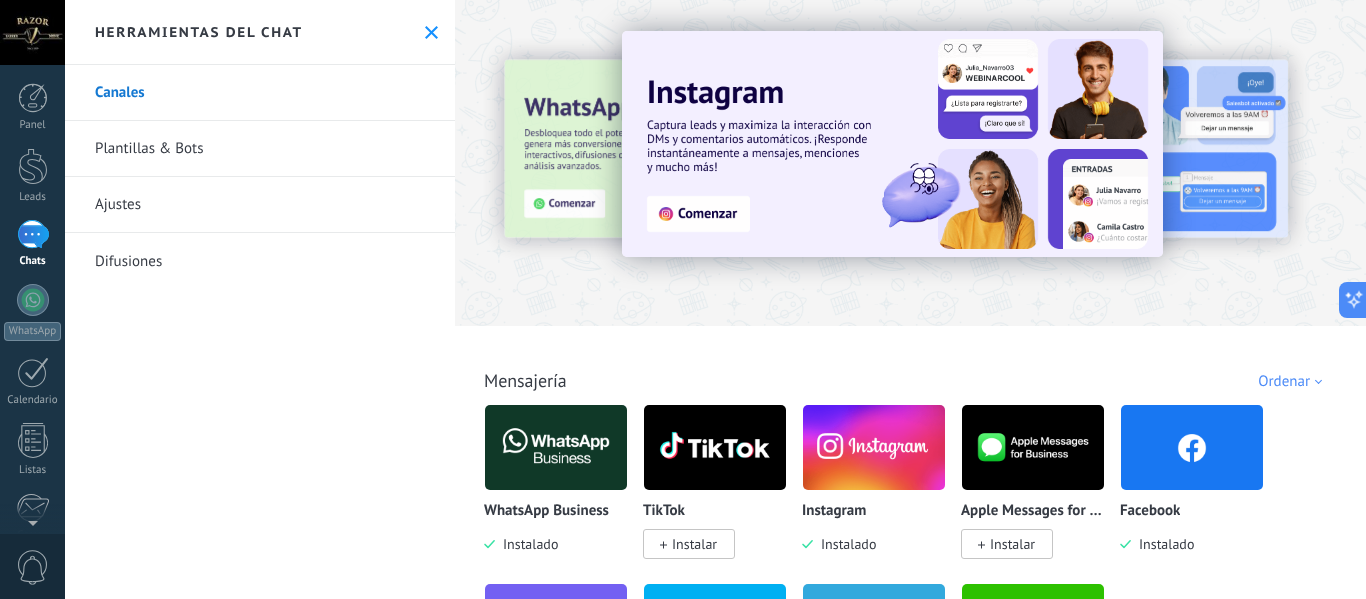 click 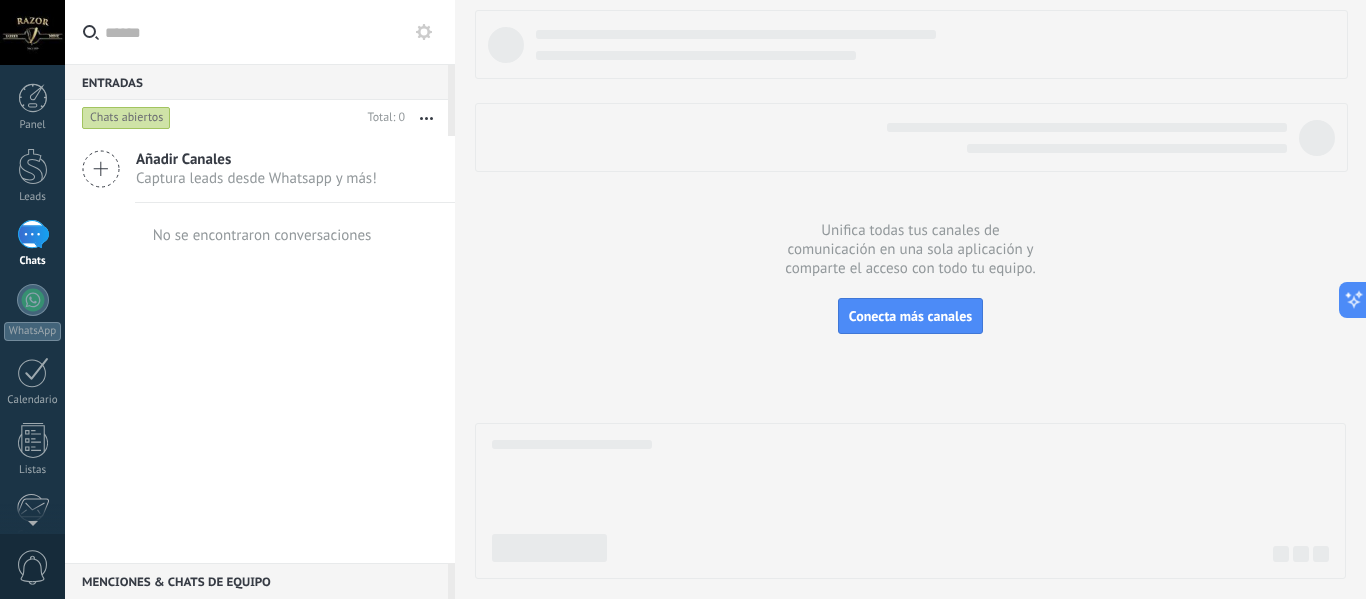 click 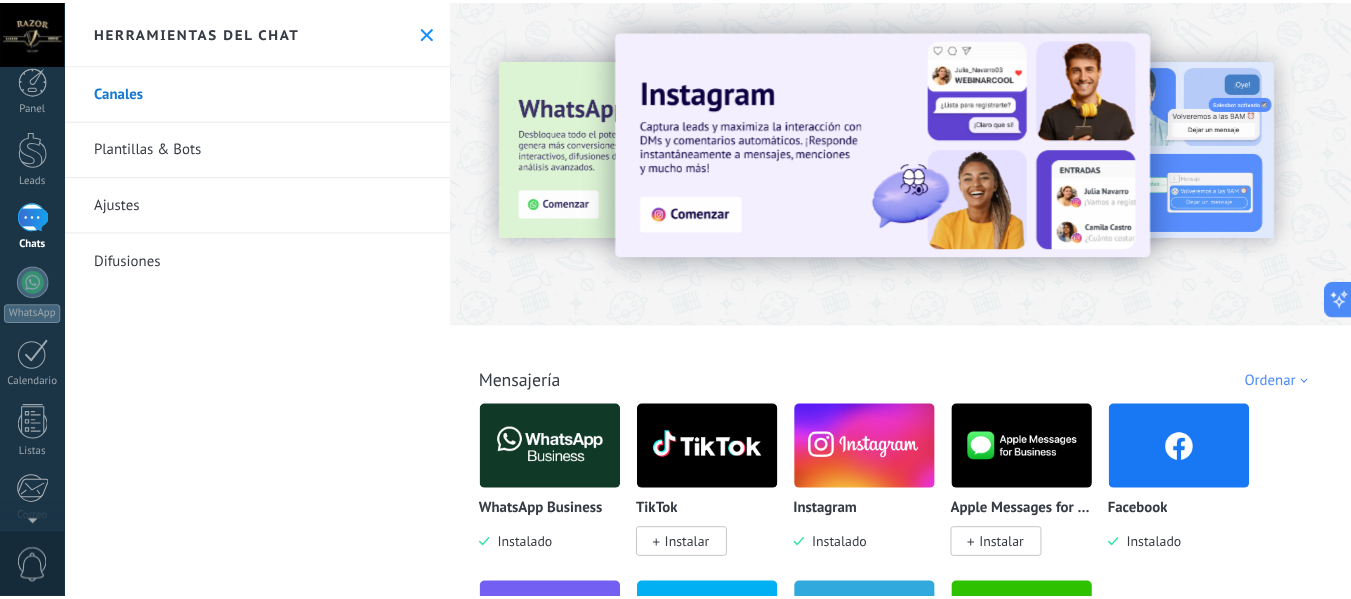 scroll, scrollTop: 0, scrollLeft: 0, axis: both 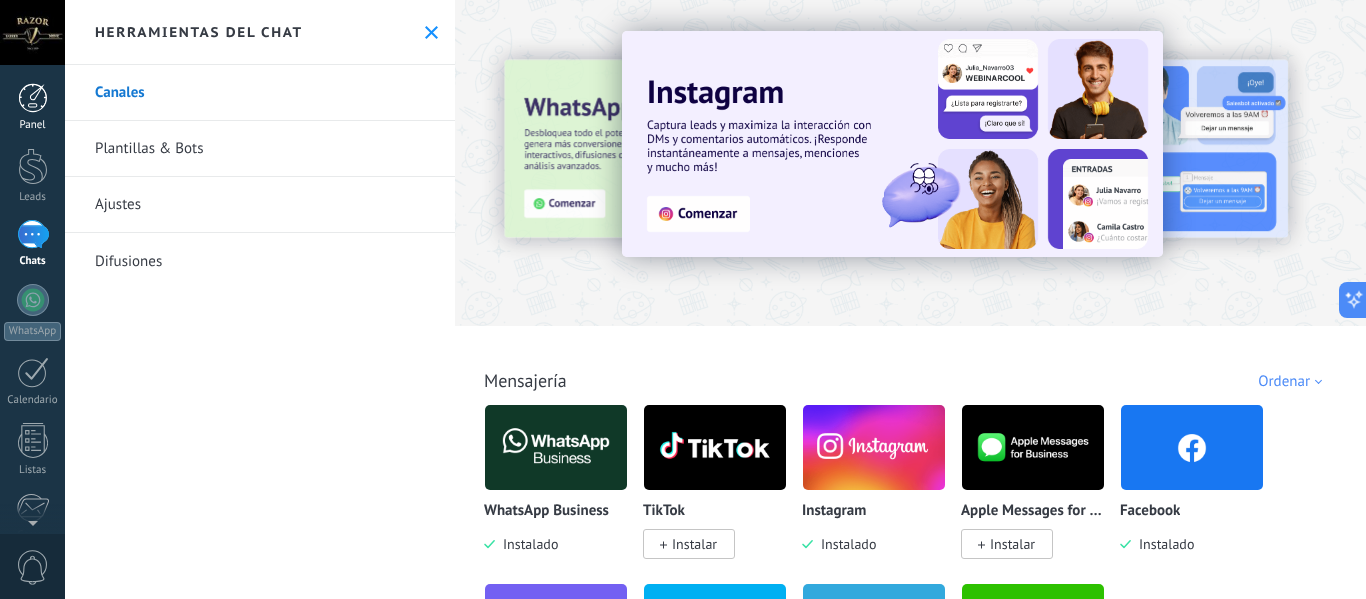click at bounding box center (33, 98) 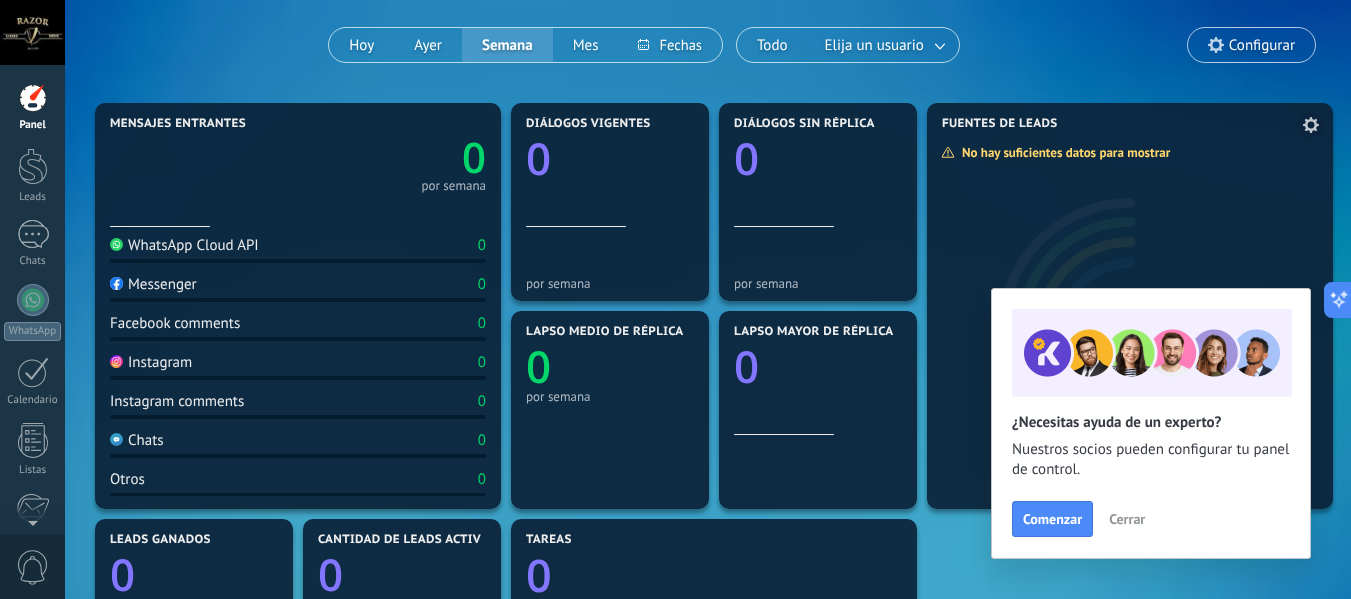 scroll, scrollTop: 120, scrollLeft: 0, axis: vertical 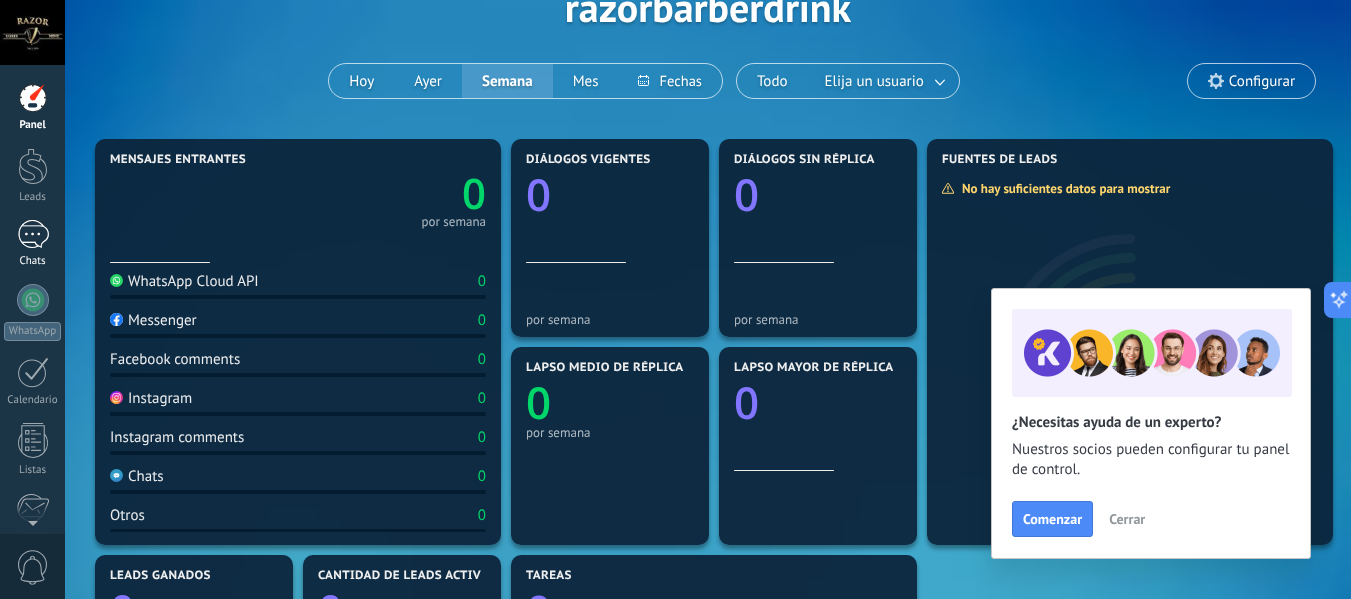 click at bounding box center [33, 234] 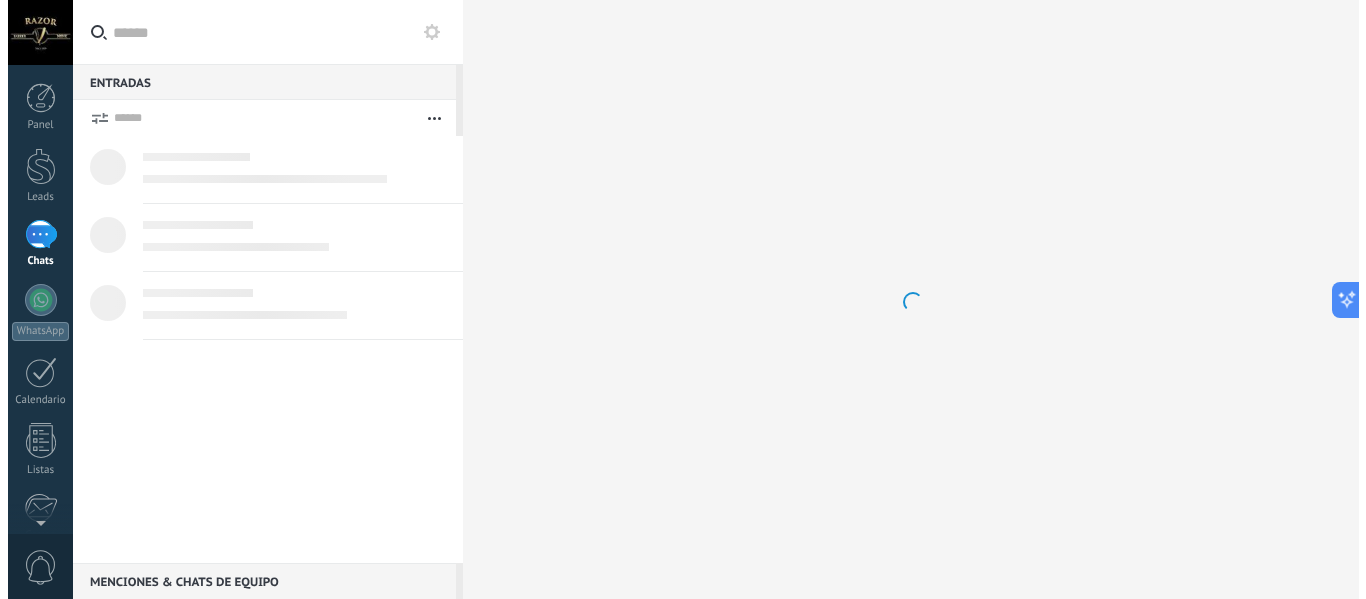 scroll, scrollTop: 0, scrollLeft: 0, axis: both 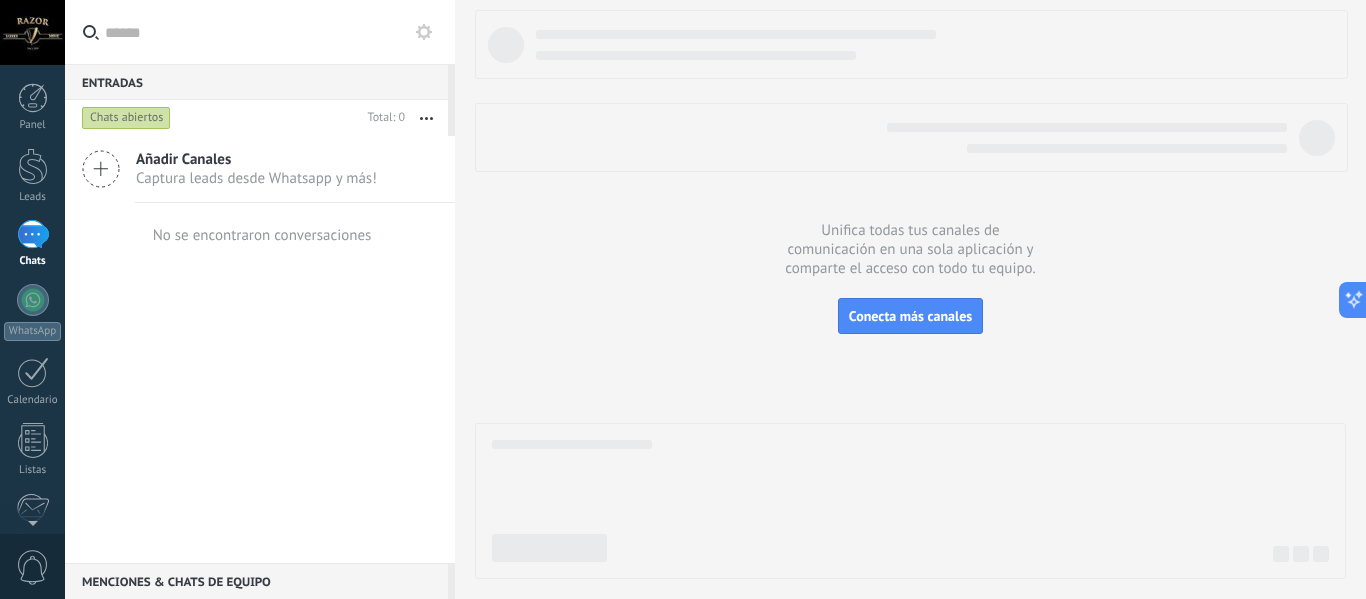 click at bounding box center [32, 32] 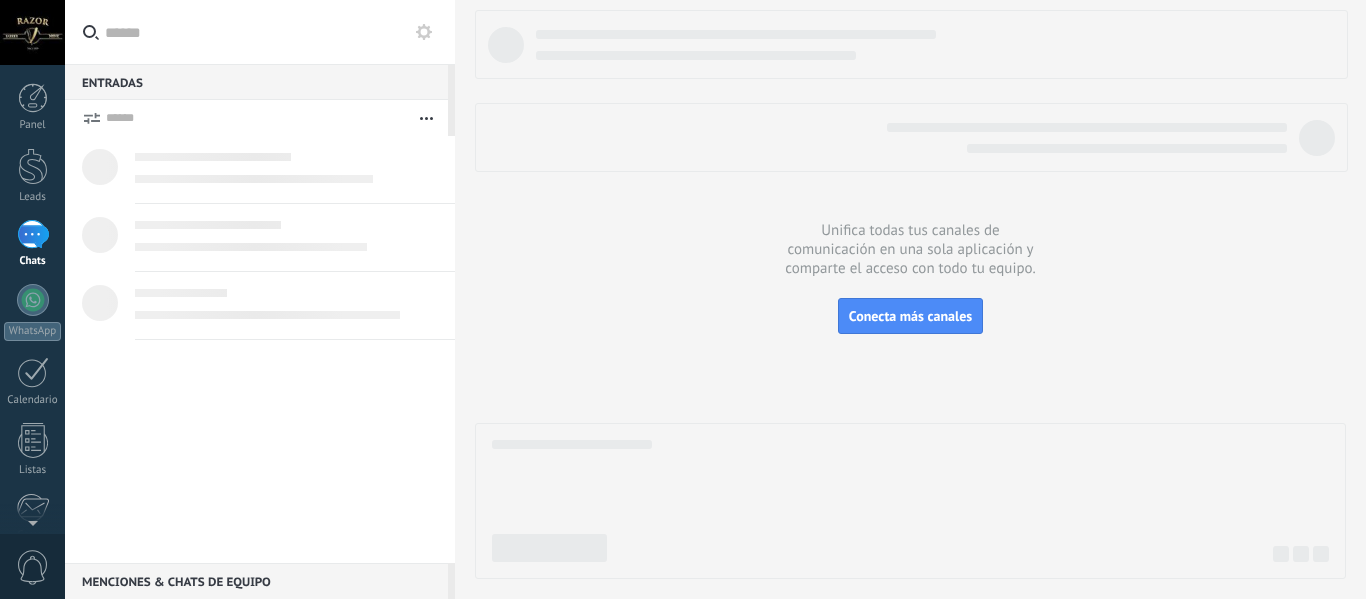 scroll, scrollTop: 0, scrollLeft: 0, axis: both 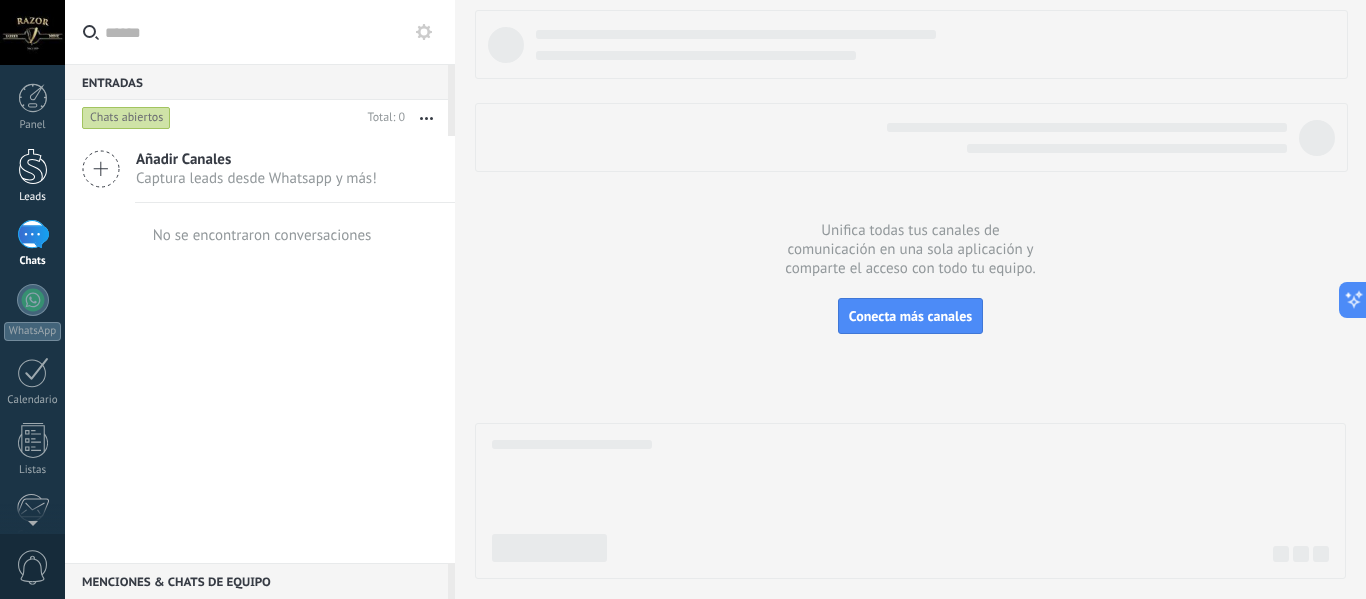 click on "Leads" at bounding box center [33, 197] 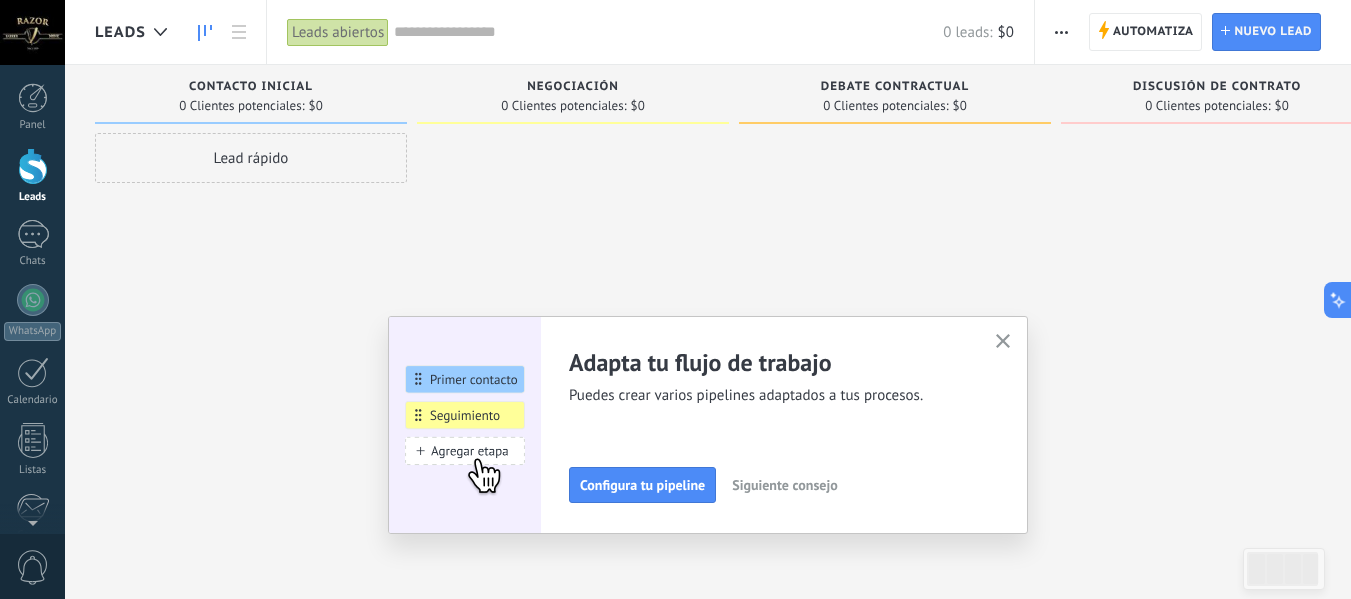 click 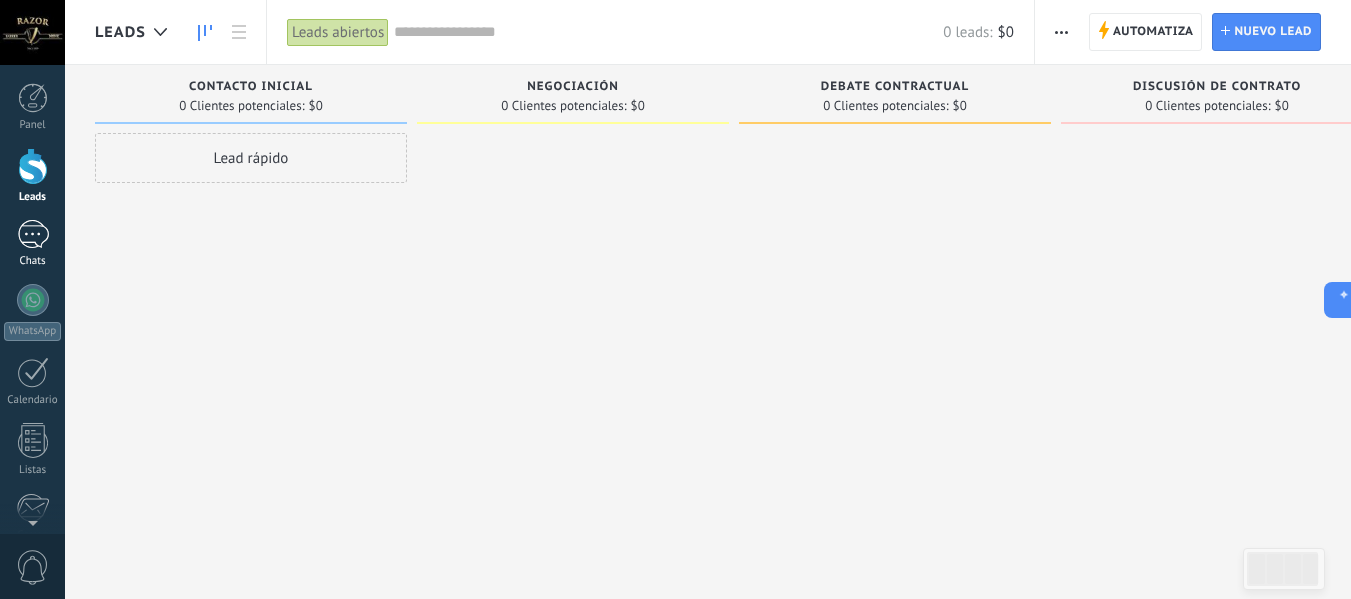 click at bounding box center (33, 234) 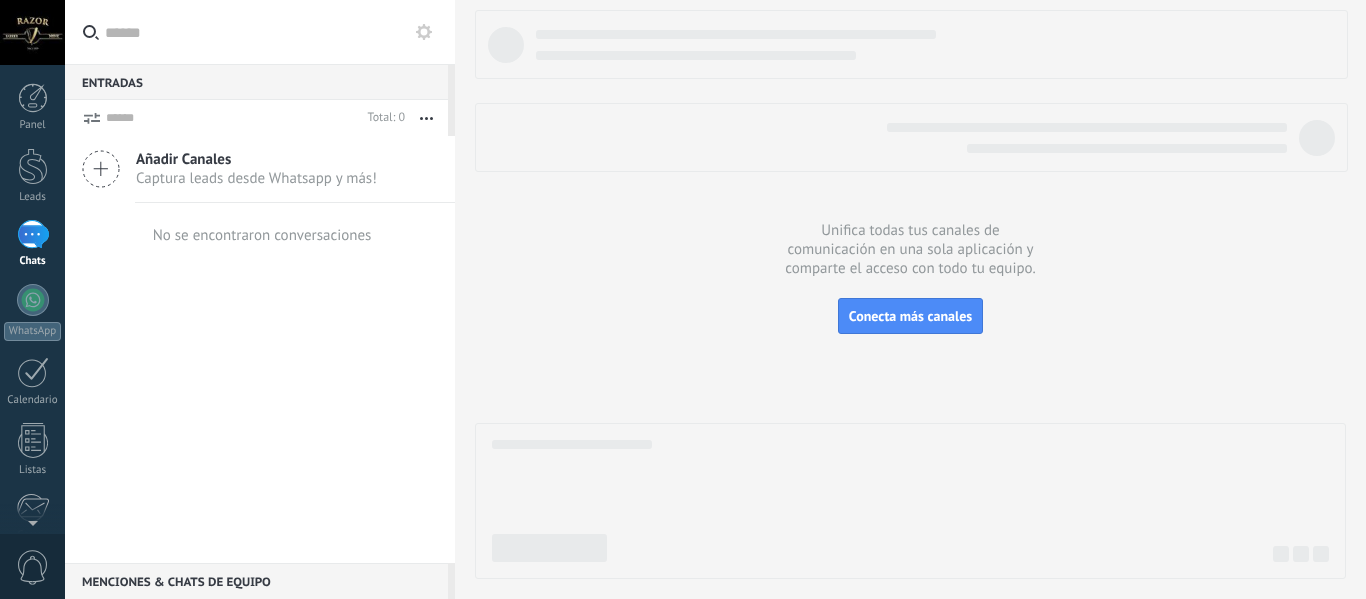 scroll, scrollTop: 0, scrollLeft: 0, axis: both 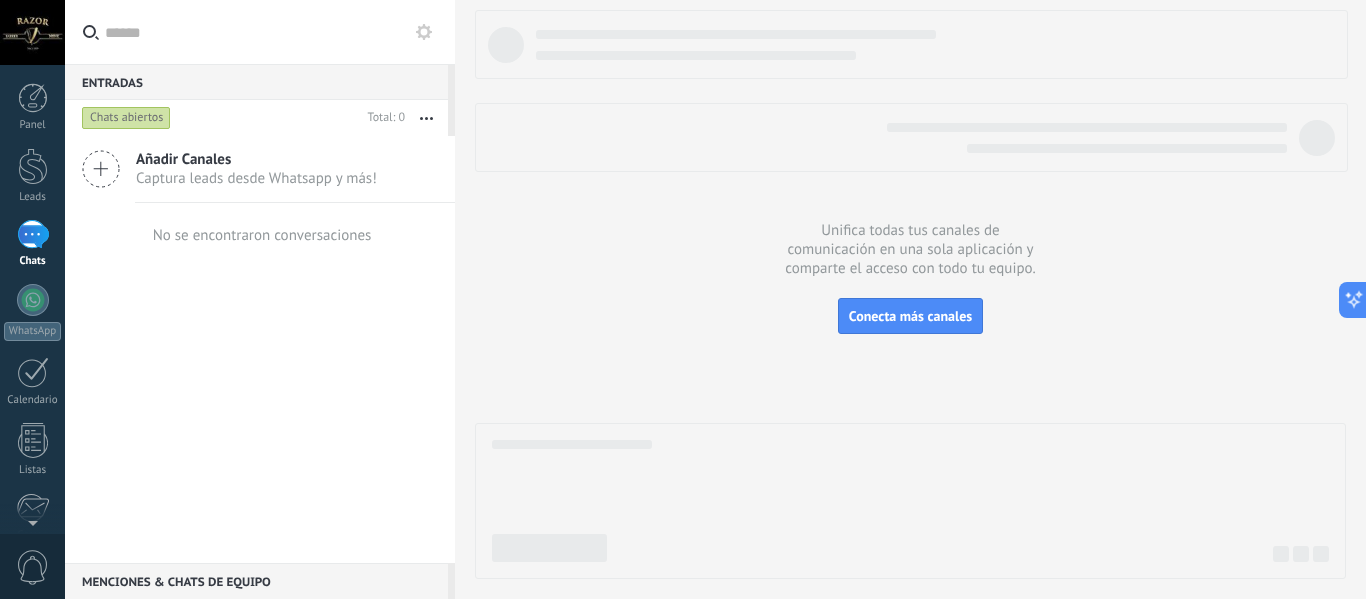 click on "Añadir Canales" at bounding box center (256, 159) 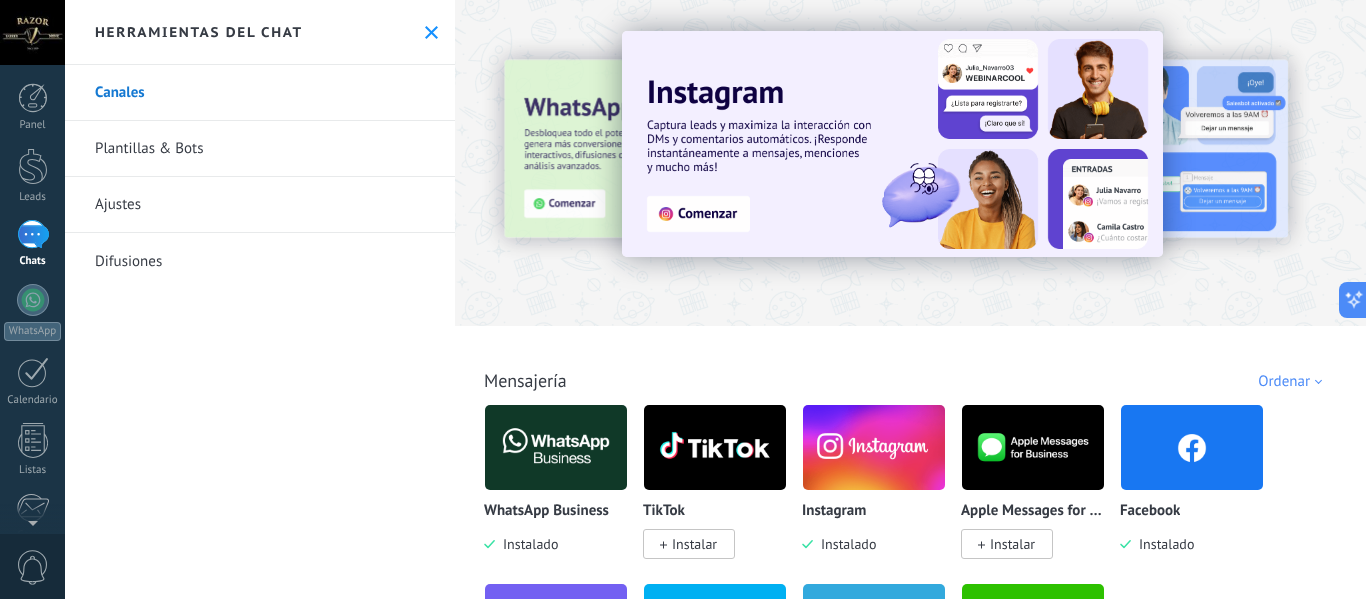 click on "Instagram Instalado" at bounding box center [874, 479] 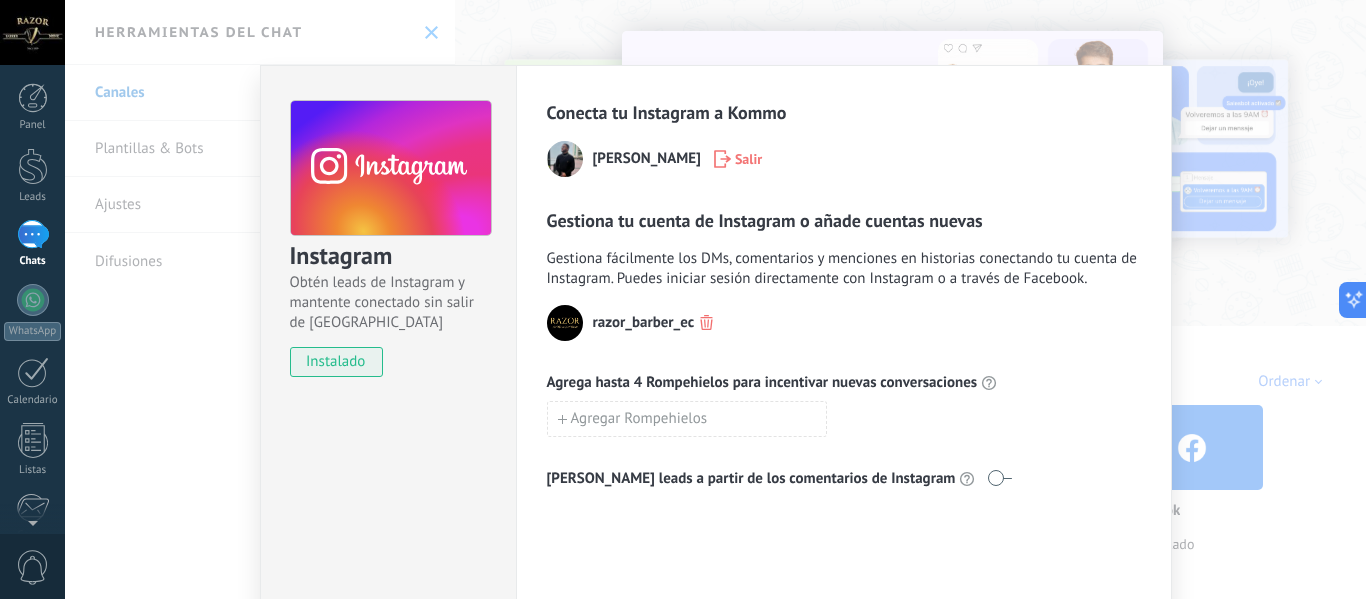 click on "Instagram Obtén leads de Instagram y mantente conectado sin salir de Kommo instalado Conecta tu Instagram a Kommo Jonathan Maldonado Salir Gestiona tu cuenta de Instagram o añade cuentas nuevas Gestiona fácilmente los DMs, comentarios y menciones en historias conectando tu cuenta de Instagram. Puedes iniciar sesión directamente con Instagram o a través de Facebook. razor_barber_ec Agrega hasta 4 Rompehielos para incentivar nuevas conversaciones Agregar Rompehielos Genera leads a partir de los comentarios de Instagram" at bounding box center (715, 299) 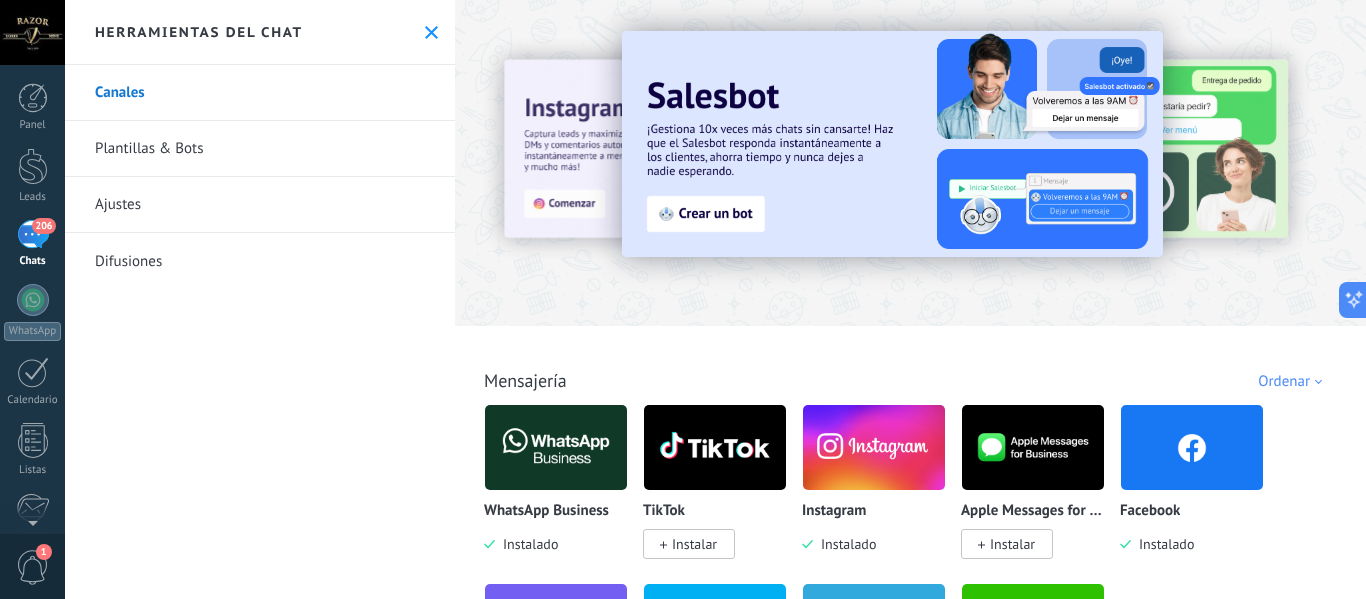 click on "206" at bounding box center (33, 234) 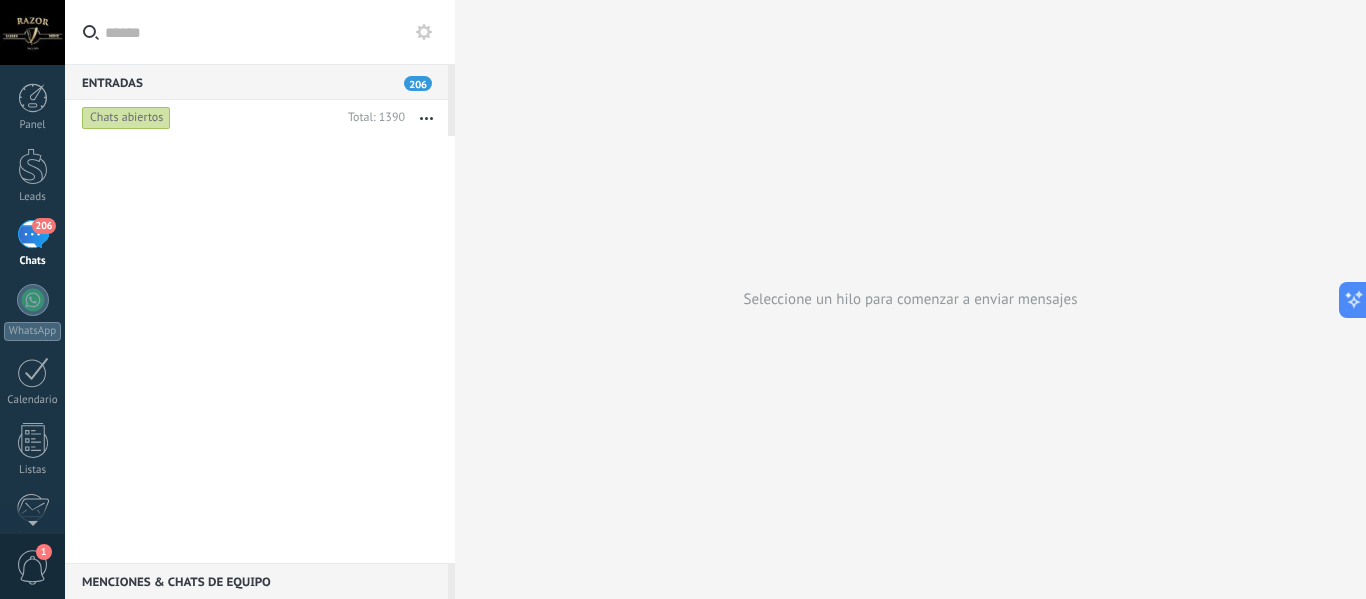 scroll, scrollTop: 0, scrollLeft: 0, axis: both 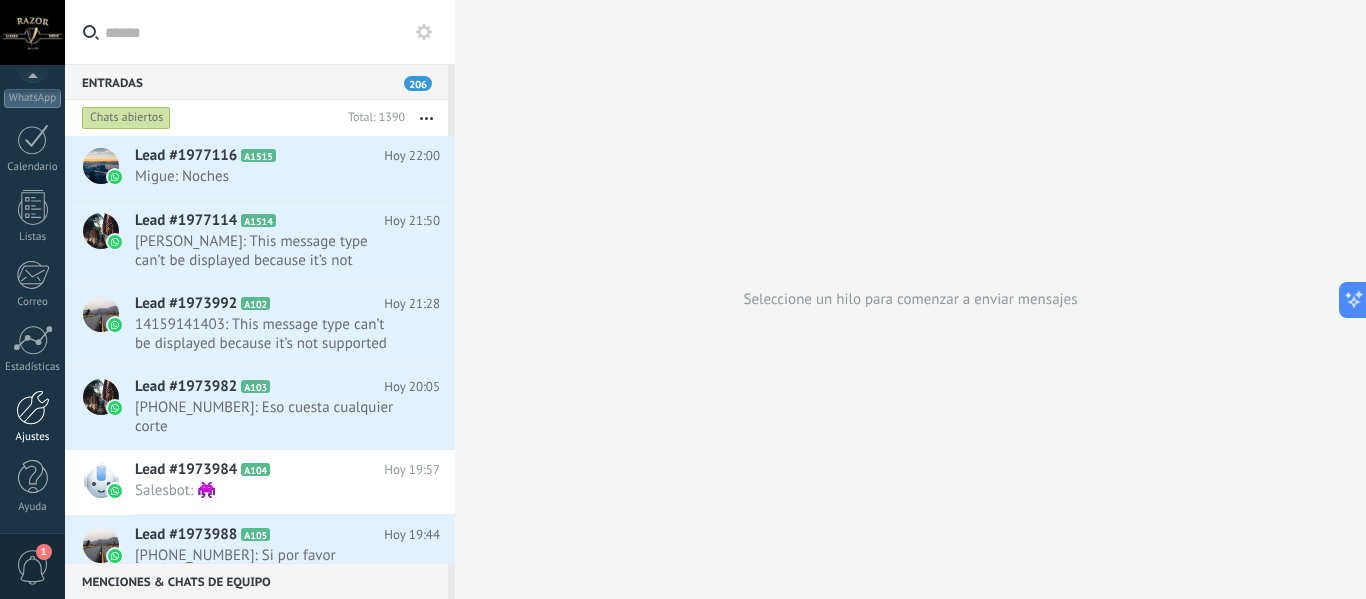 click at bounding box center [33, 407] 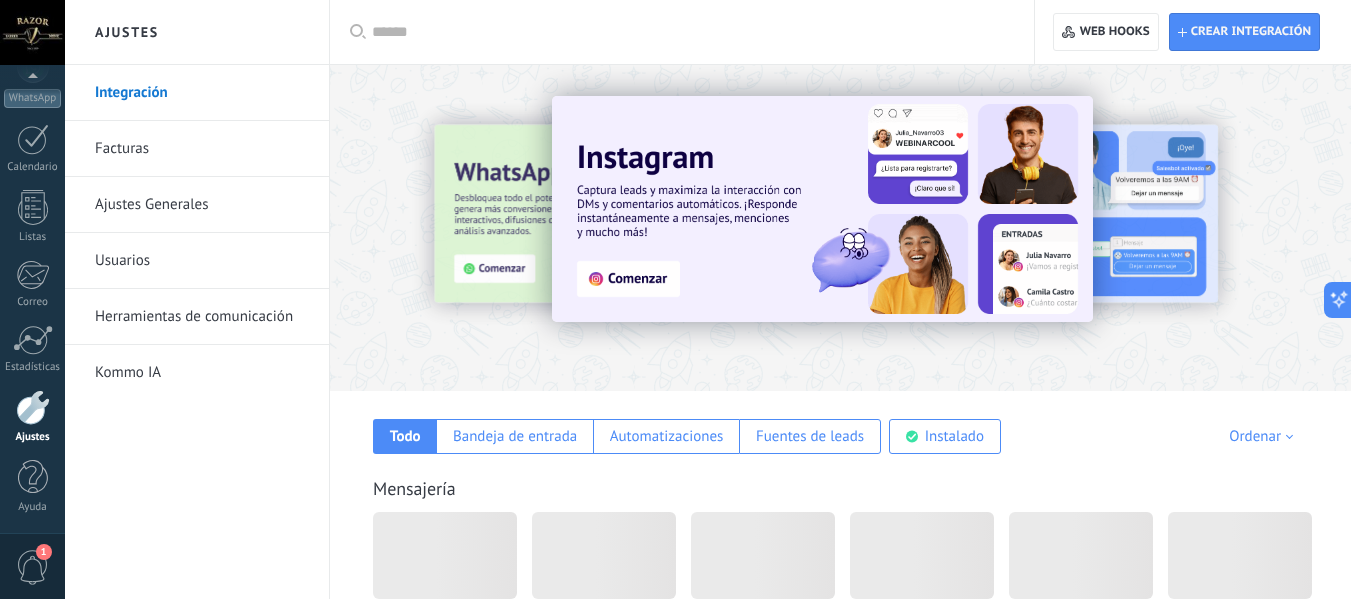click on "Kommo IA" at bounding box center (202, 373) 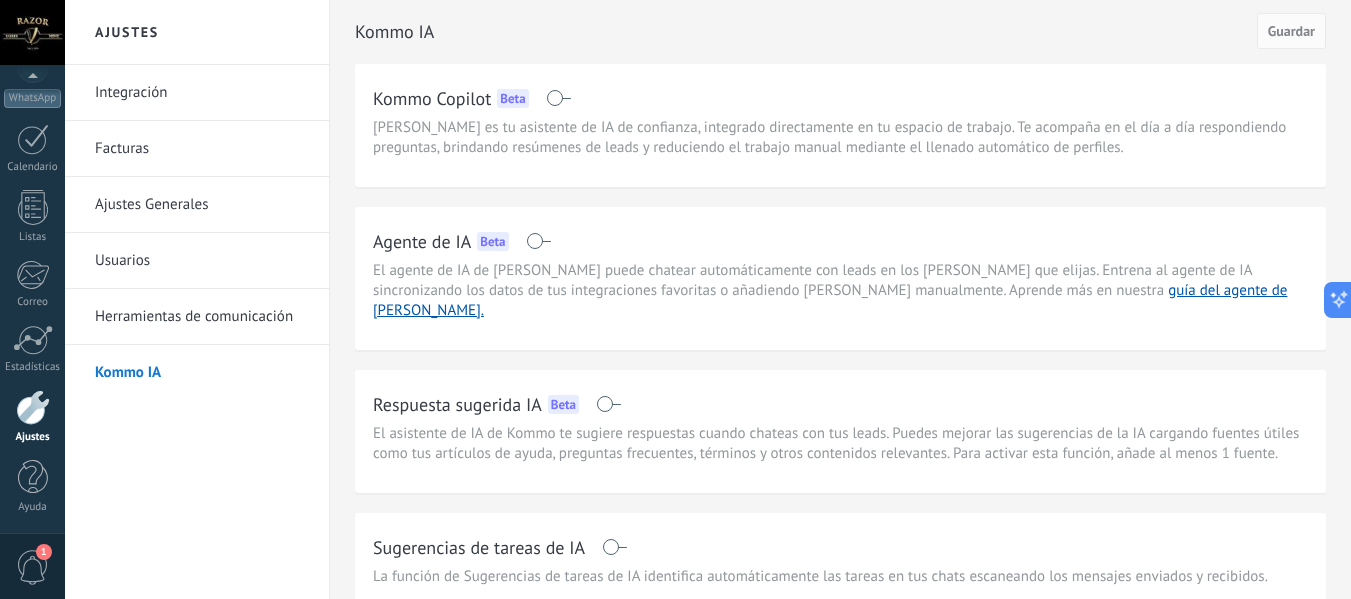 click on "Ajustes Generales" at bounding box center (202, 205) 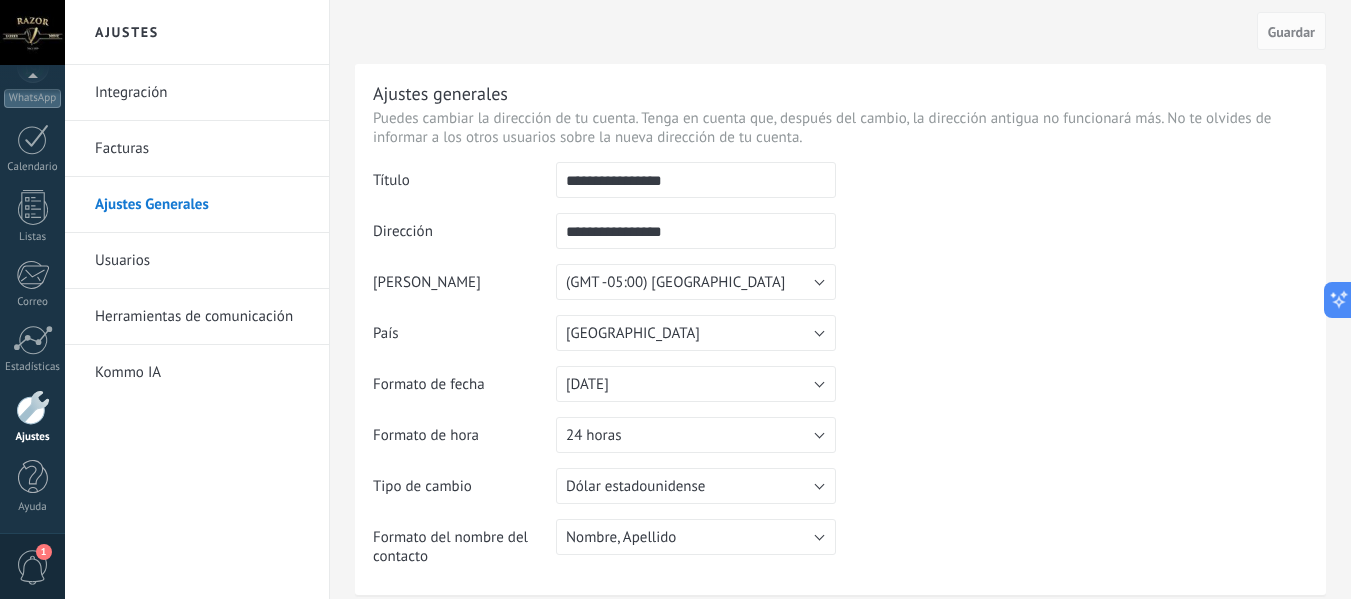 click on "Facturas" at bounding box center [202, 149] 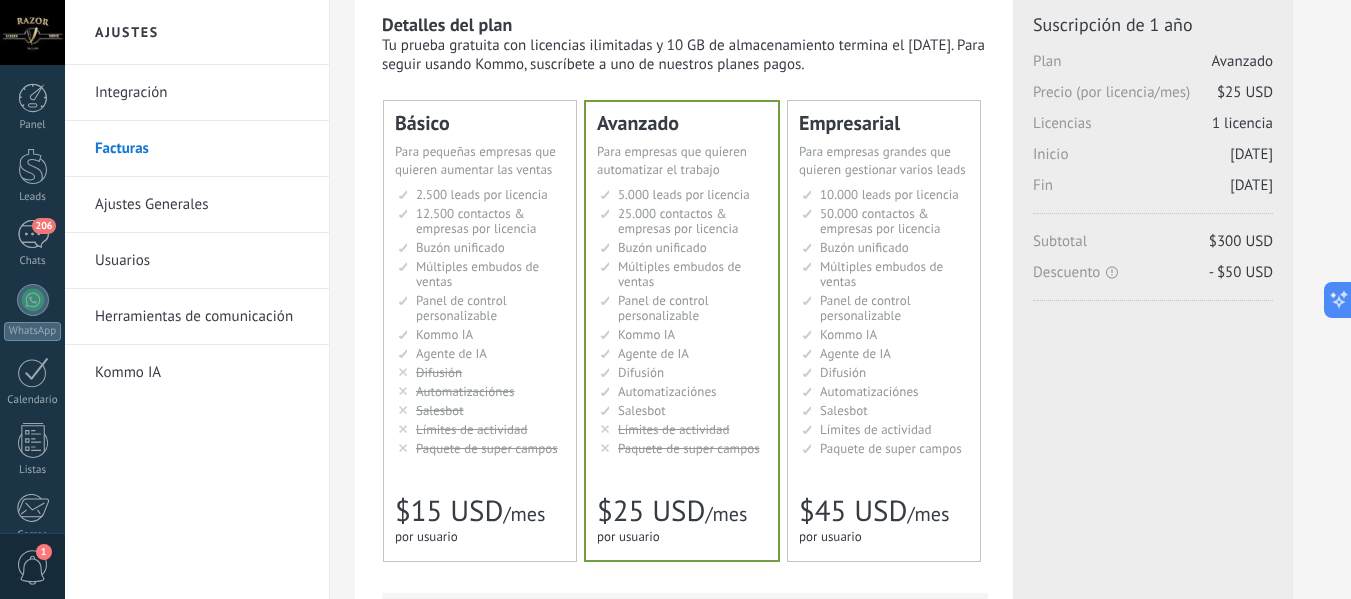 scroll, scrollTop: 0, scrollLeft: 0, axis: both 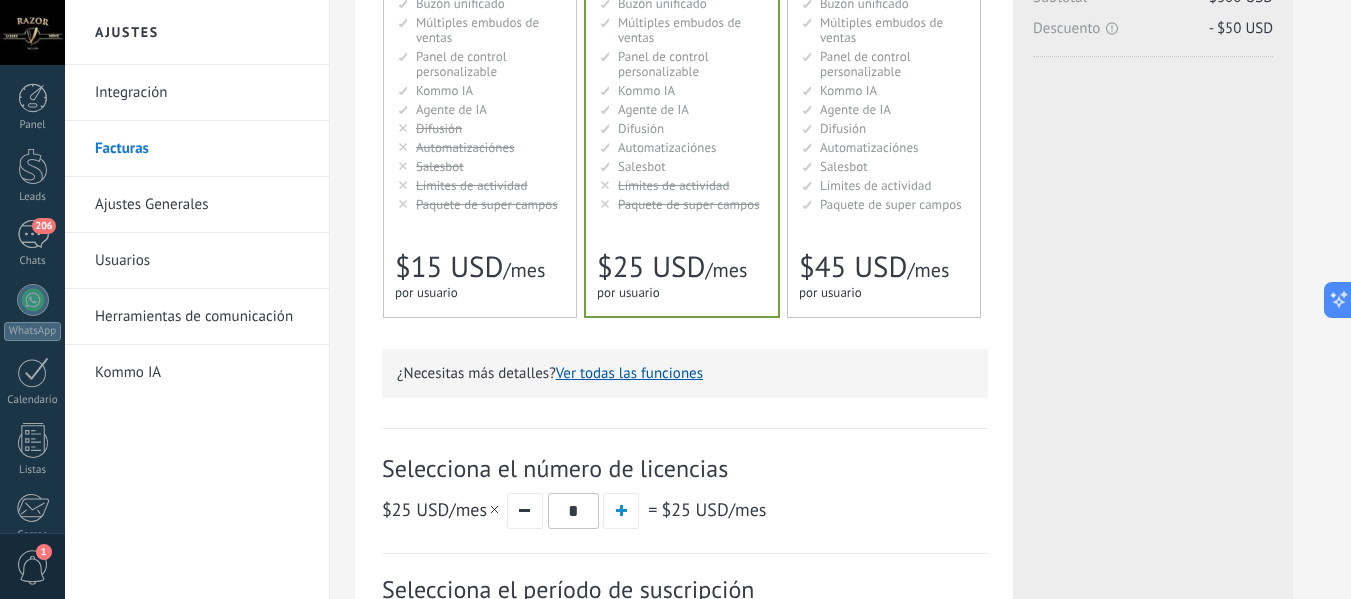 click on "10.000 сделок на место
10.000 leads per seat
10.000 leads por licencia
添加线索和联系人
10.000 leads por licença
10.000 lead per slot
Lisans başına 10.000 müşteri
50.000 контактов & компаний на место
50.000 contacts & companies per seat
50.000 contactos & empresas por licencia
定制销售阶段并与销售渠道合作
50.000 contatos & empresas por licença
50.000 kontak & perusahaan per slot
Lisans başına 50.000 kişi & şirket kaydı
Общий inbox
Unified inbox
Buzón unificado
Inbox unificado
Inbox terpadu
Birleşik gelen kutusu
Множество воронок" at bounding box center [885, 77] 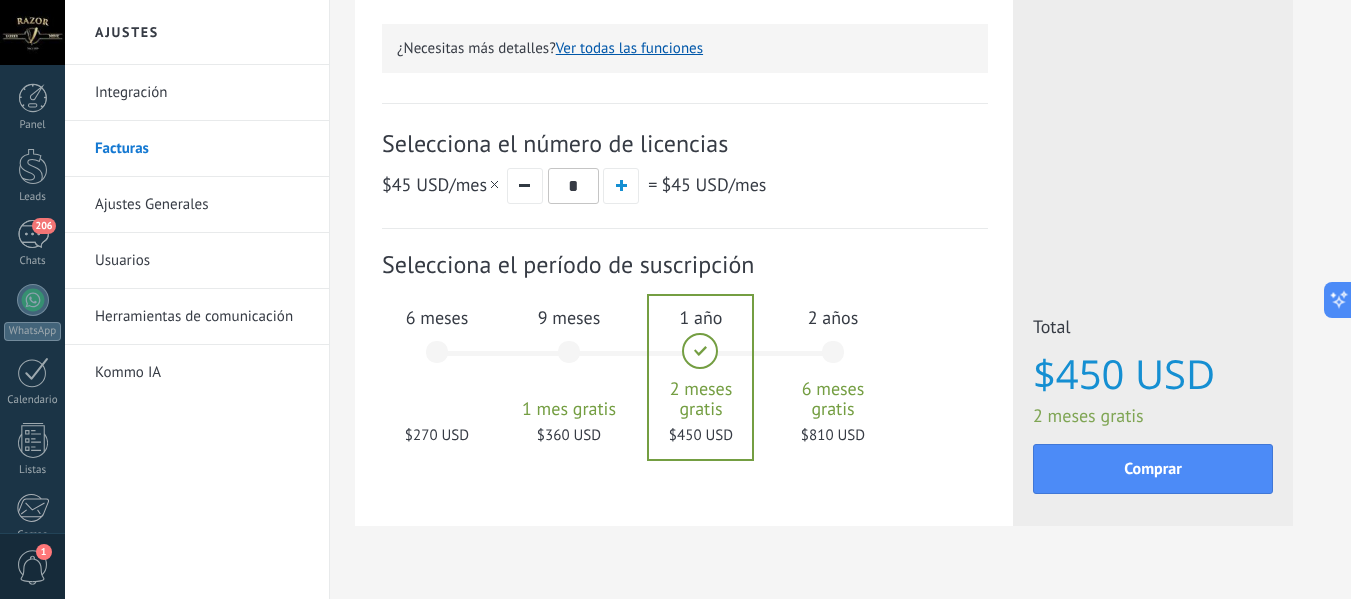 scroll, scrollTop: 662, scrollLeft: 0, axis: vertical 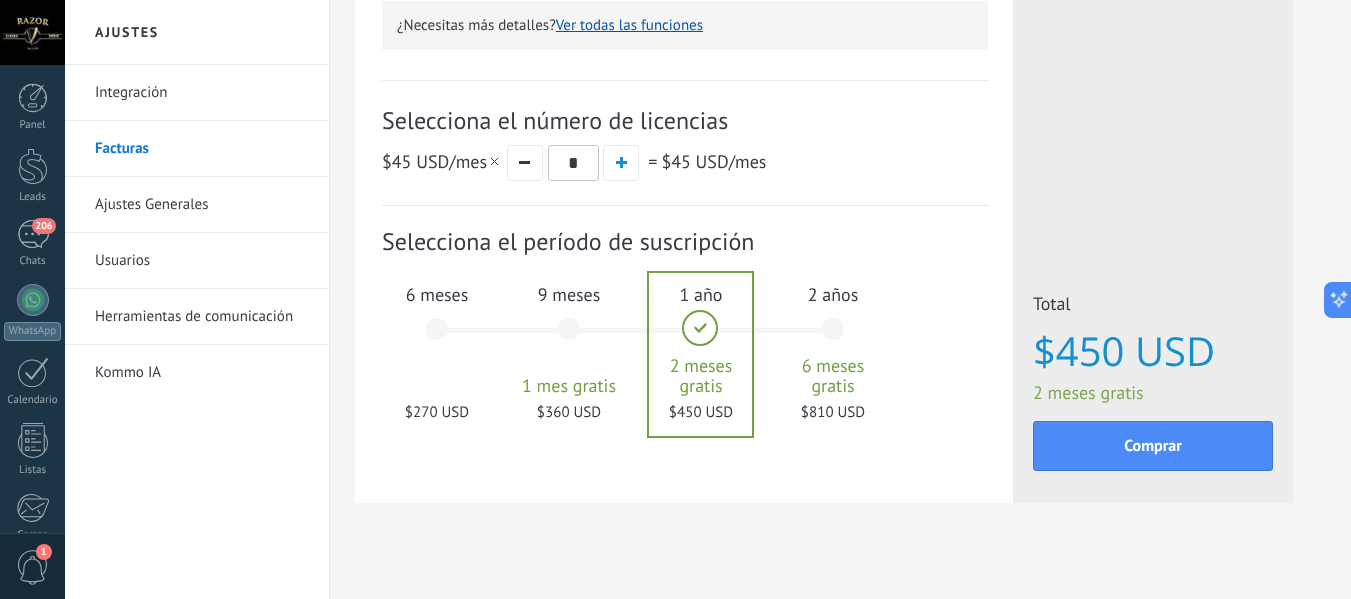 click on "6 meses
$270 USD" at bounding box center [437, 338] 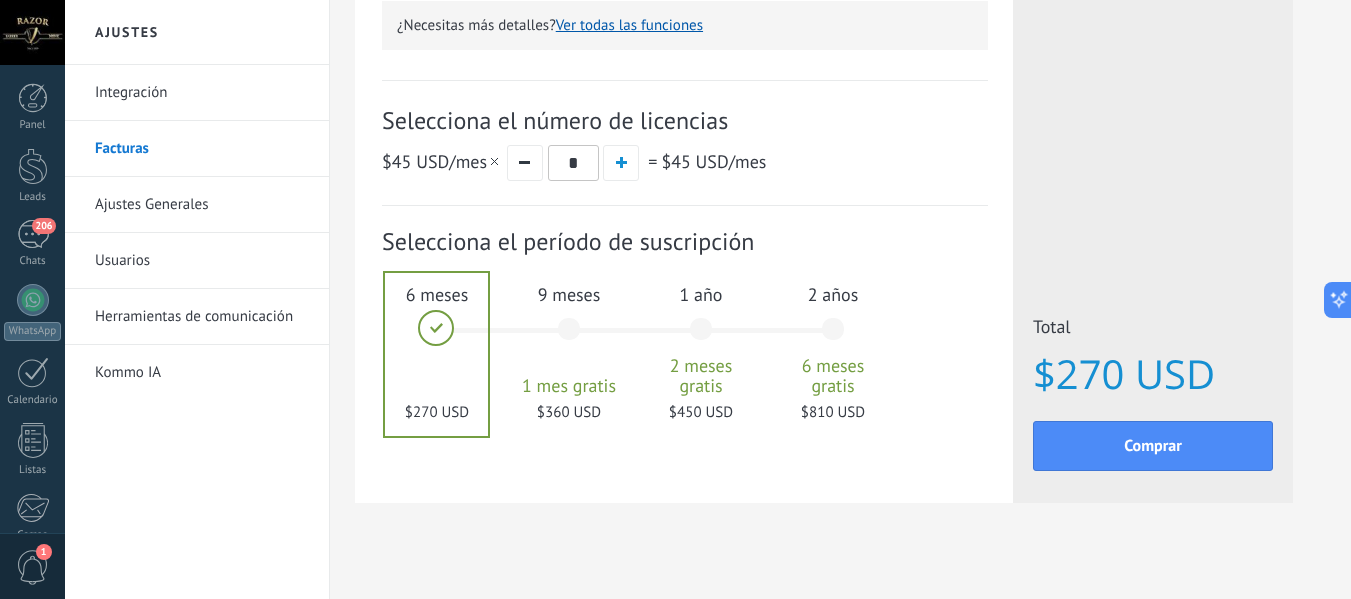 scroll, scrollTop: 0, scrollLeft: 0, axis: both 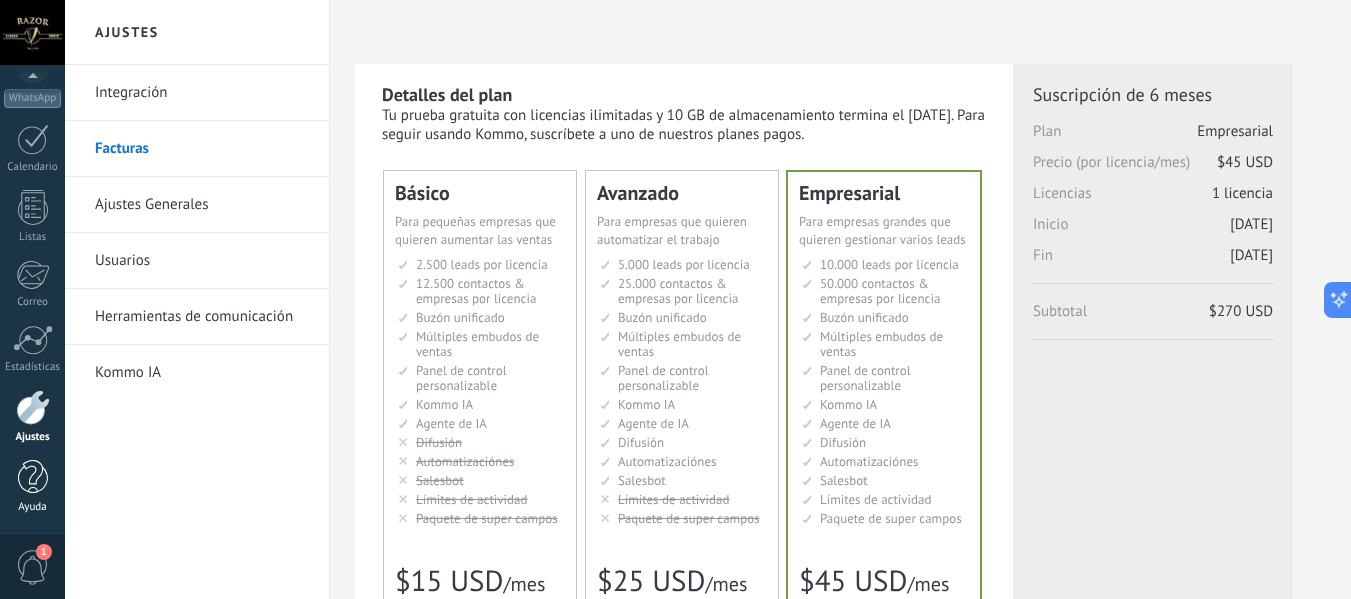 click at bounding box center (33, 477) 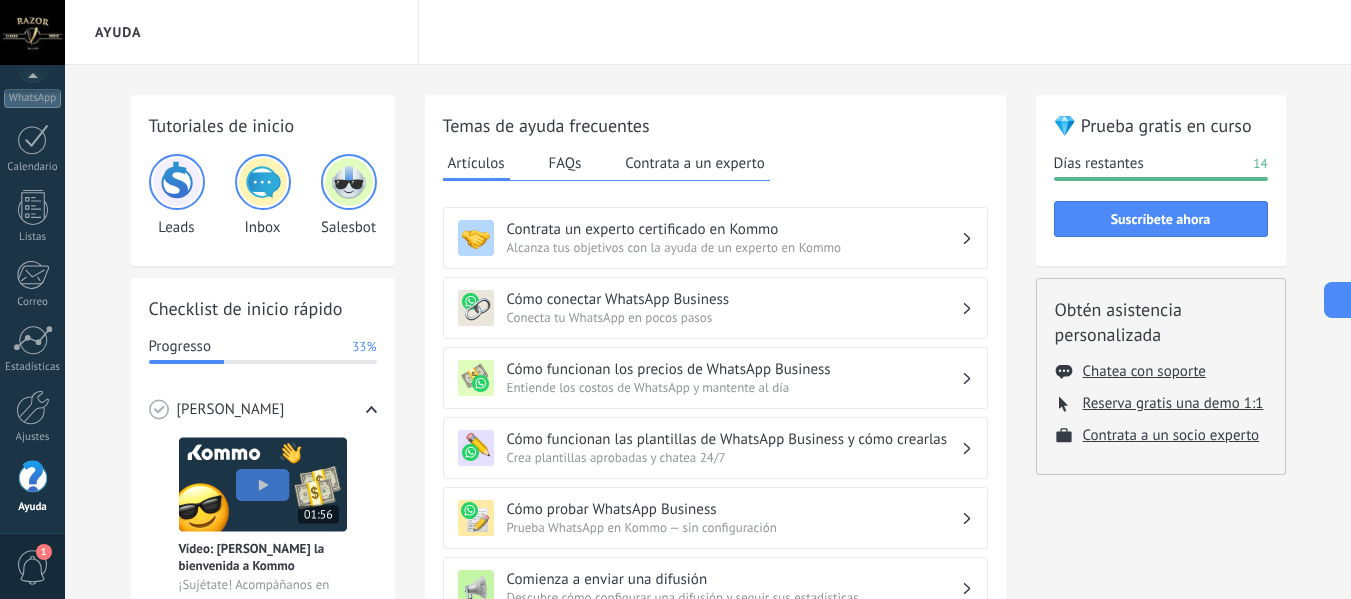 click on "Tutoriales de inicio Leads Inbox Salesbot Checklist de inicio rápido Progresso 33% Conoce Kommo Vídeo: Dale la bienvenida a Kommo ¡Sujétate! Acompáñanos en este salvaje viaje de inboxes, pipelines y perfiles de lead. Conecta apps de chat WhatsApp Conectado Messenger Conectado Instagram Conectado Más canales Ver todos Gana tiempo con plantillas Respuestas más rápidas ¿Sigues escribiendo cada una de tus respuestas? Responde a las FAQ's con plantillas de chat que puedes crear en tan sólo 2 clics. Crear una plantilla Potencia tu chat [PERSON_NAME] que un bot lo haga por ti Abraza la pereza: los bots te permiten hacer más con menos trabajo, y eso se traduce en más ventas. Crea un bot Crea un flujo de trabajo Crea un flujo de trabajo Consulta al instante en qué punto de tu proceso de ventas se encuentra cada cliente. Establece tu pipeline Invita a tus compañeros ¡Todo es mejor con un equipo! Colabora en los chats, distribuye la responsabilidad y haz un seguimiento de los objetivos. Enviar invitación FAQs" at bounding box center (708, 616) 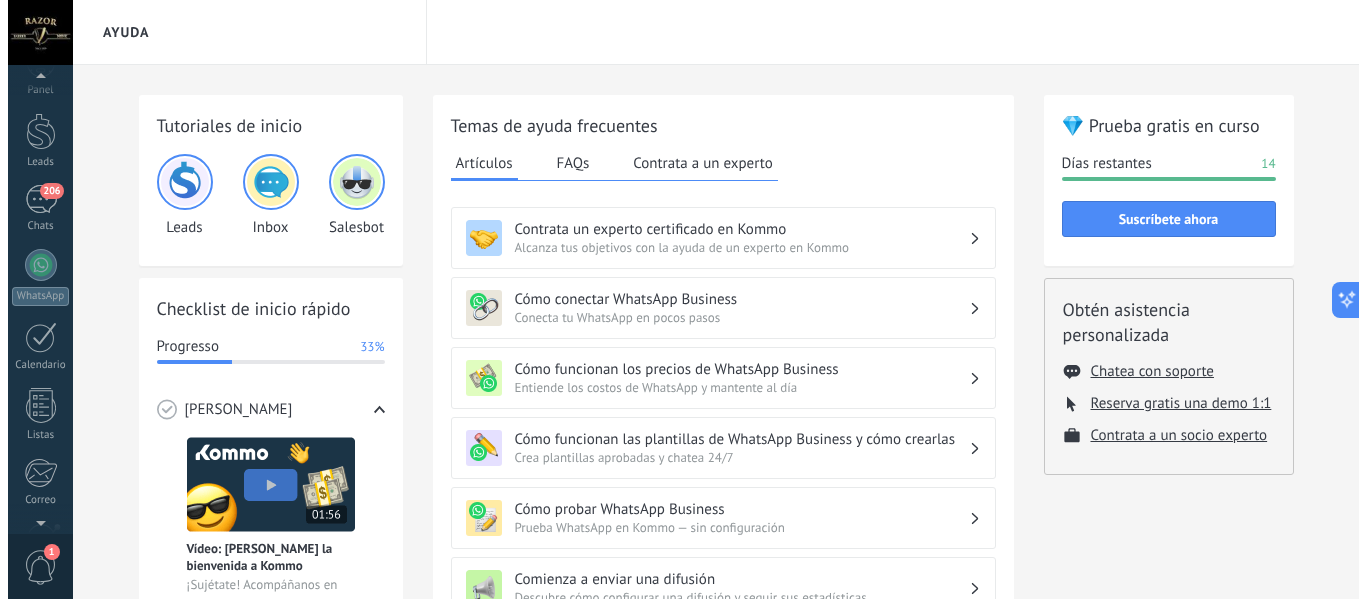 scroll, scrollTop: 0, scrollLeft: 0, axis: both 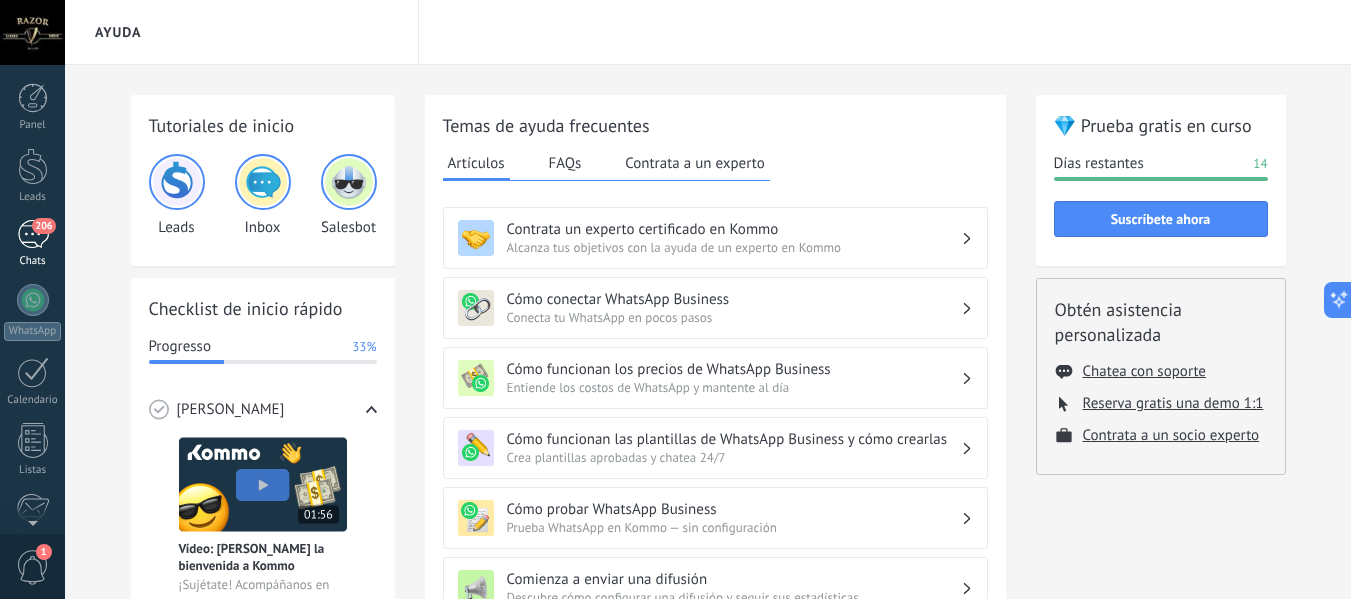 click on "206" at bounding box center [43, 226] 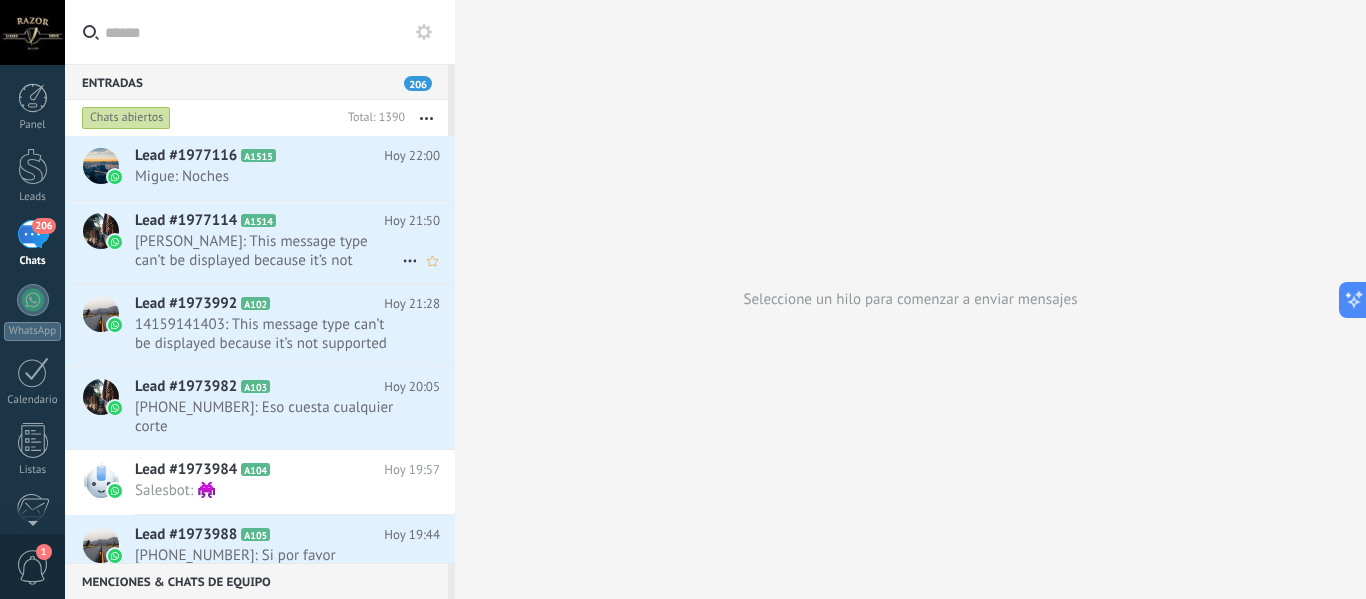 click on "[PERSON_NAME]: This message type can’t be displayed because it’s not supported yet." at bounding box center (268, 251) 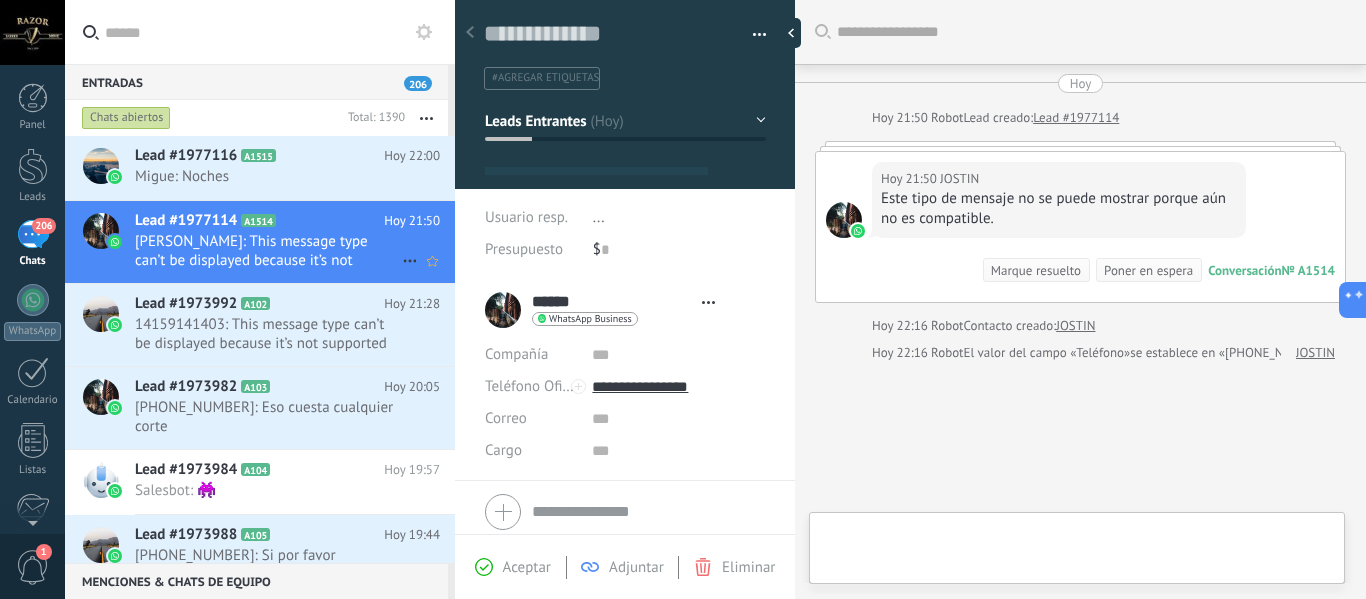 scroll, scrollTop: 0, scrollLeft: 0, axis: both 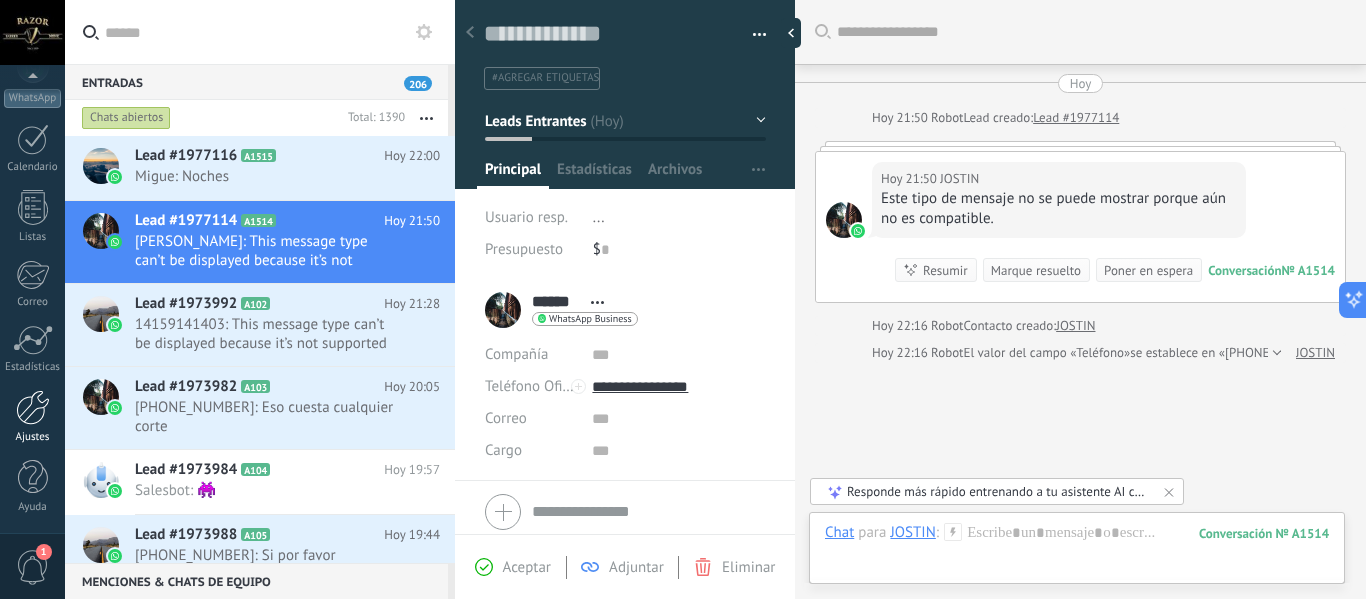 click at bounding box center (33, 407) 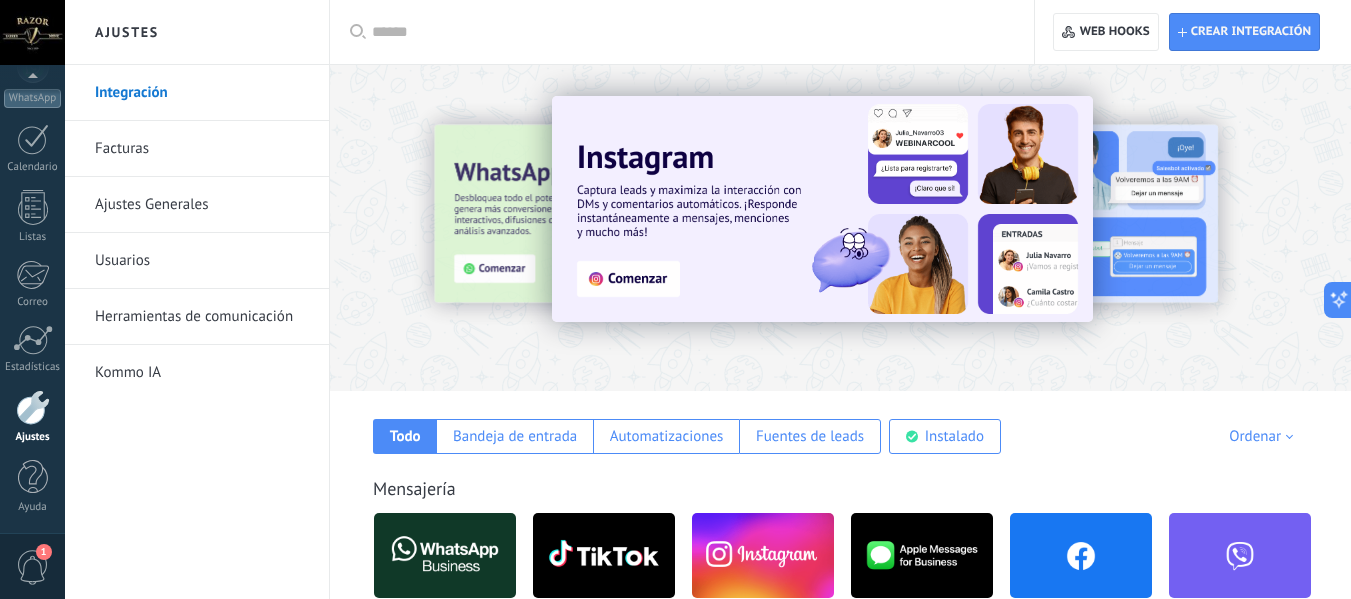 click on "Kommo IA" at bounding box center (202, 373) 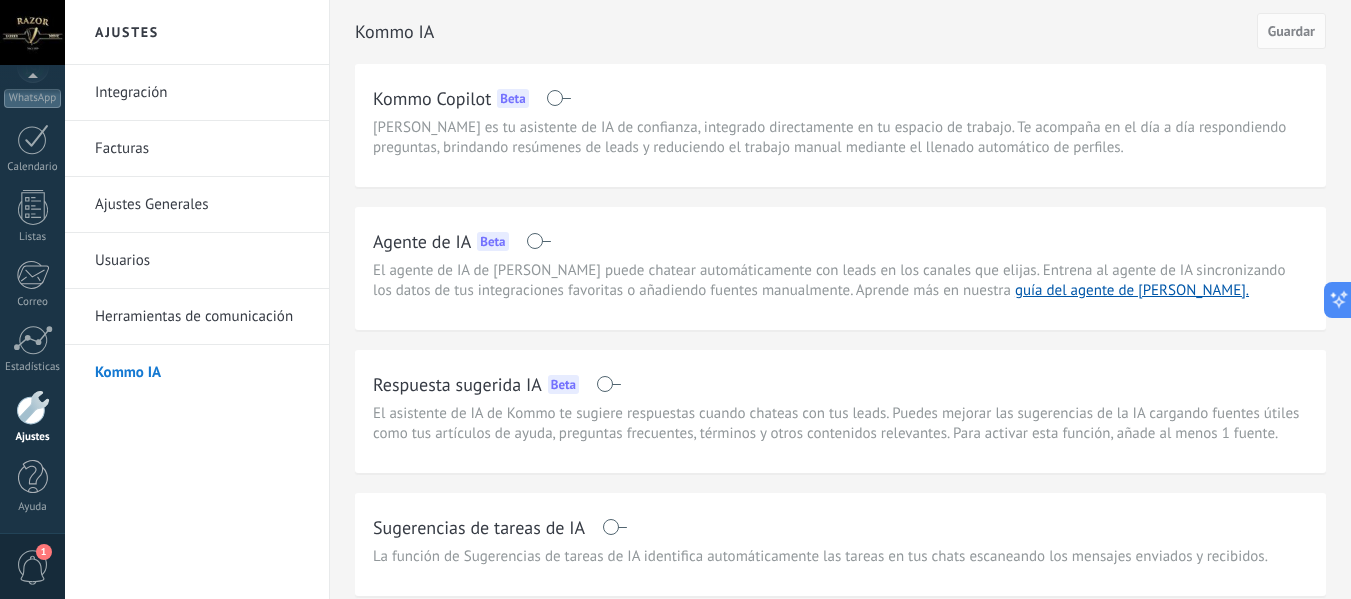 click at bounding box center (538, 241) 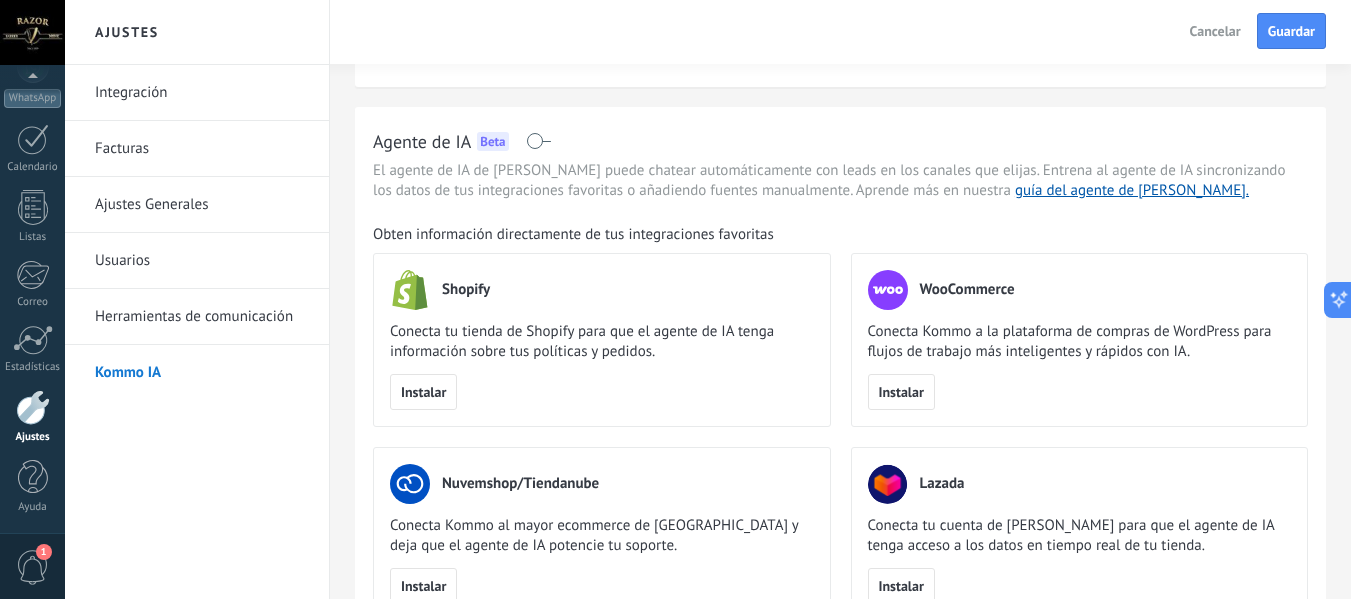 scroll, scrollTop: 103, scrollLeft: 0, axis: vertical 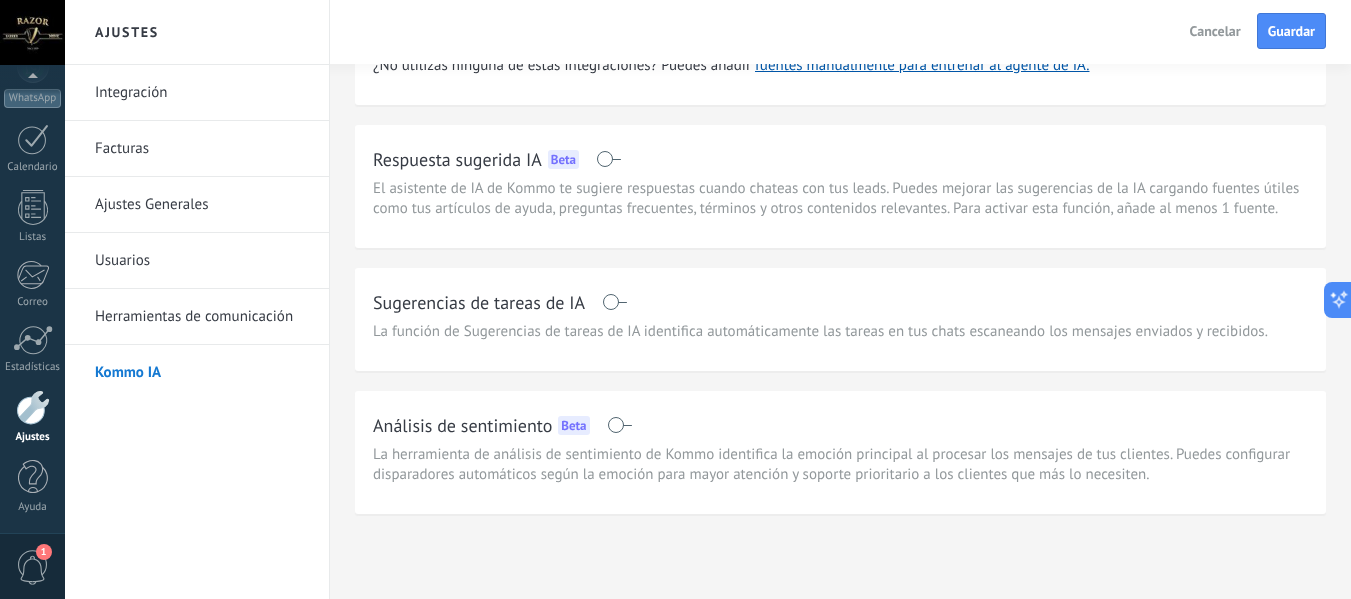 click at bounding box center (608, 159) 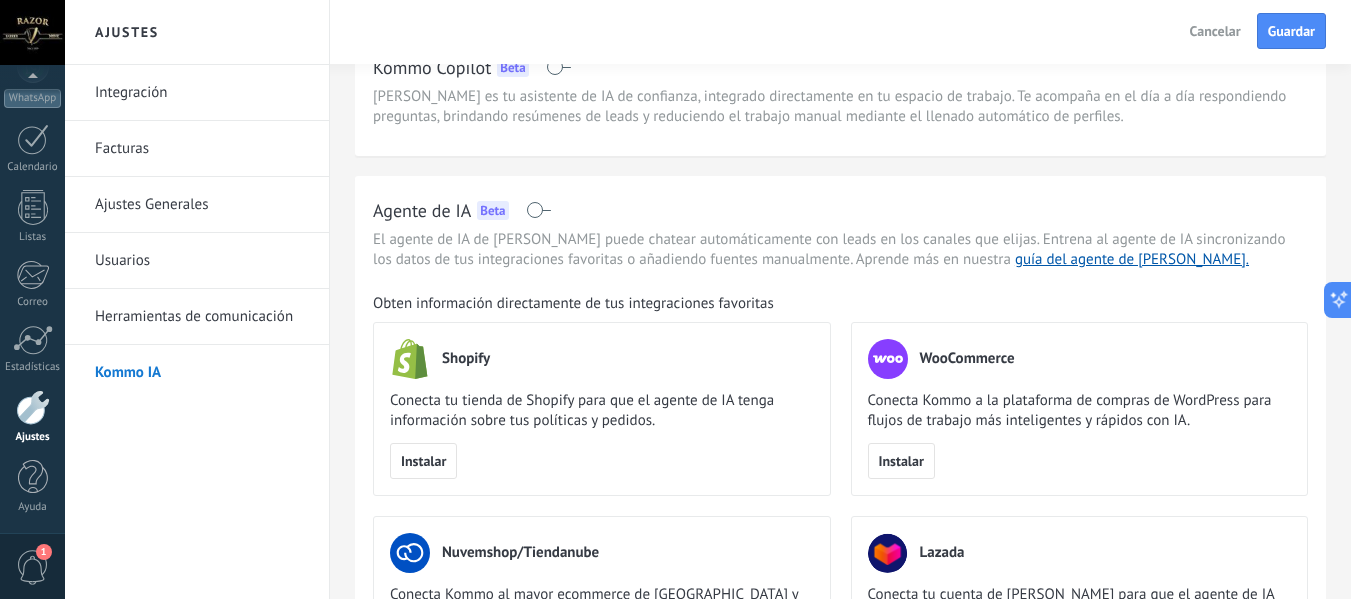 scroll, scrollTop: 0, scrollLeft: 0, axis: both 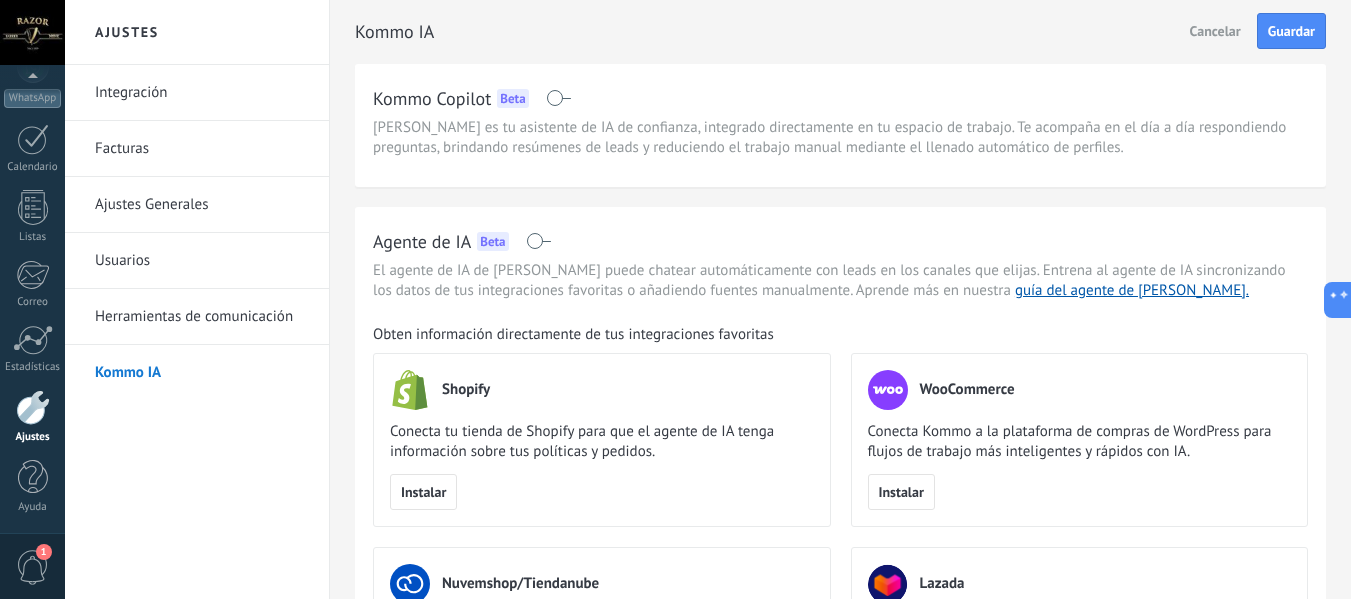 click on "Herramientas de comunicación" at bounding box center (202, 317) 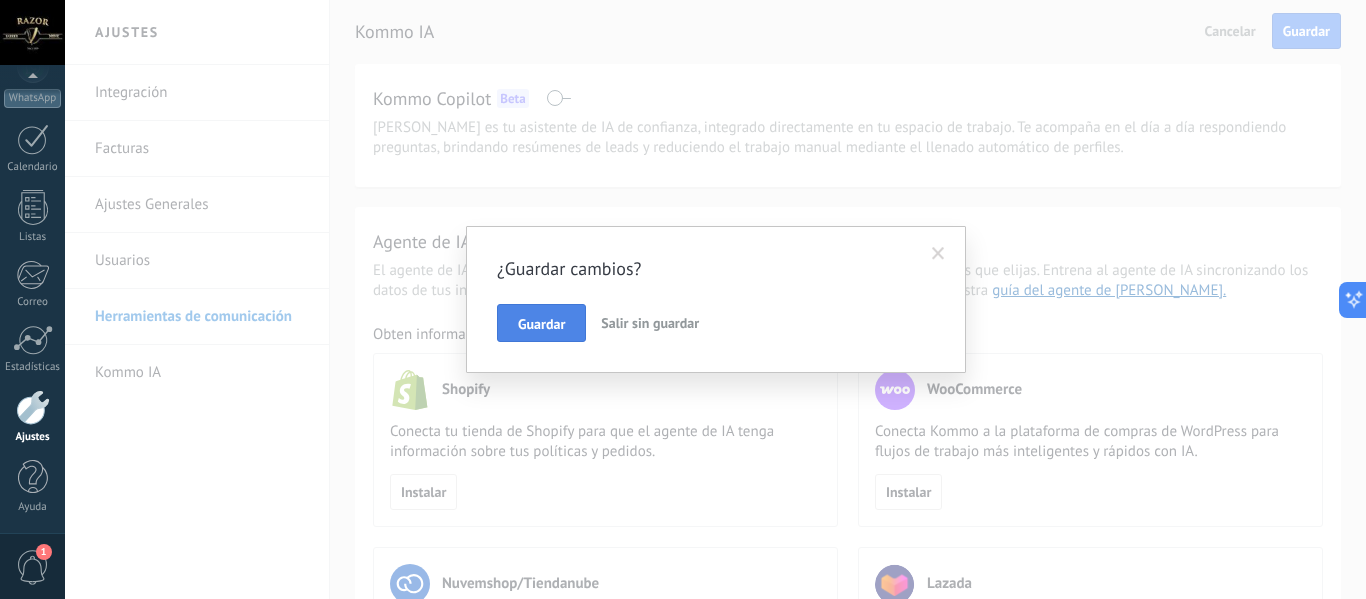 click on "Guardar" at bounding box center [541, 324] 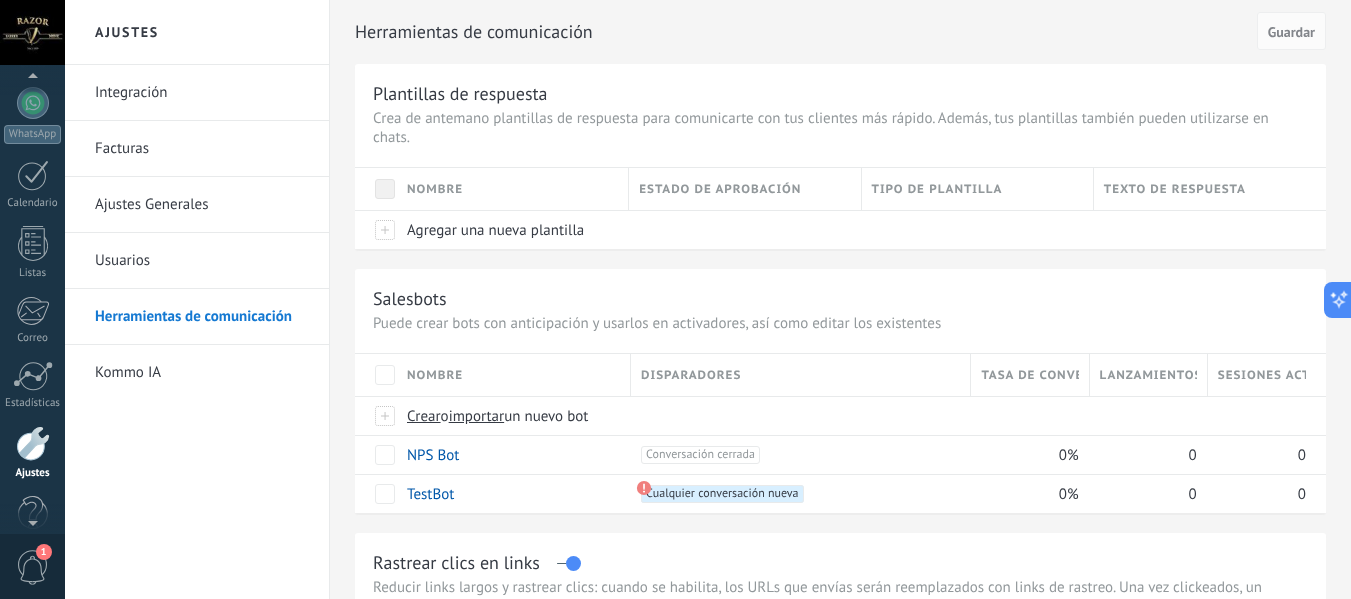 scroll, scrollTop: 233, scrollLeft: 0, axis: vertical 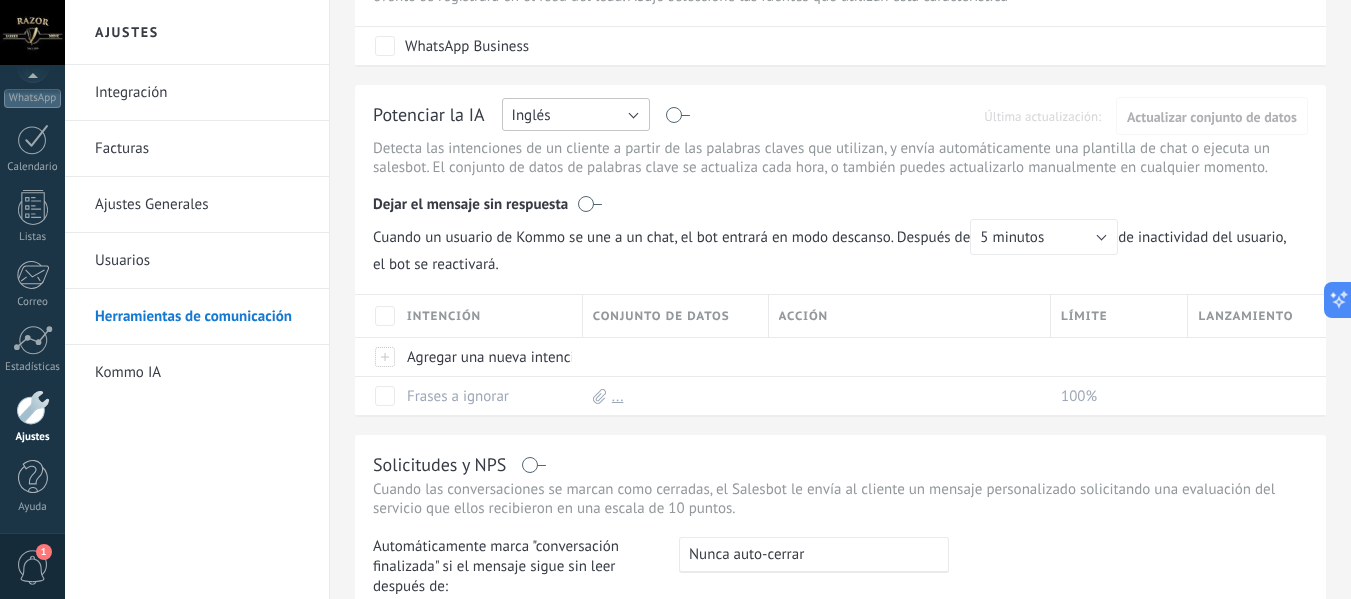 click on "Inglés" at bounding box center [576, 114] 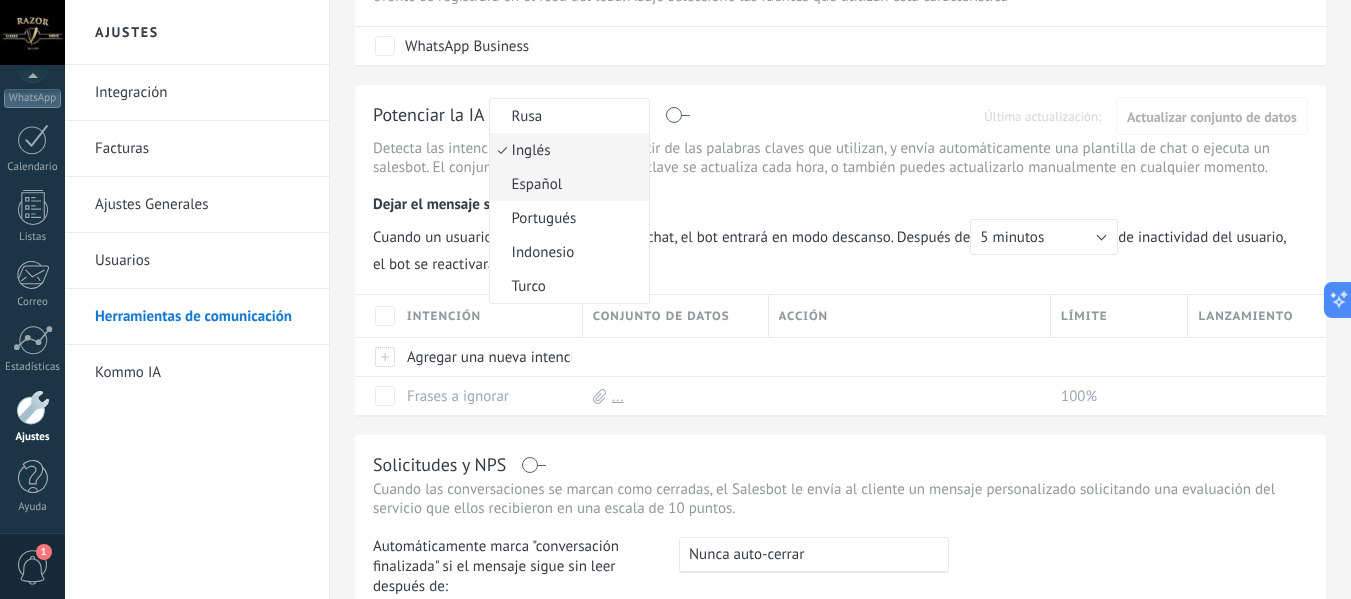 click on "Español" at bounding box center [566, 184] 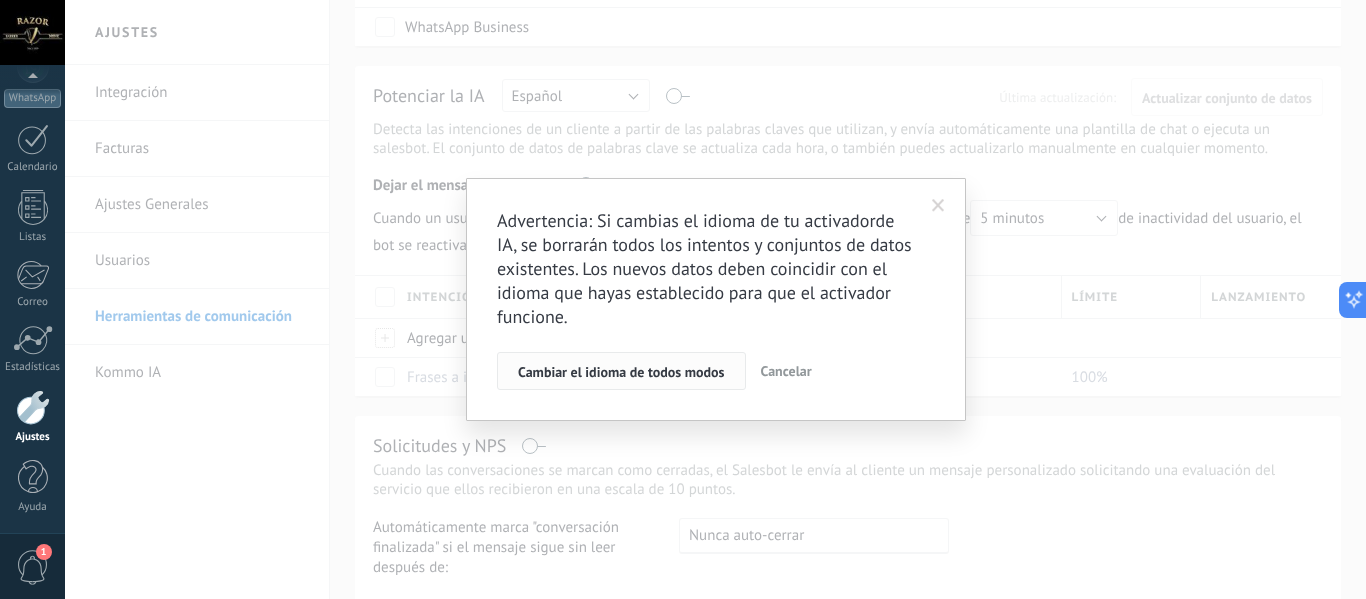 click on "Cambiar el idioma de todos modos" at bounding box center (621, 372) 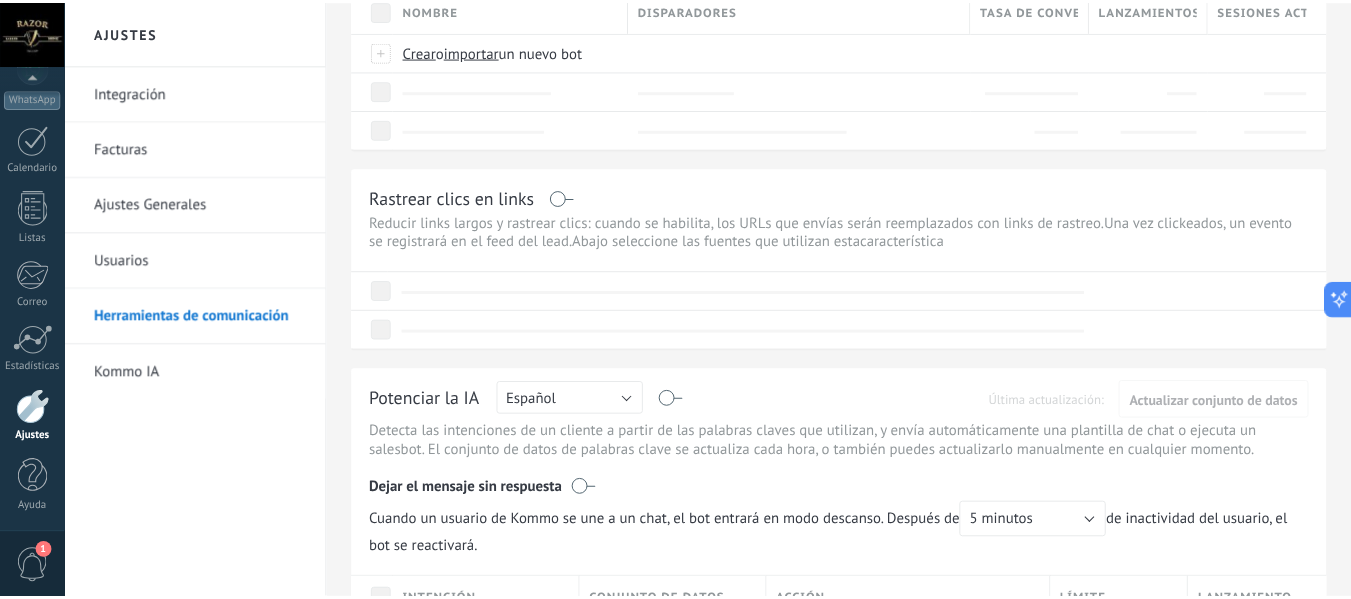 scroll, scrollTop: 0, scrollLeft: 0, axis: both 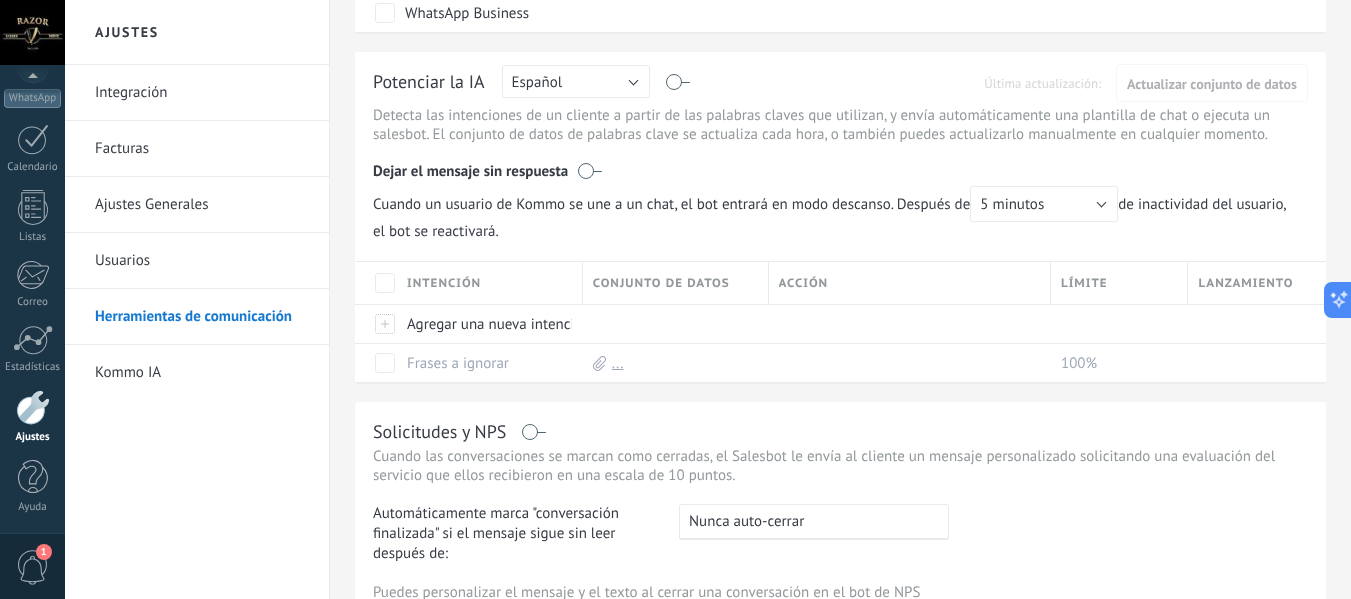 click at bounding box center (678, 82) 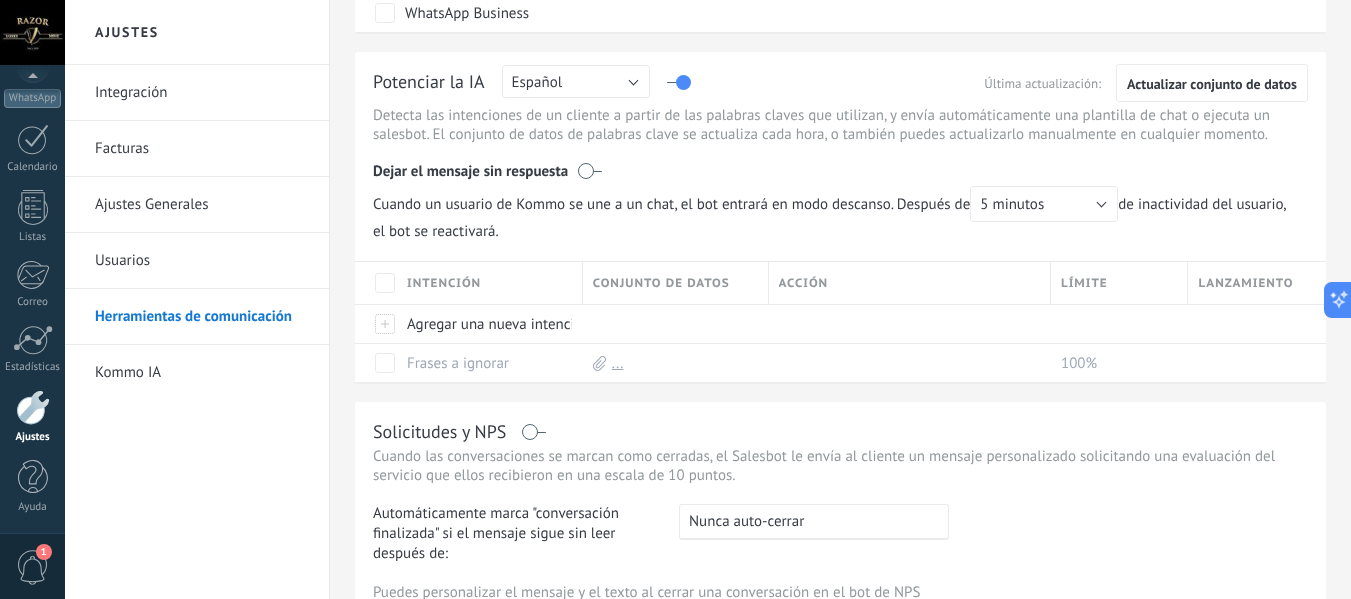 click at bounding box center [590, 171] 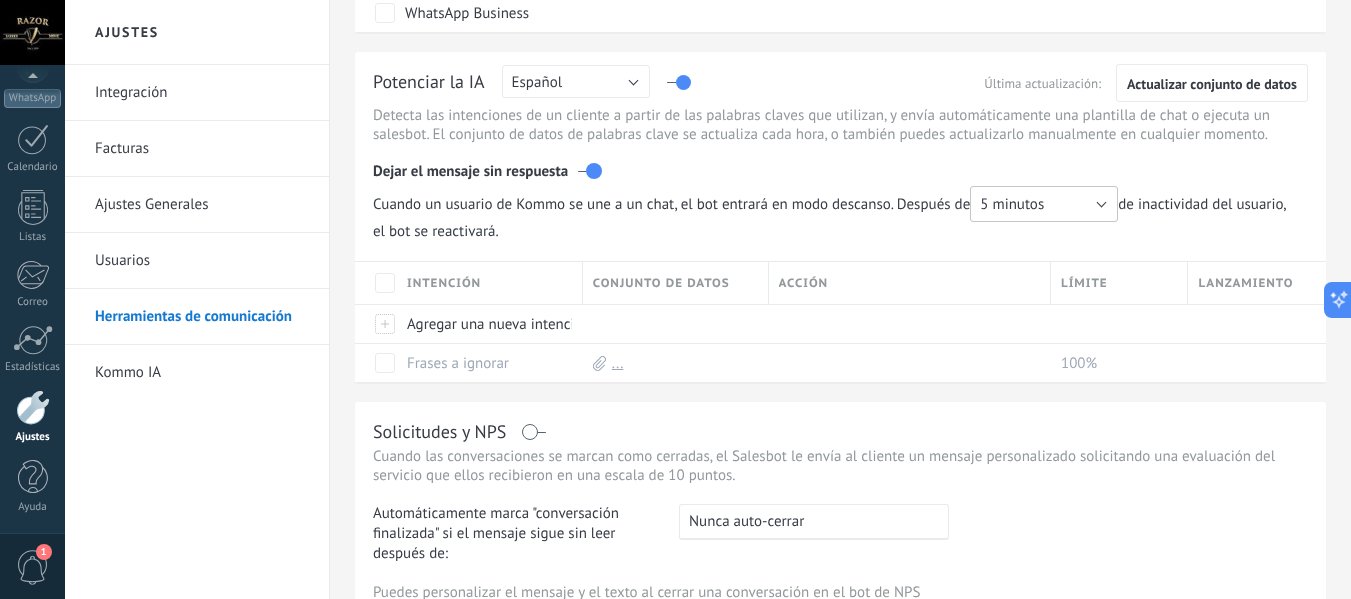 click on "5 minutos" at bounding box center [1044, 204] 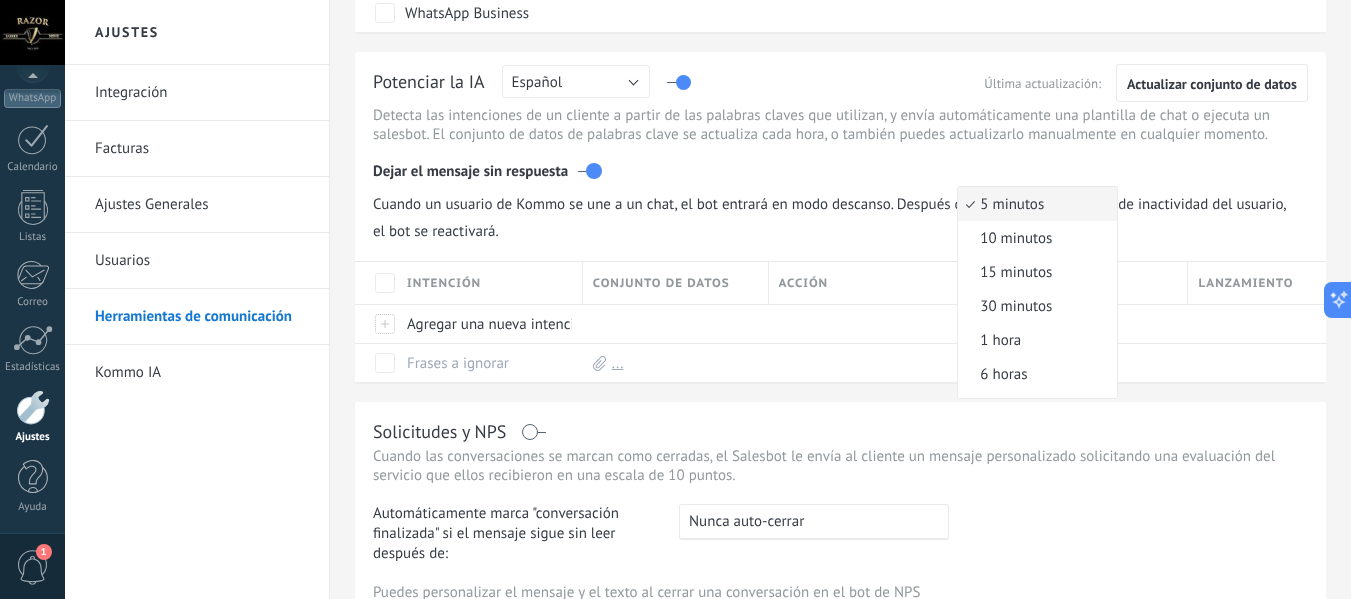 click on "Cuando un usuario de Kommo se une a un chat, el bot entrará en modo descanso. Después de  5 minutos 10 minutos 15 minutos 30 minutos 1 hora 6 horas 24 horas 5 minutos  de inactividad del usuario, el bot se reactivará." at bounding box center [840, 213] 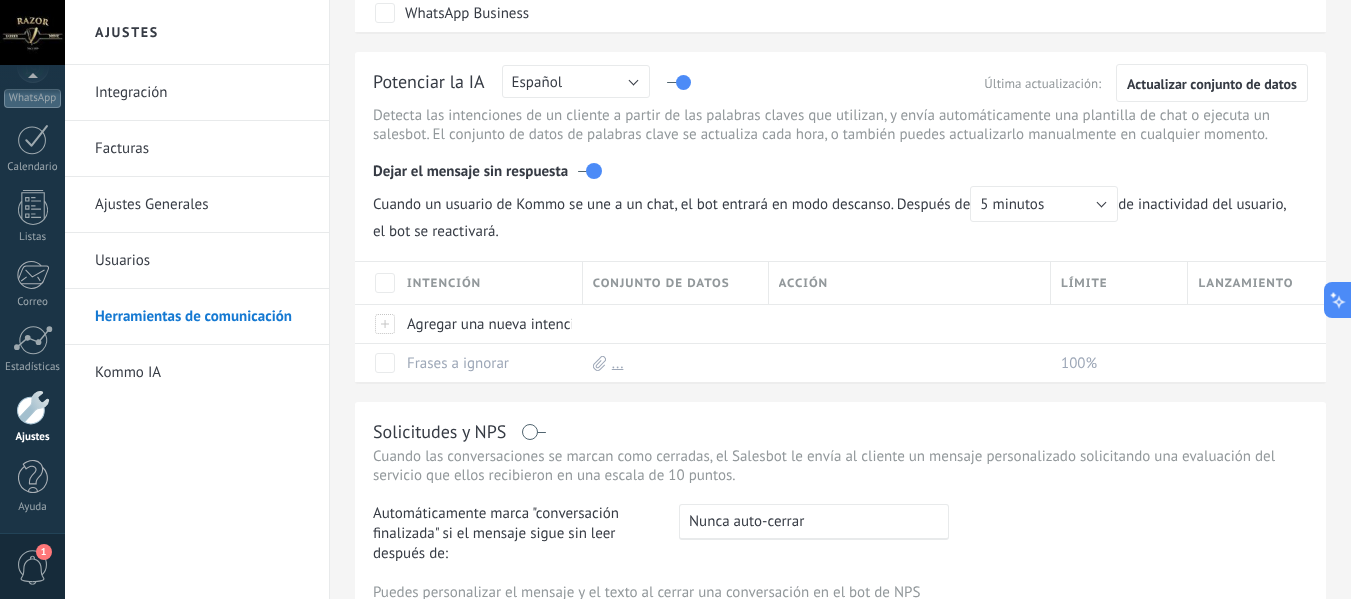 drag, startPoint x: 1347, startPoint y: 278, endPoint x: 1348, endPoint y: 370, distance: 92.00543 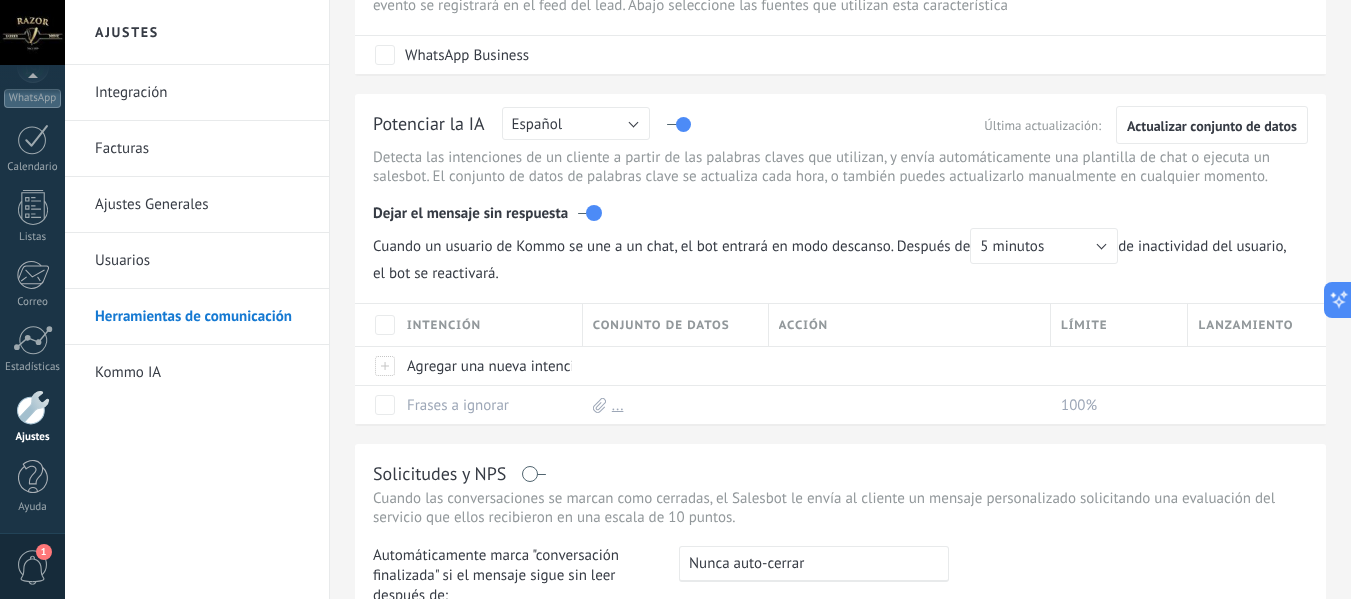 scroll, scrollTop: 578, scrollLeft: 0, axis: vertical 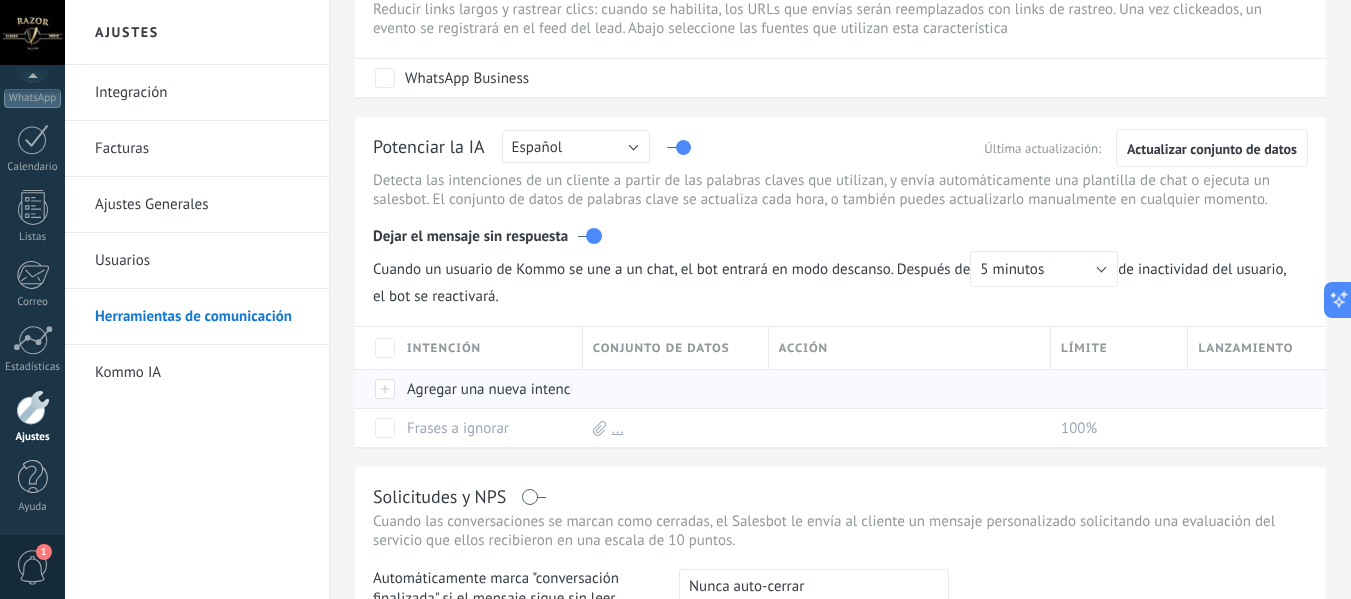 click on "Agregar una nueva intención" at bounding box center (485, 389) 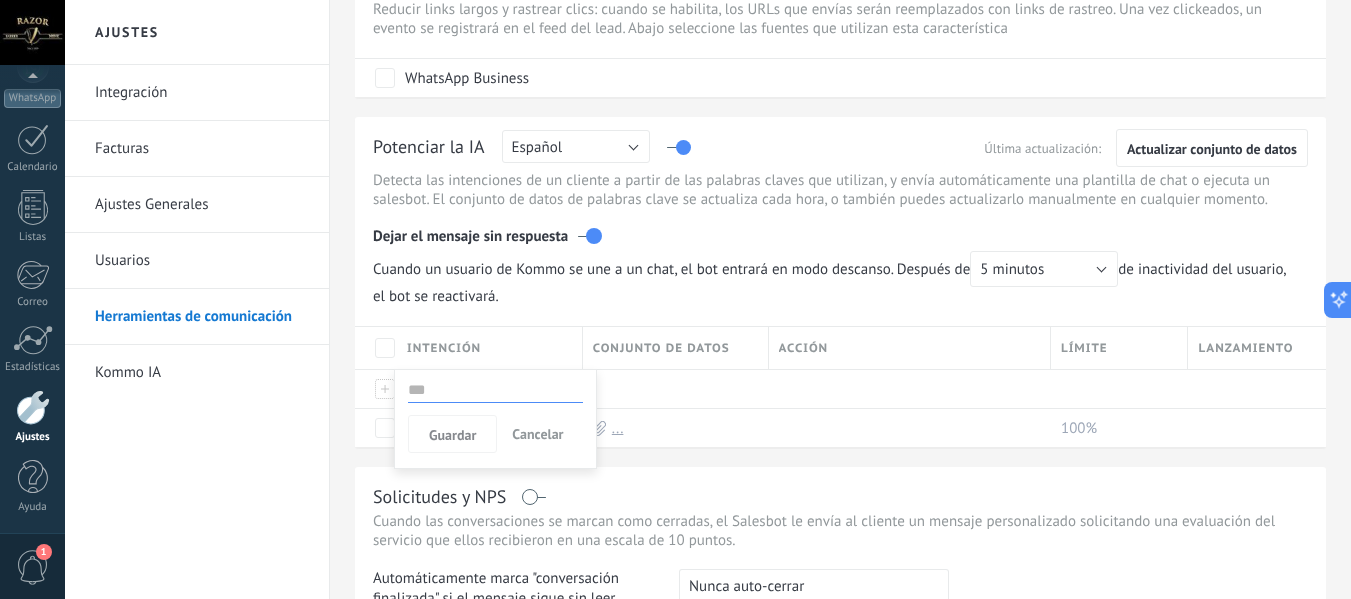 click at bounding box center [495, 390] 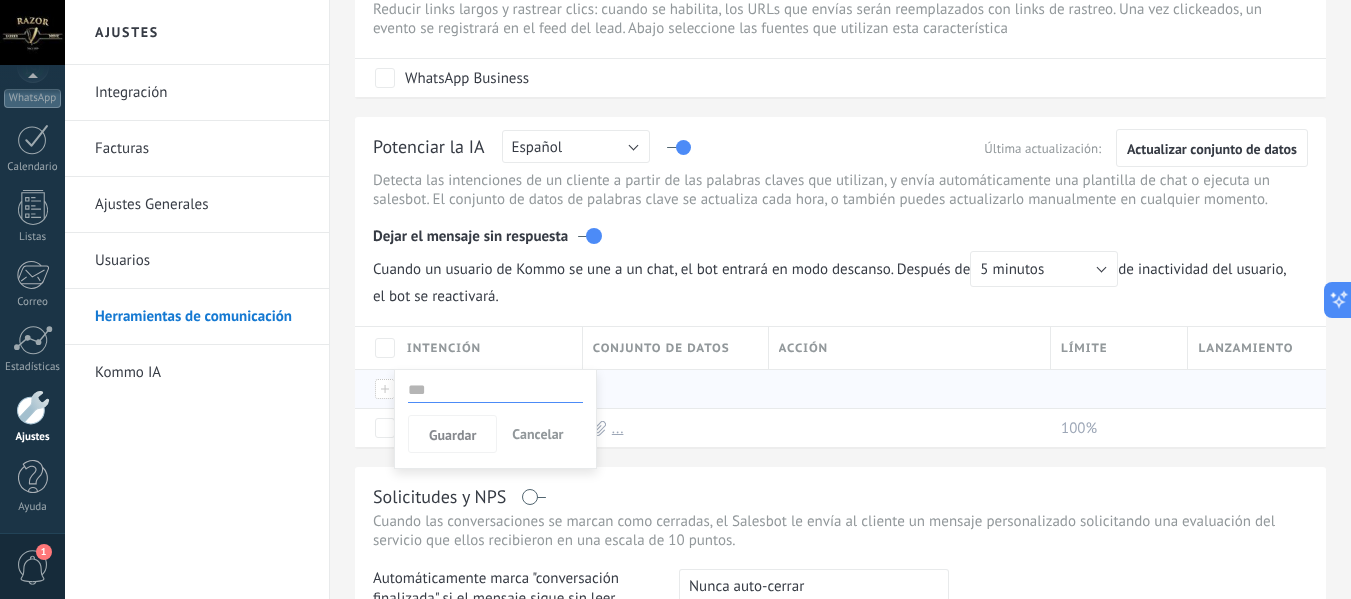 click at bounding box center (671, 389) 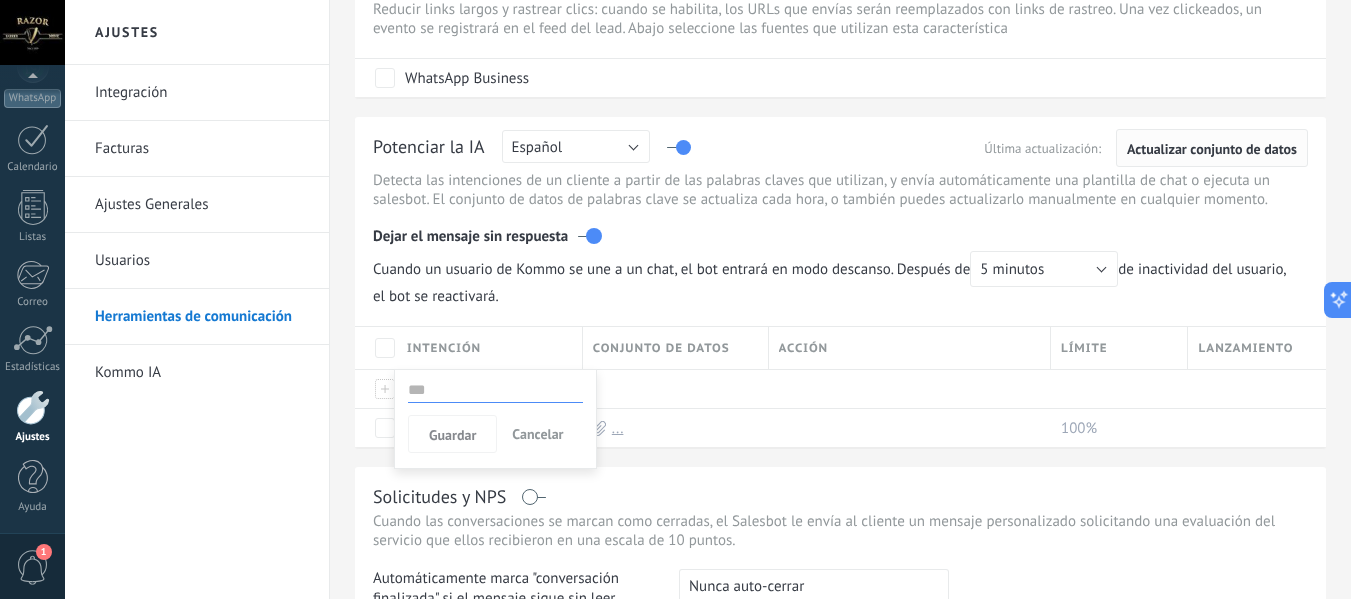 click on "Actualizar conjunto de datos" at bounding box center (1212, 148) 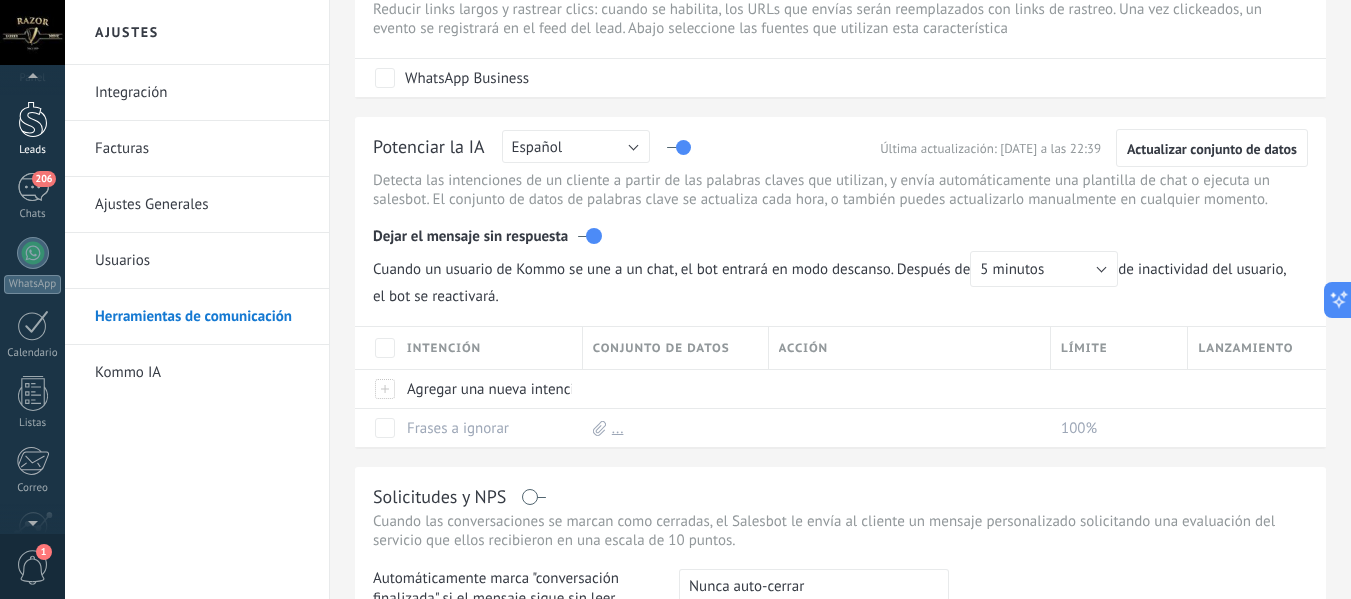 scroll, scrollTop: 8, scrollLeft: 0, axis: vertical 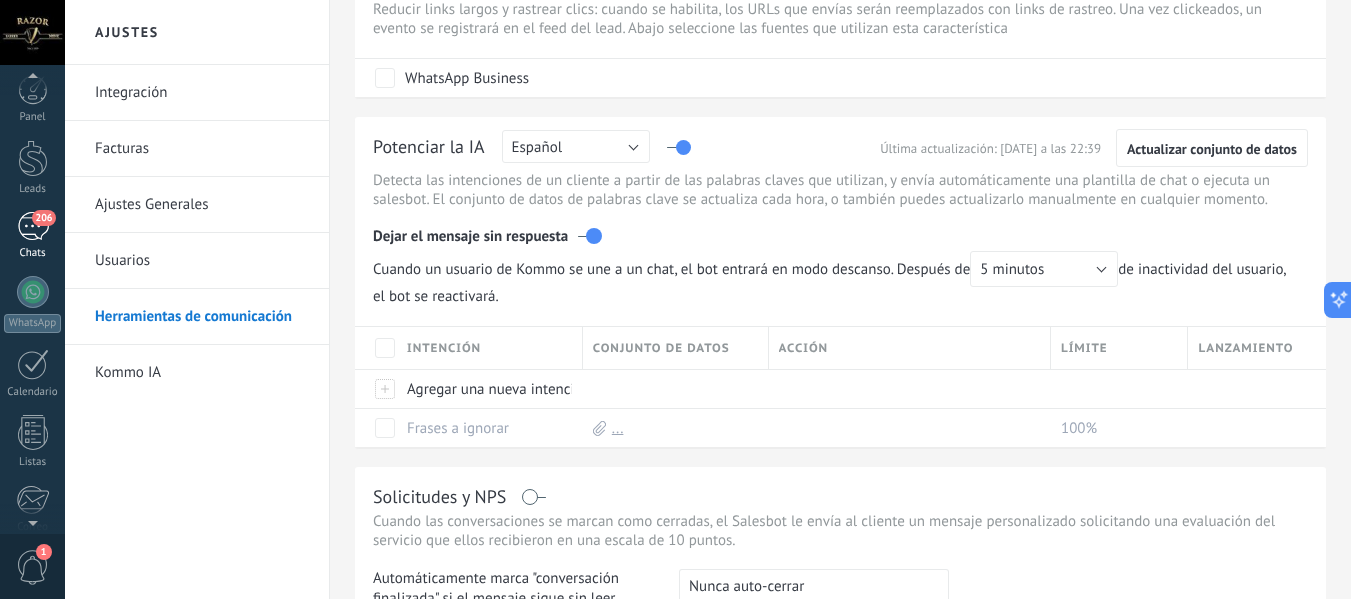 click on "206" at bounding box center (33, 226) 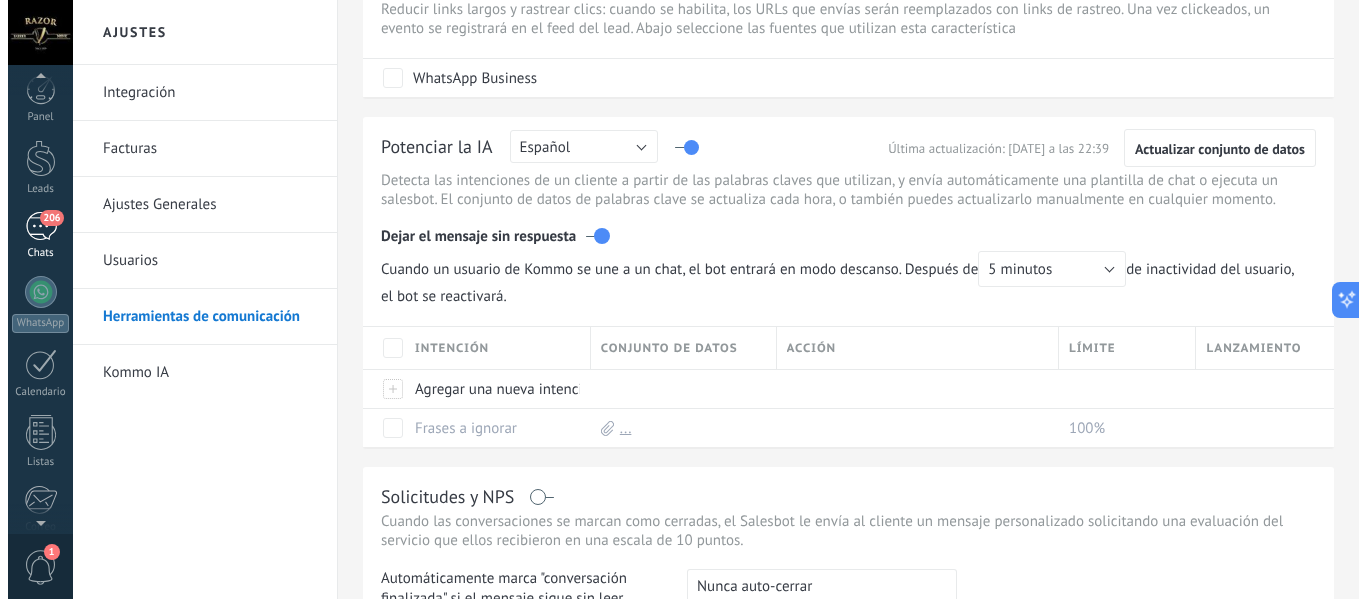 scroll, scrollTop: 0, scrollLeft: 0, axis: both 